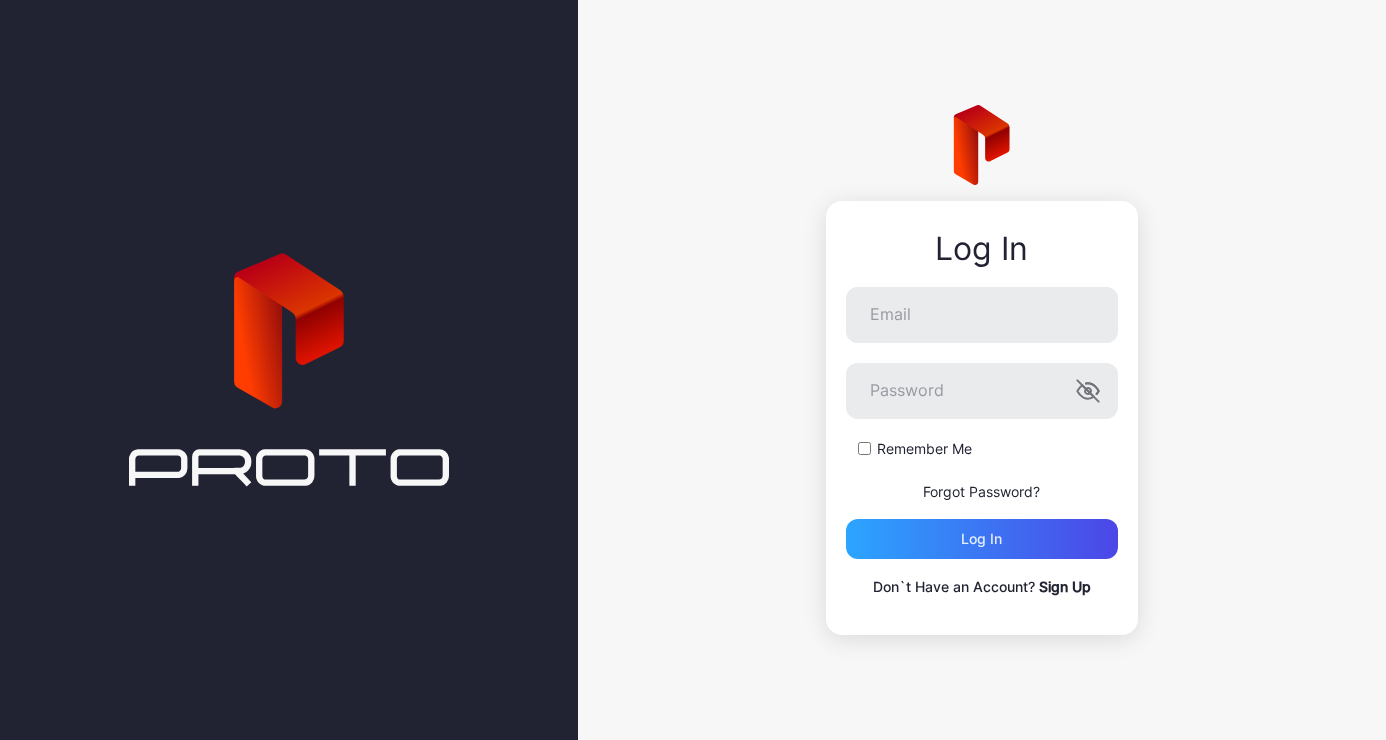 scroll, scrollTop: 0, scrollLeft: 0, axis: both 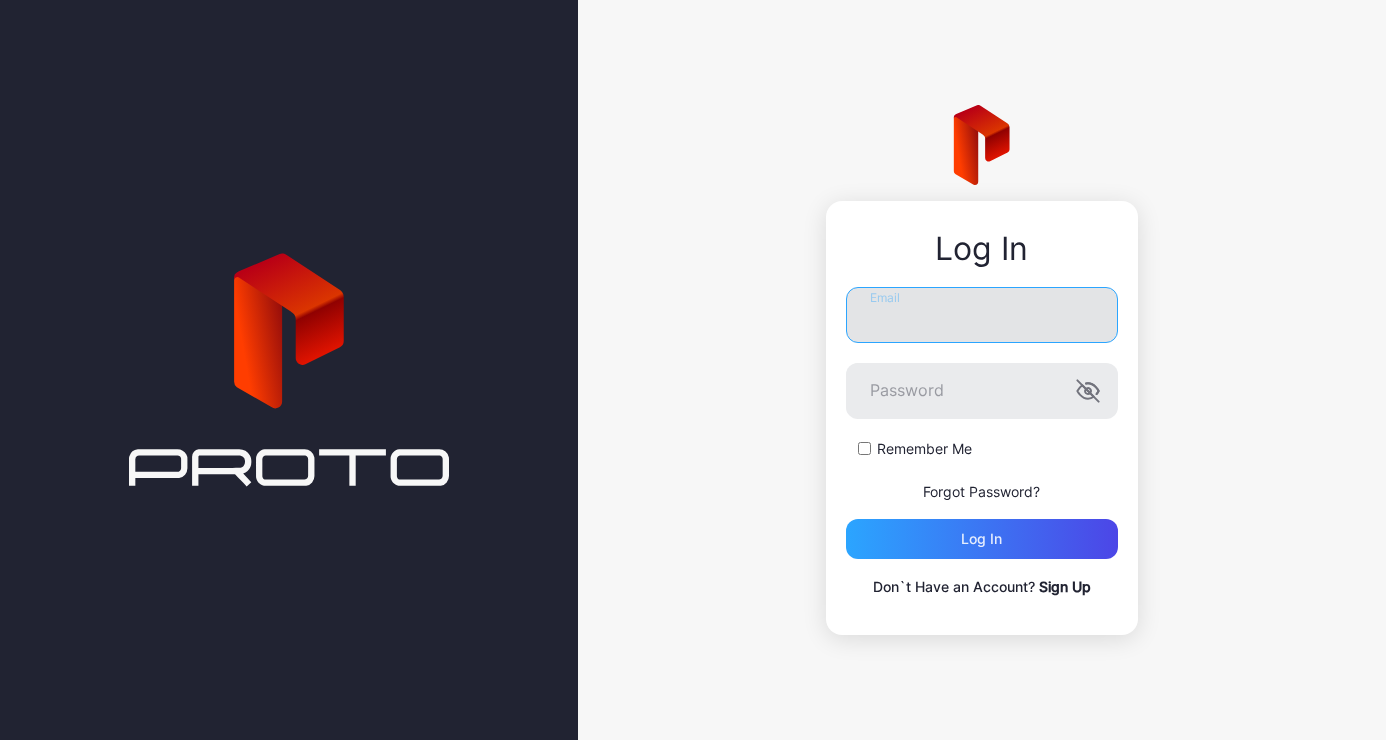 click on "Email" at bounding box center [982, 315] 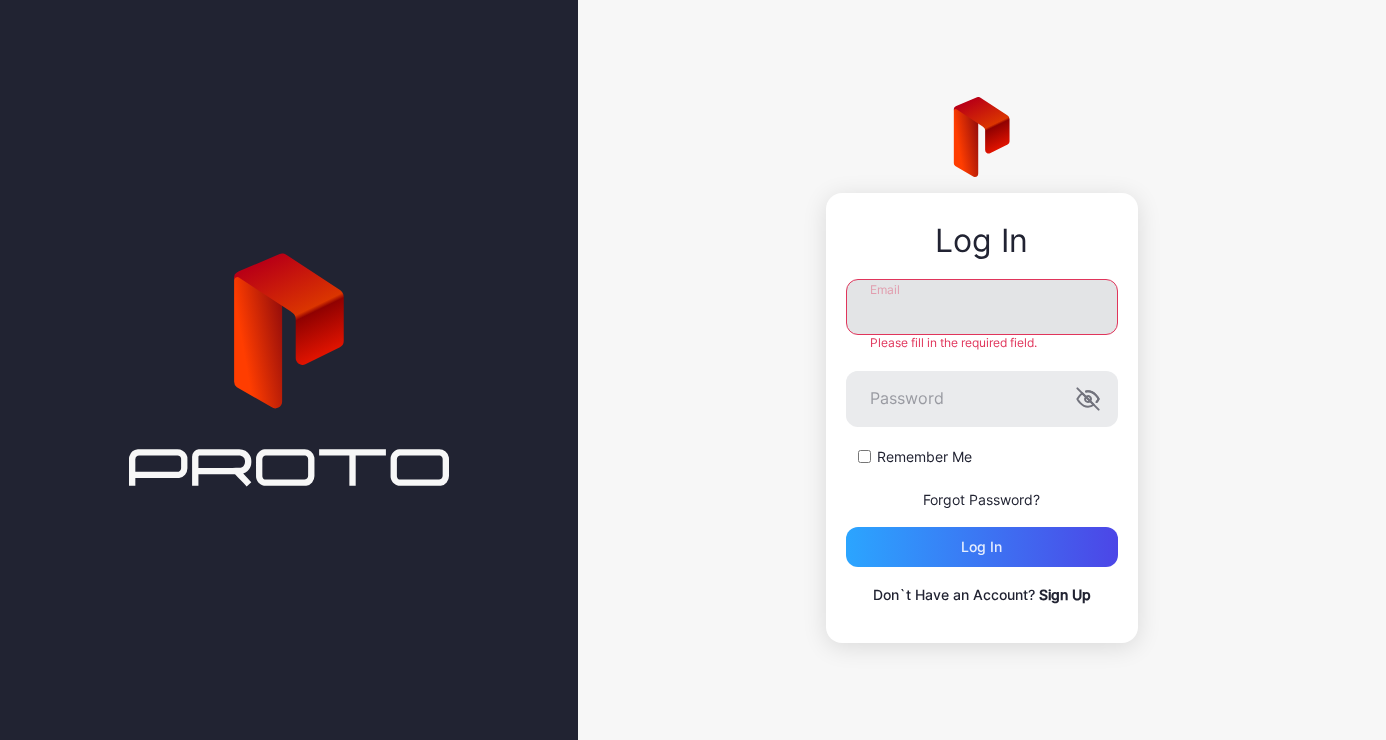 click on "Email" at bounding box center [982, 307] 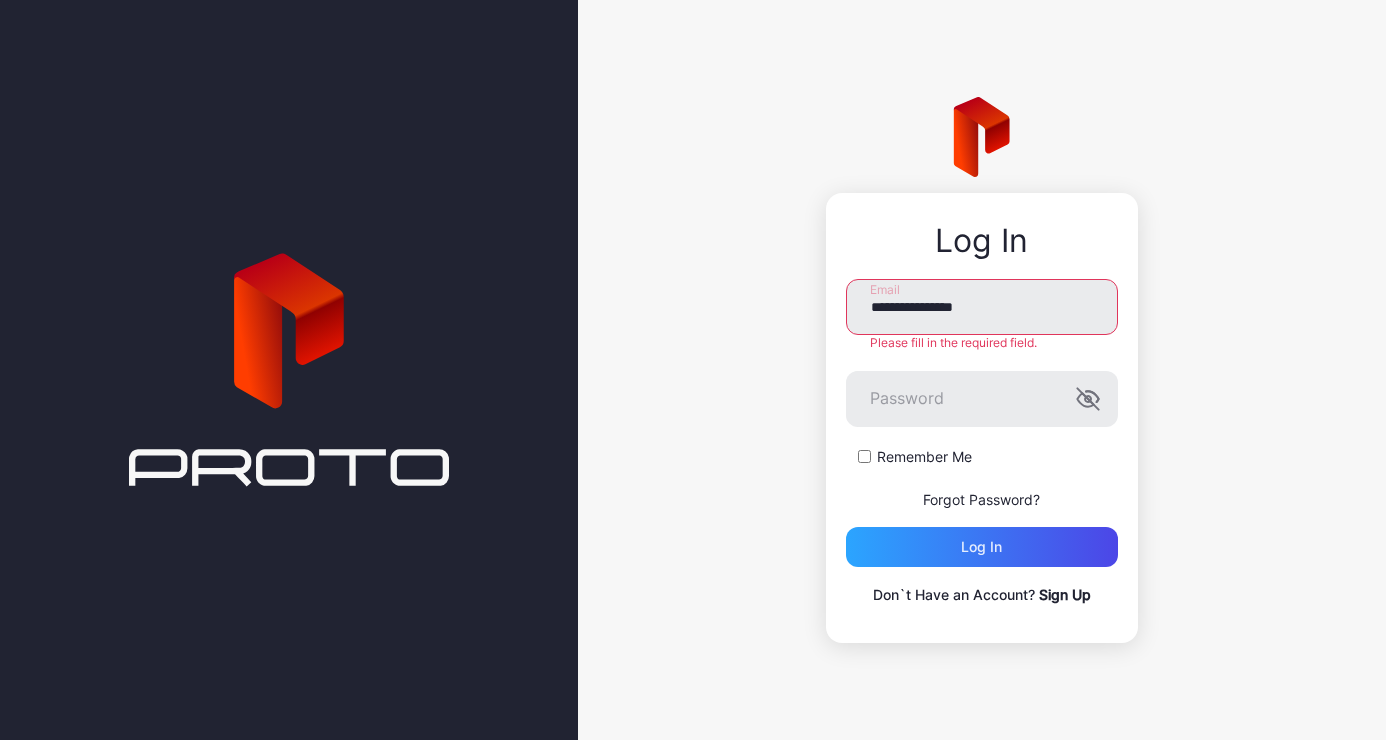 type on "**********" 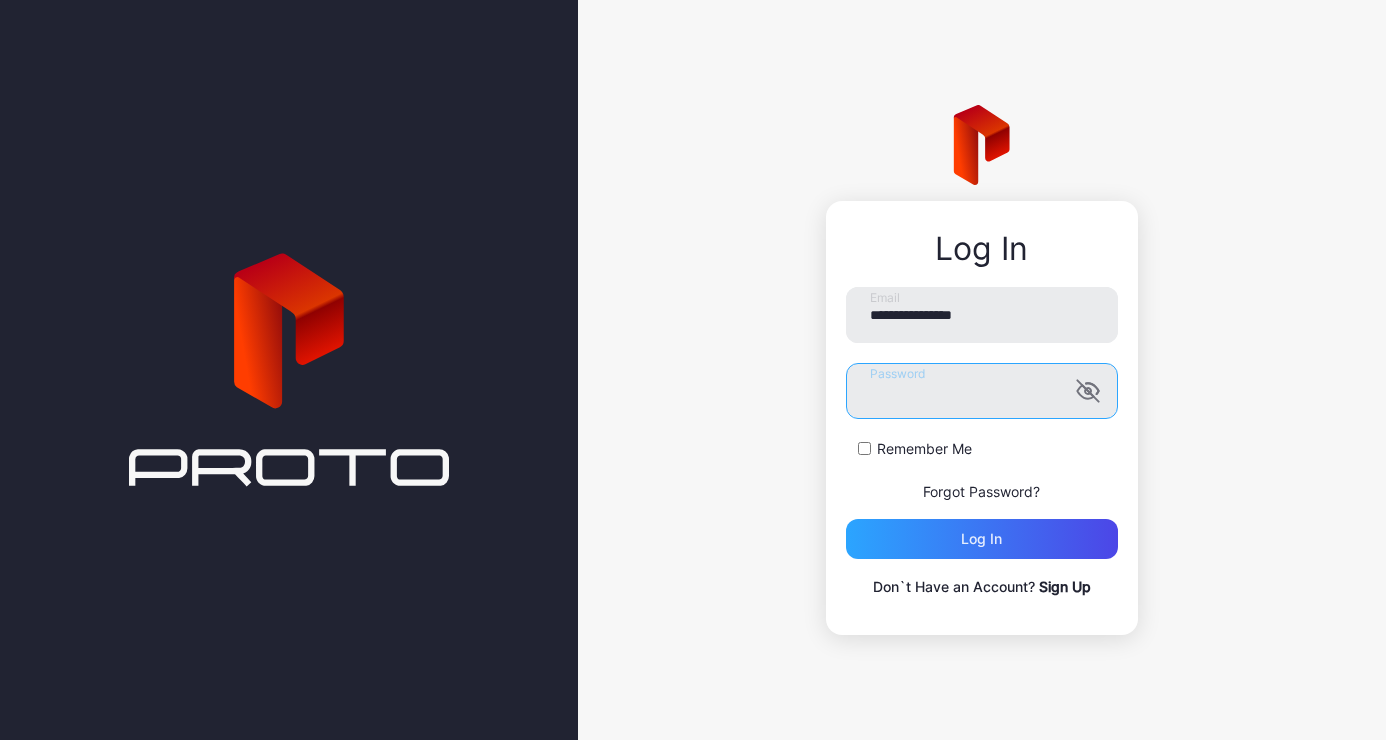 click on "Log in" at bounding box center (982, 539) 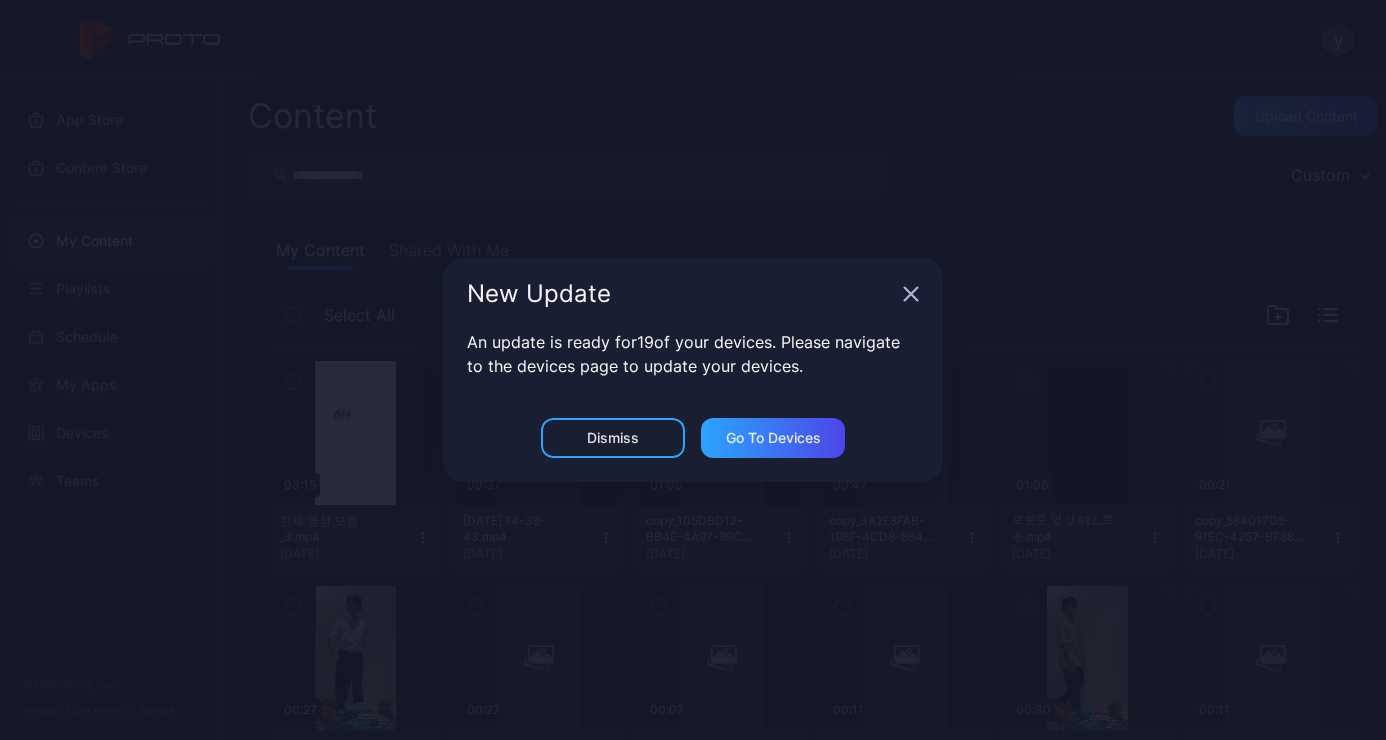 click on "New Update" at bounding box center [693, 294] 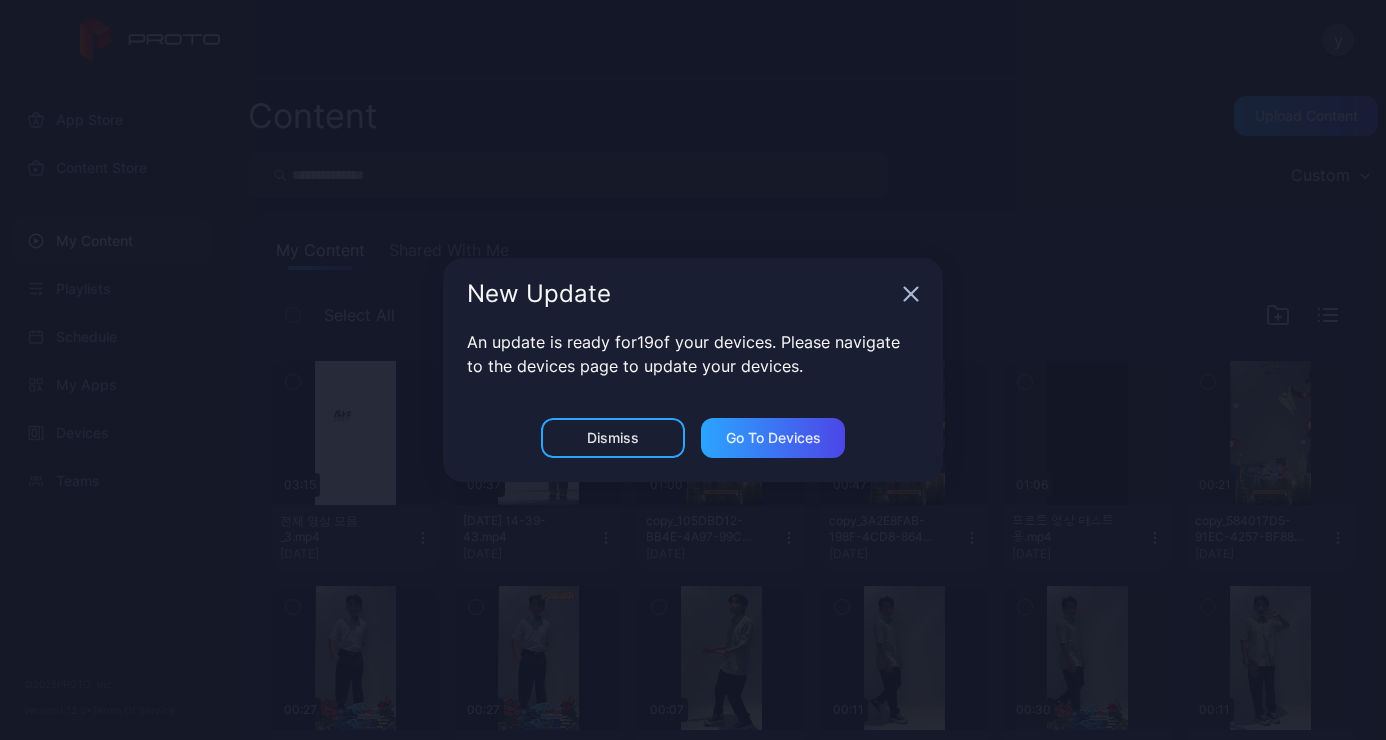 click 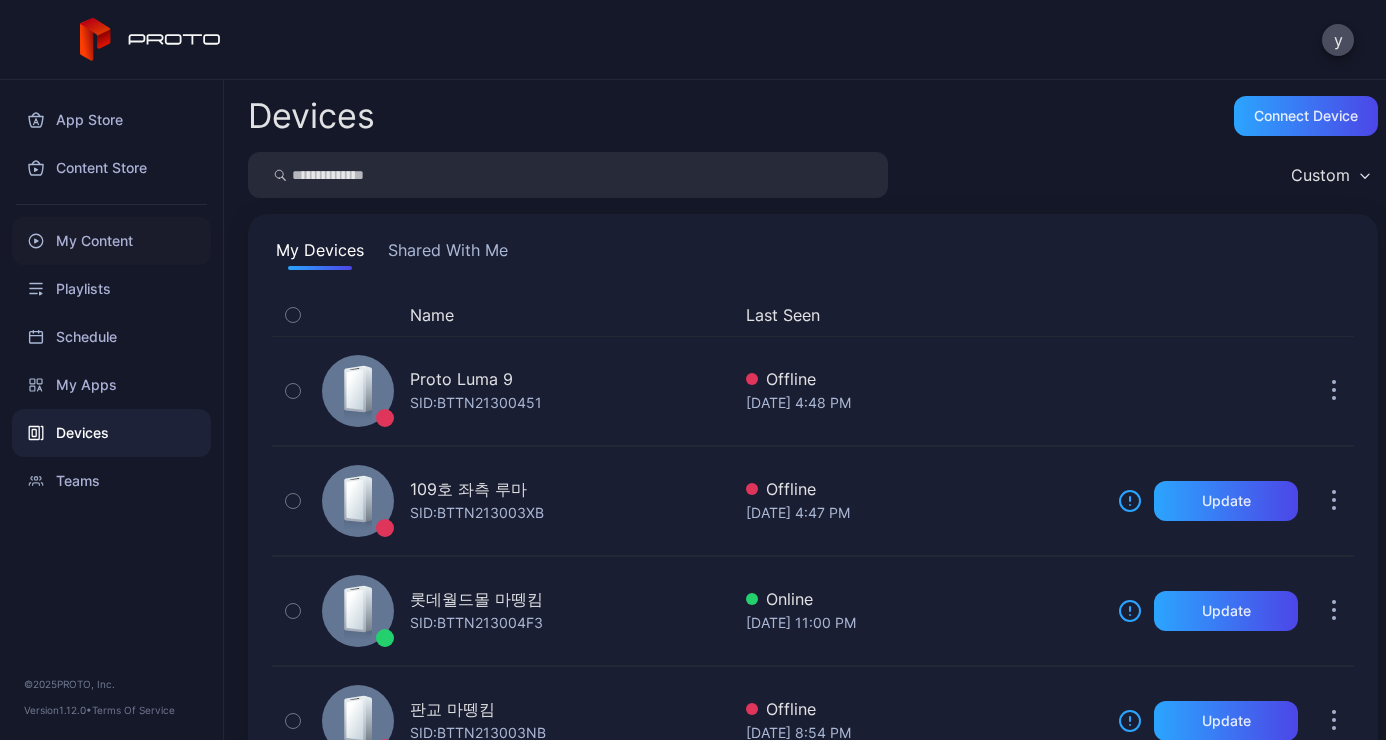 click on "My Content" at bounding box center (111, 241) 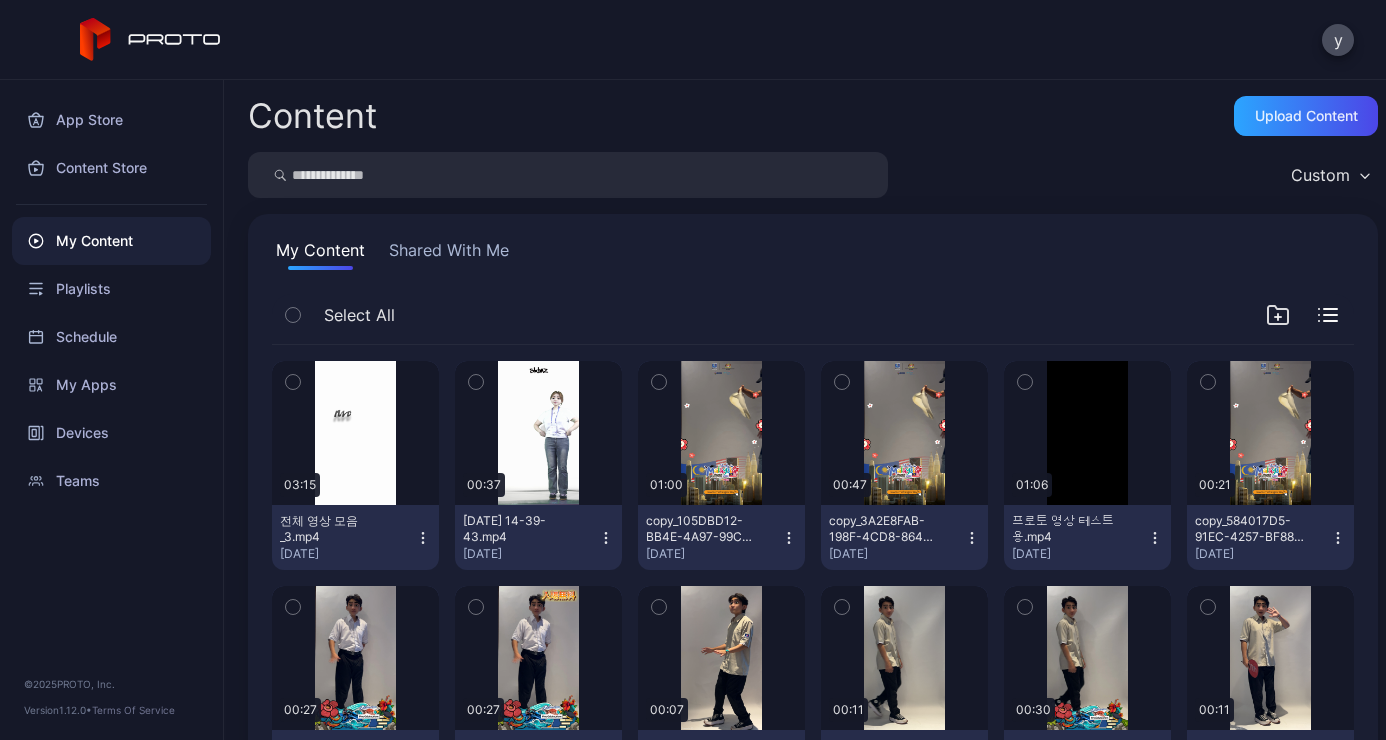 scroll, scrollTop: 200, scrollLeft: 0, axis: vertical 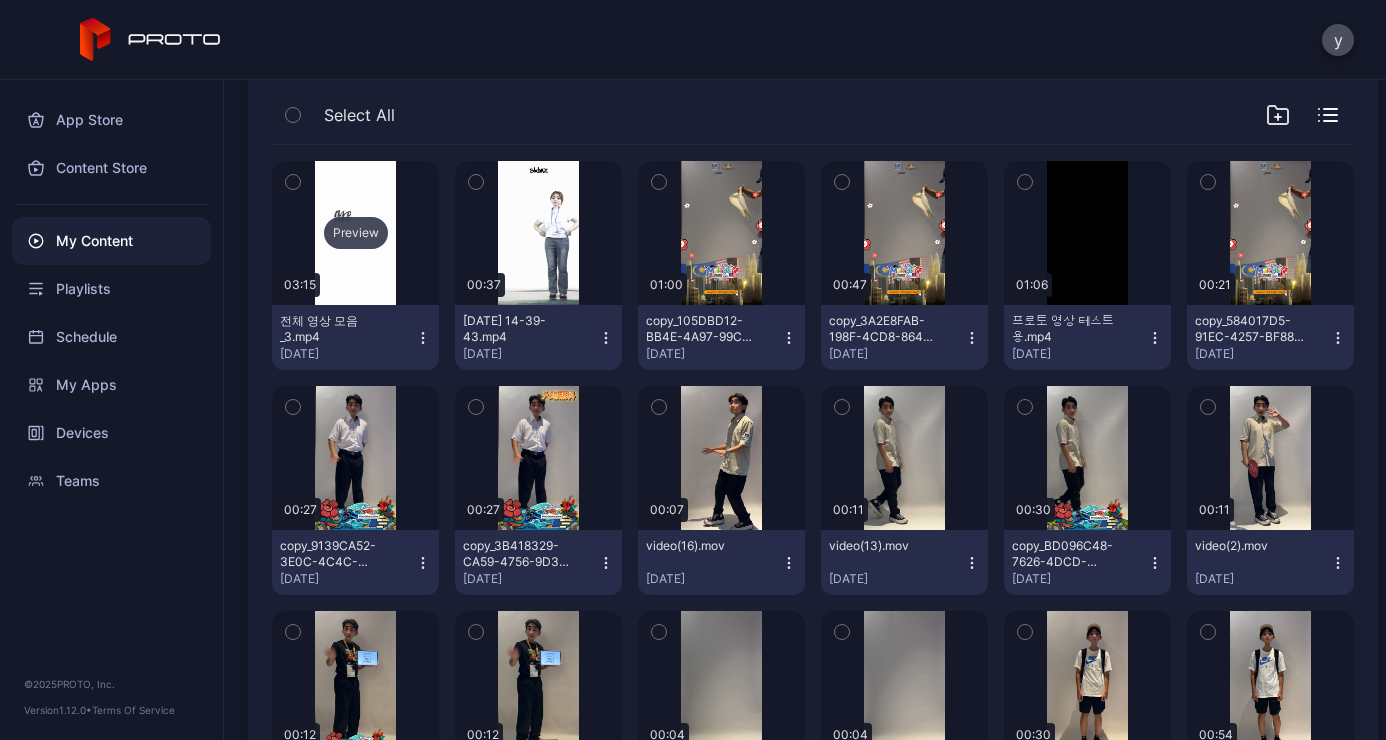 click on "Preview" at bounding box center (355, 233) 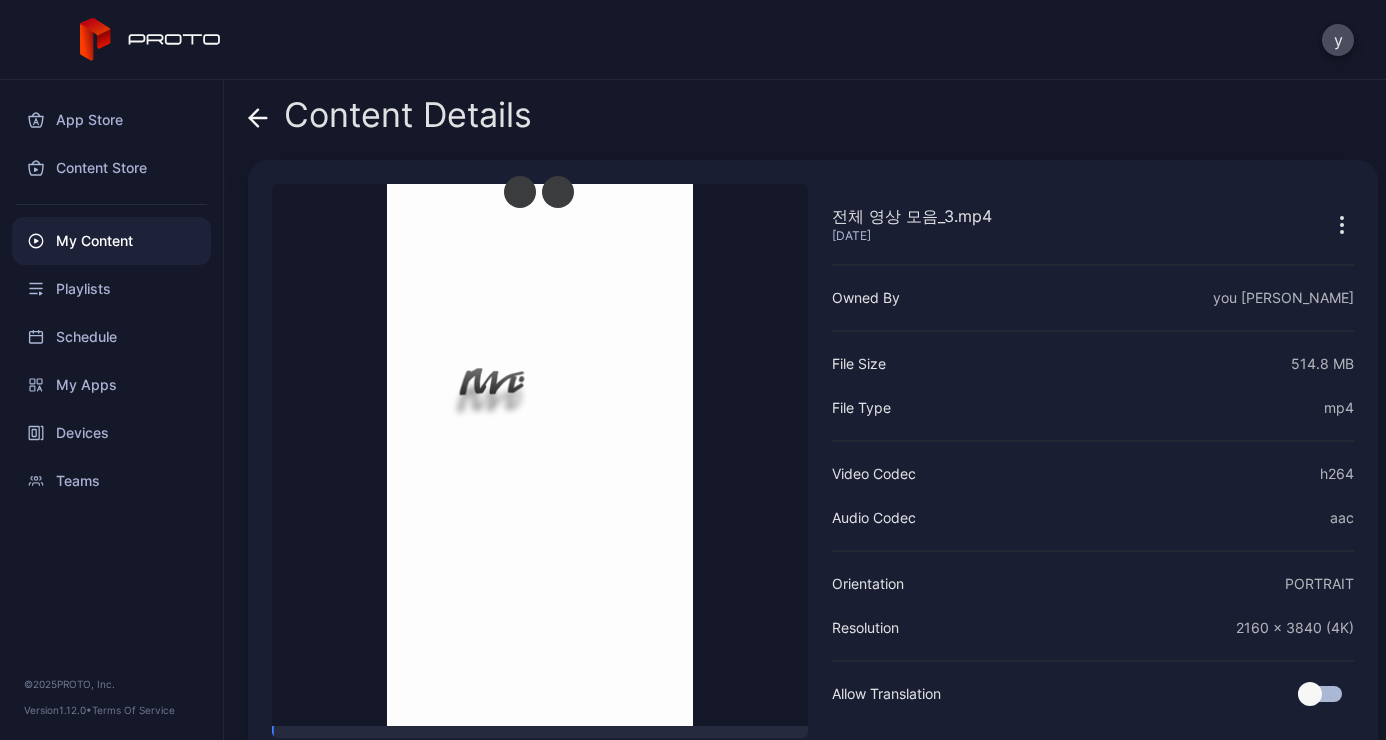 scroll, scrollTop: 86, scrollLeft: 0, axis: vertical 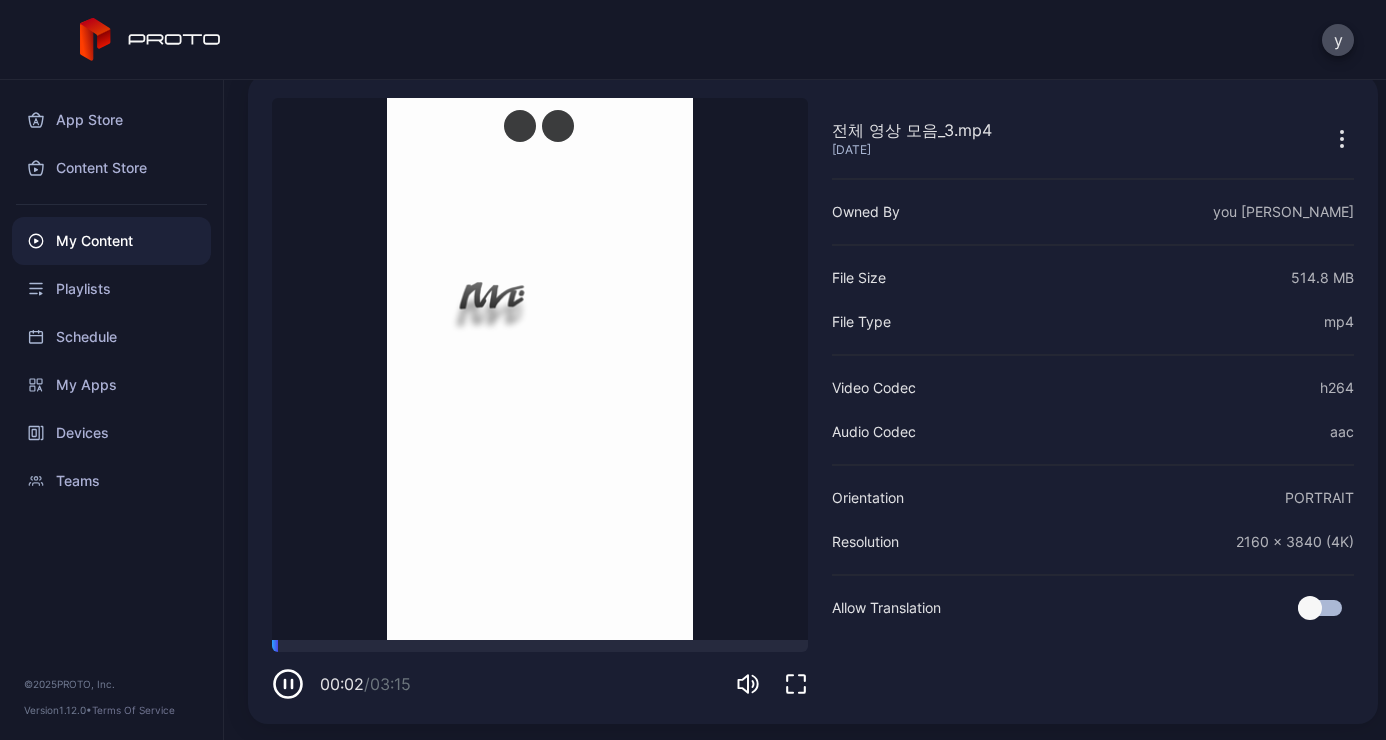 click 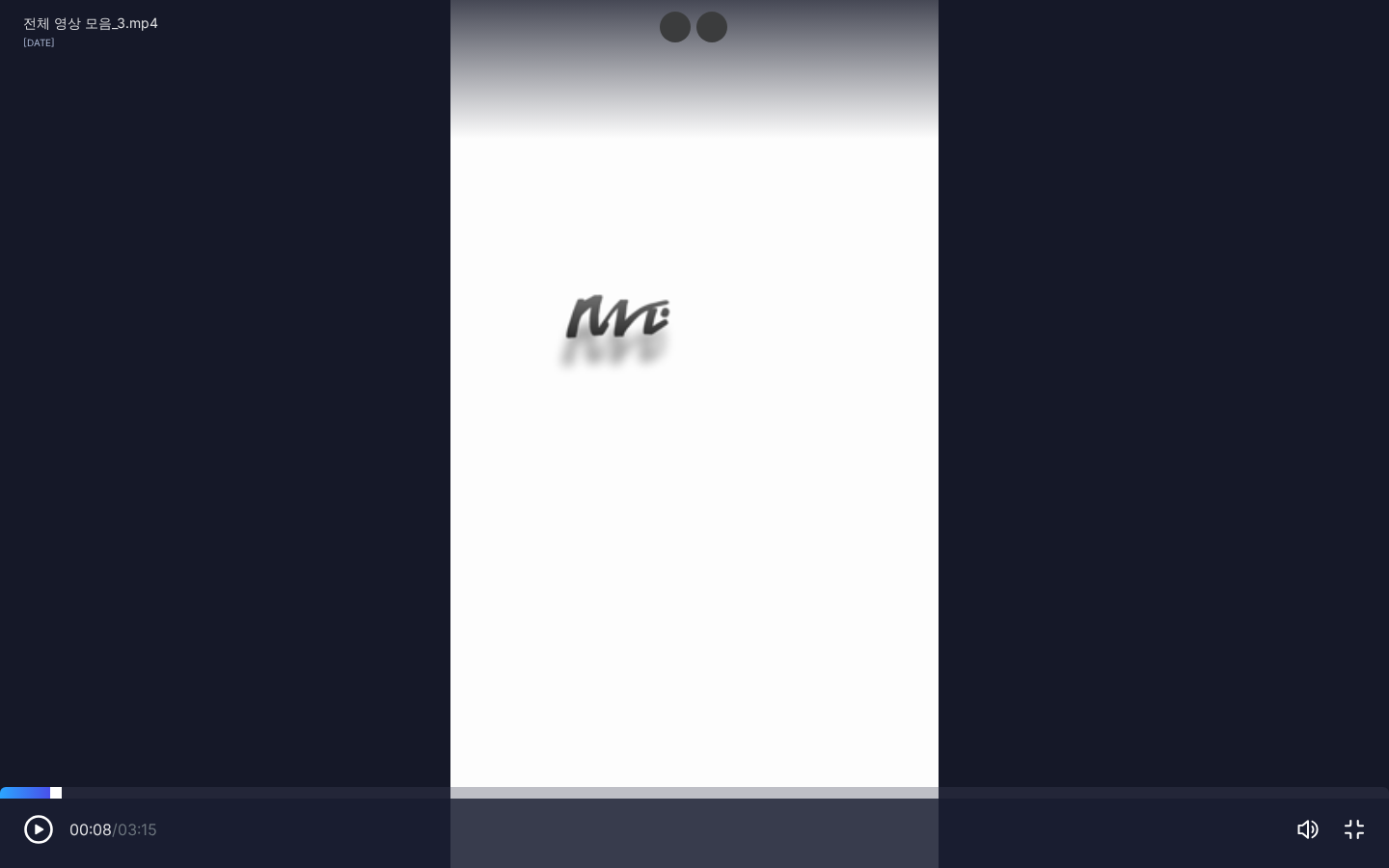 click at bounding box center [694, 793] 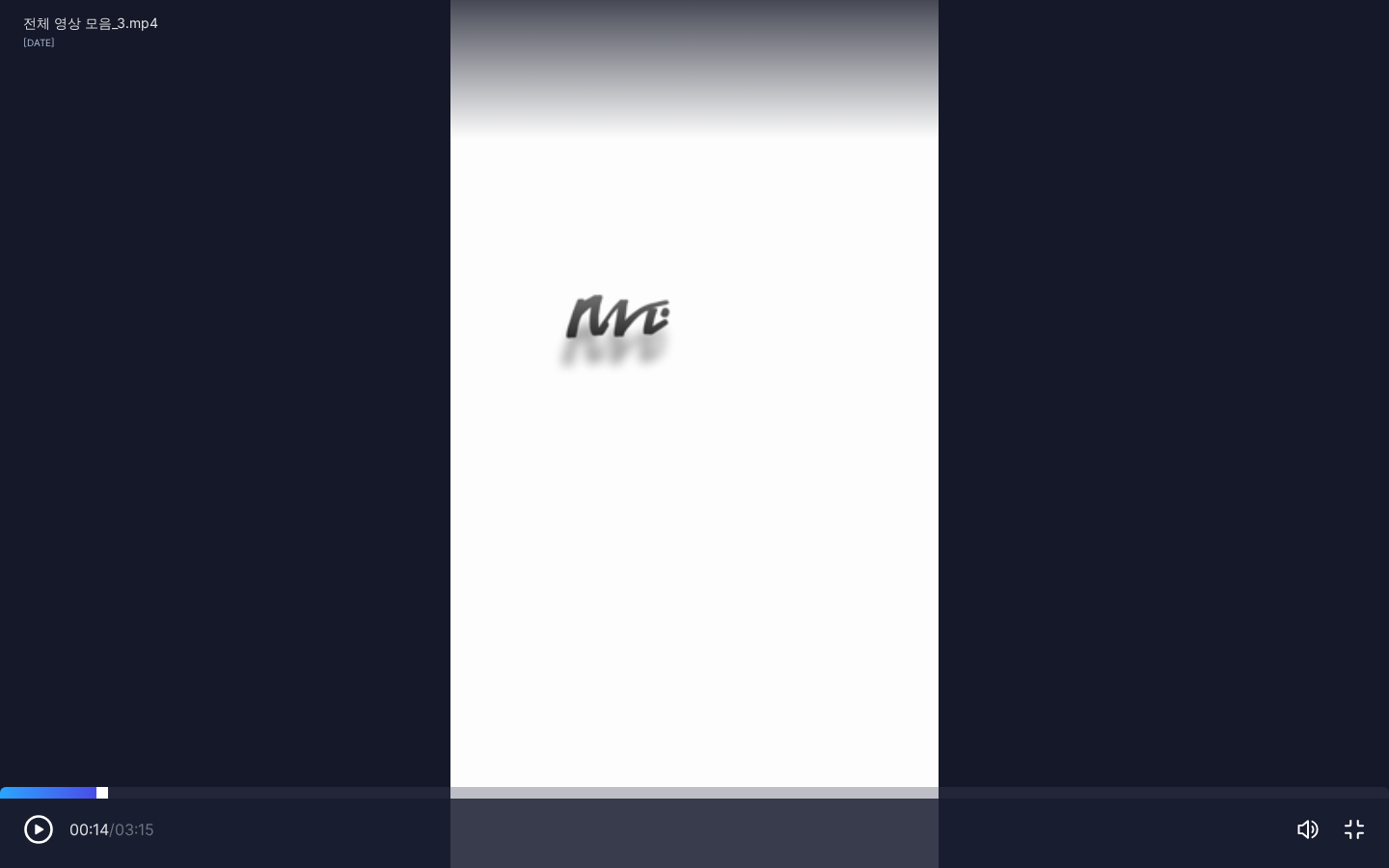 click at bounding box center (694, 793) 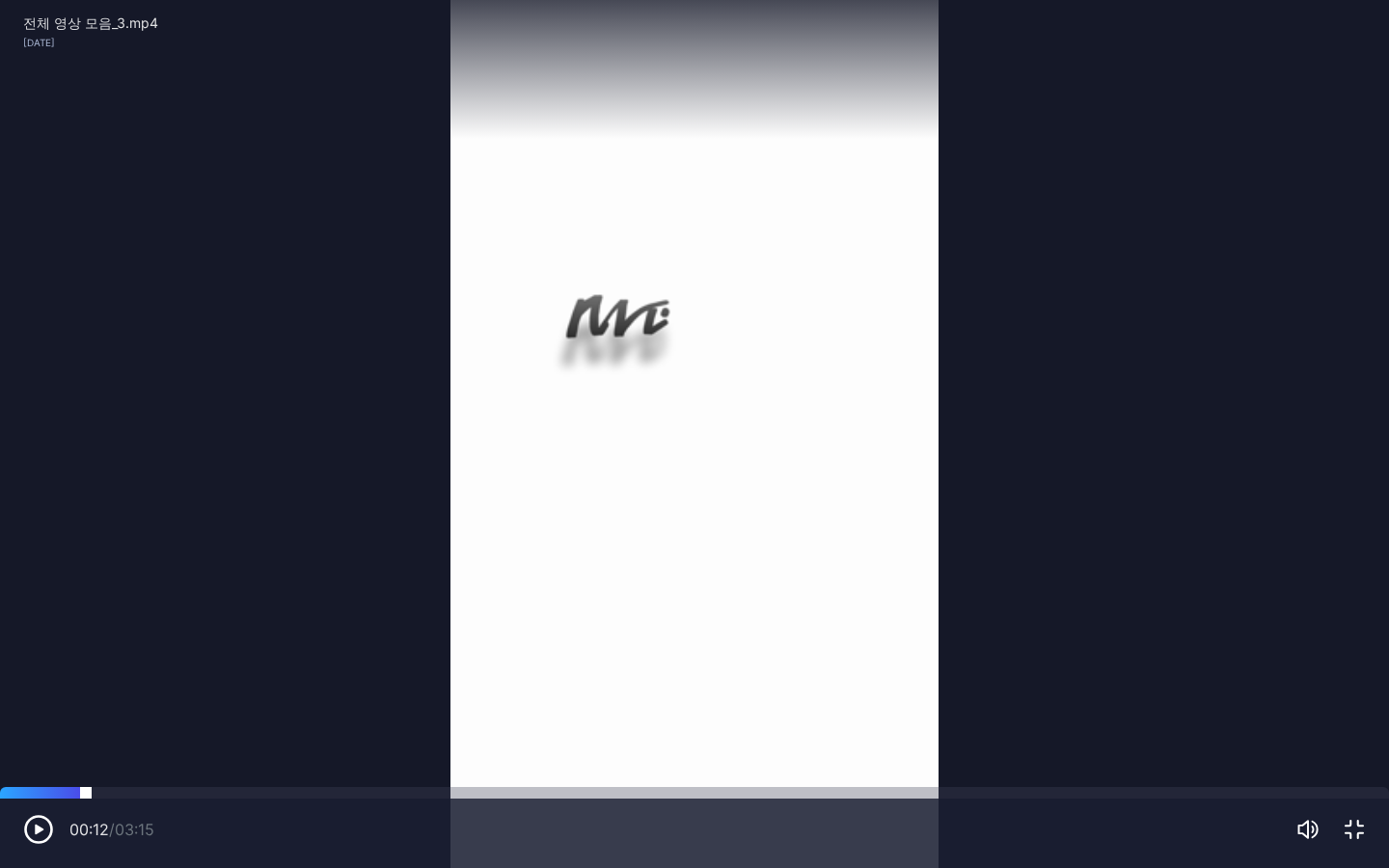click at bounding box center [694, 793] 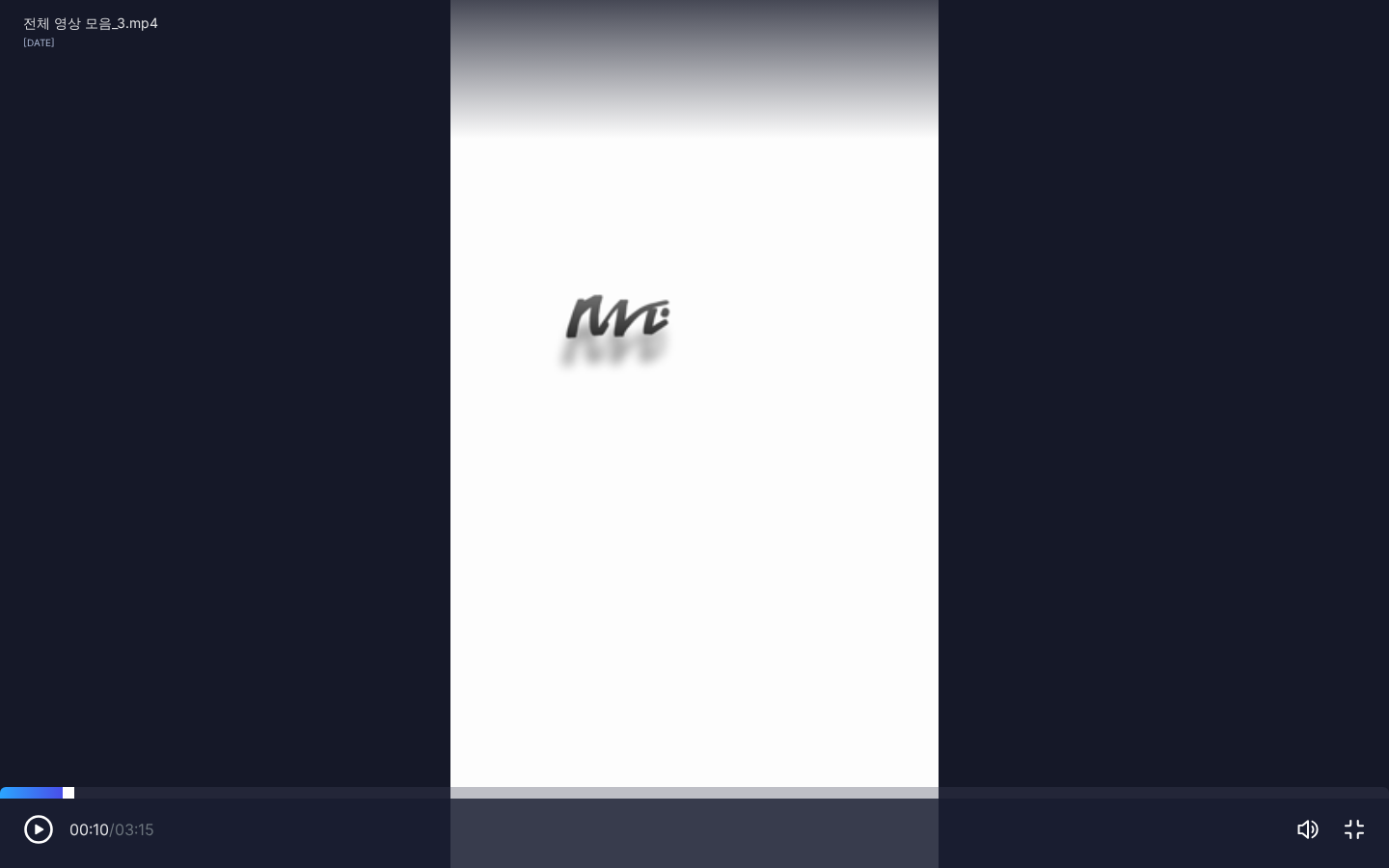 click at bounding box center (694, 793) 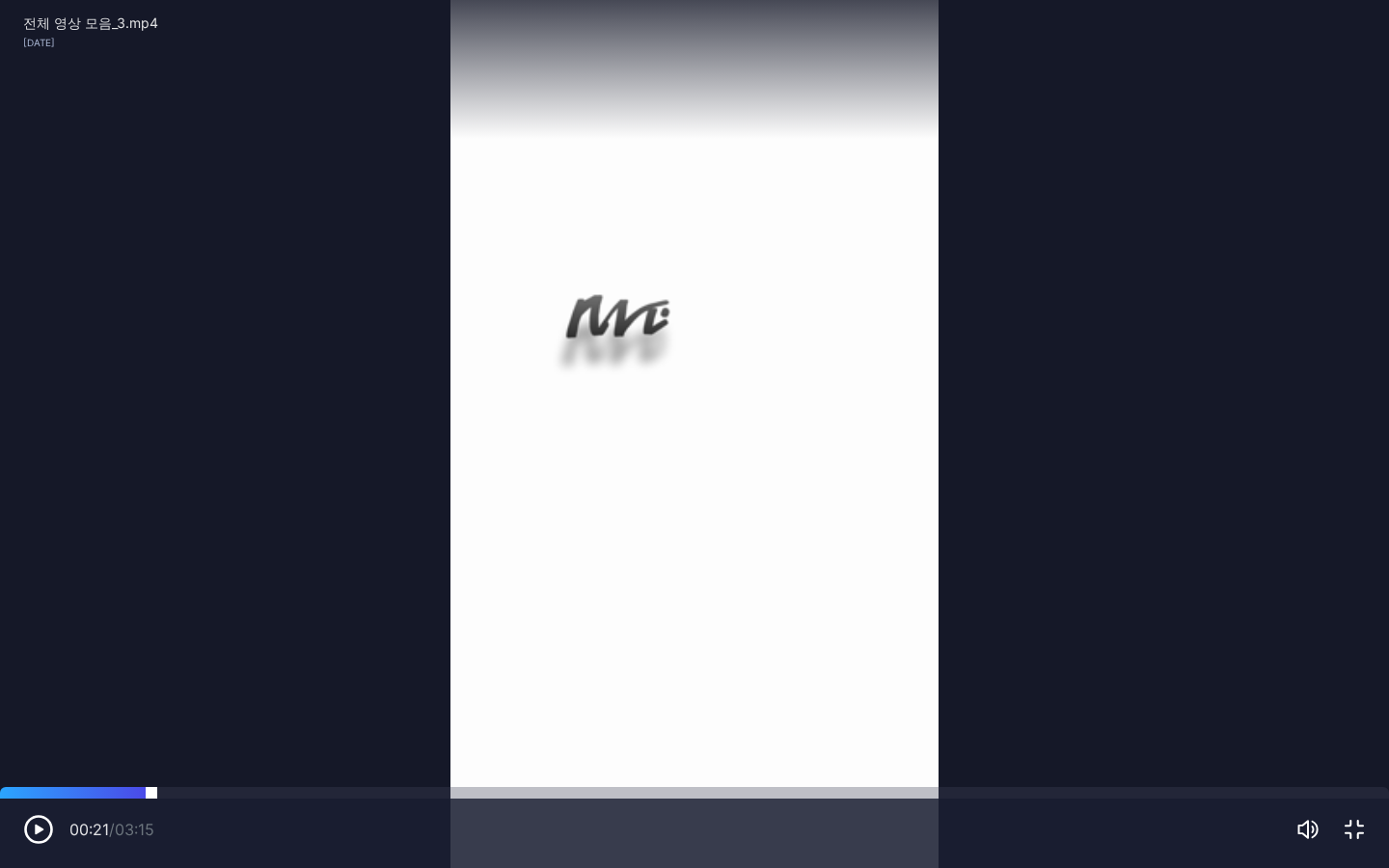 click at bounding box center [694, 793] 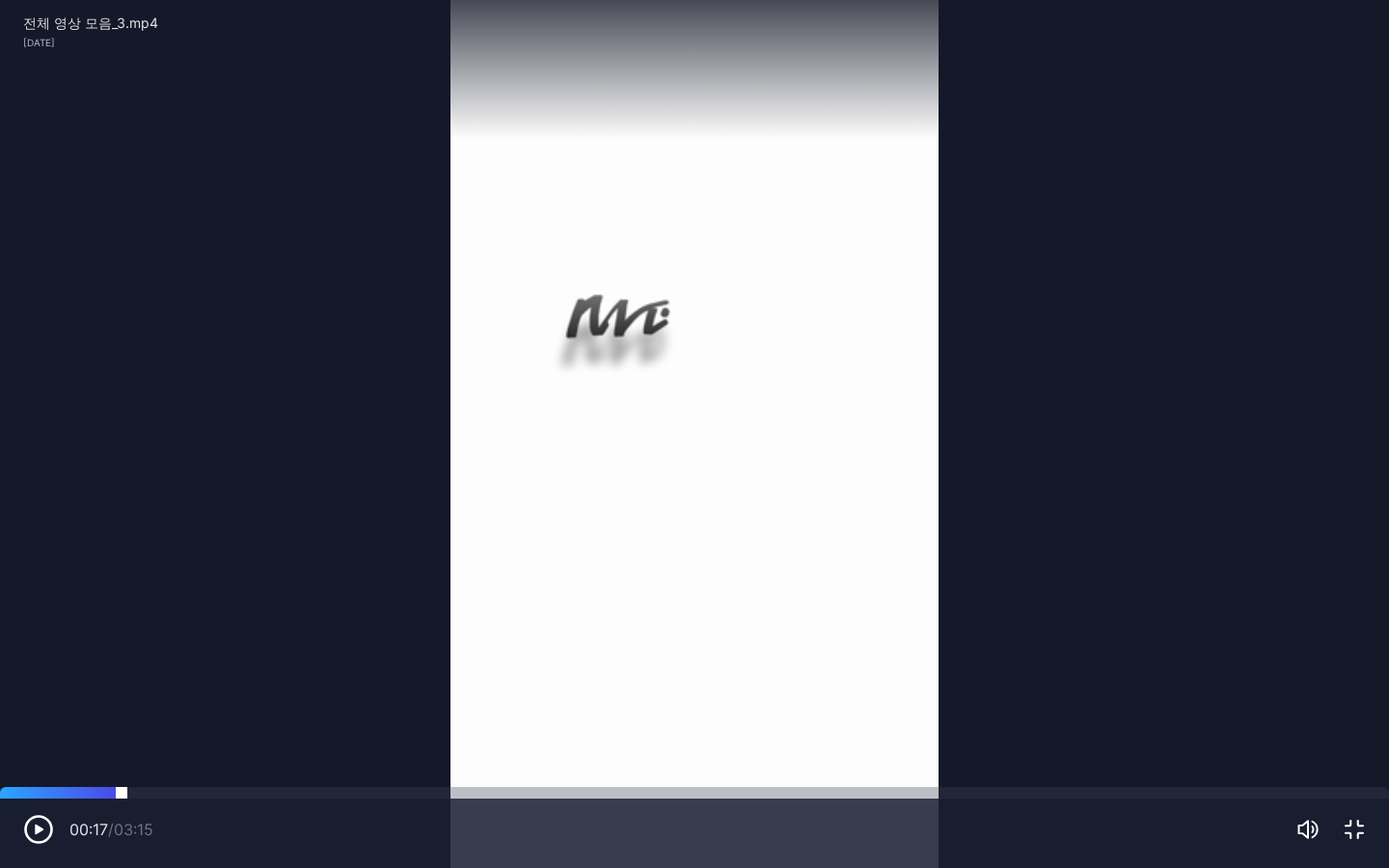 click at bounding box center [694, 793] 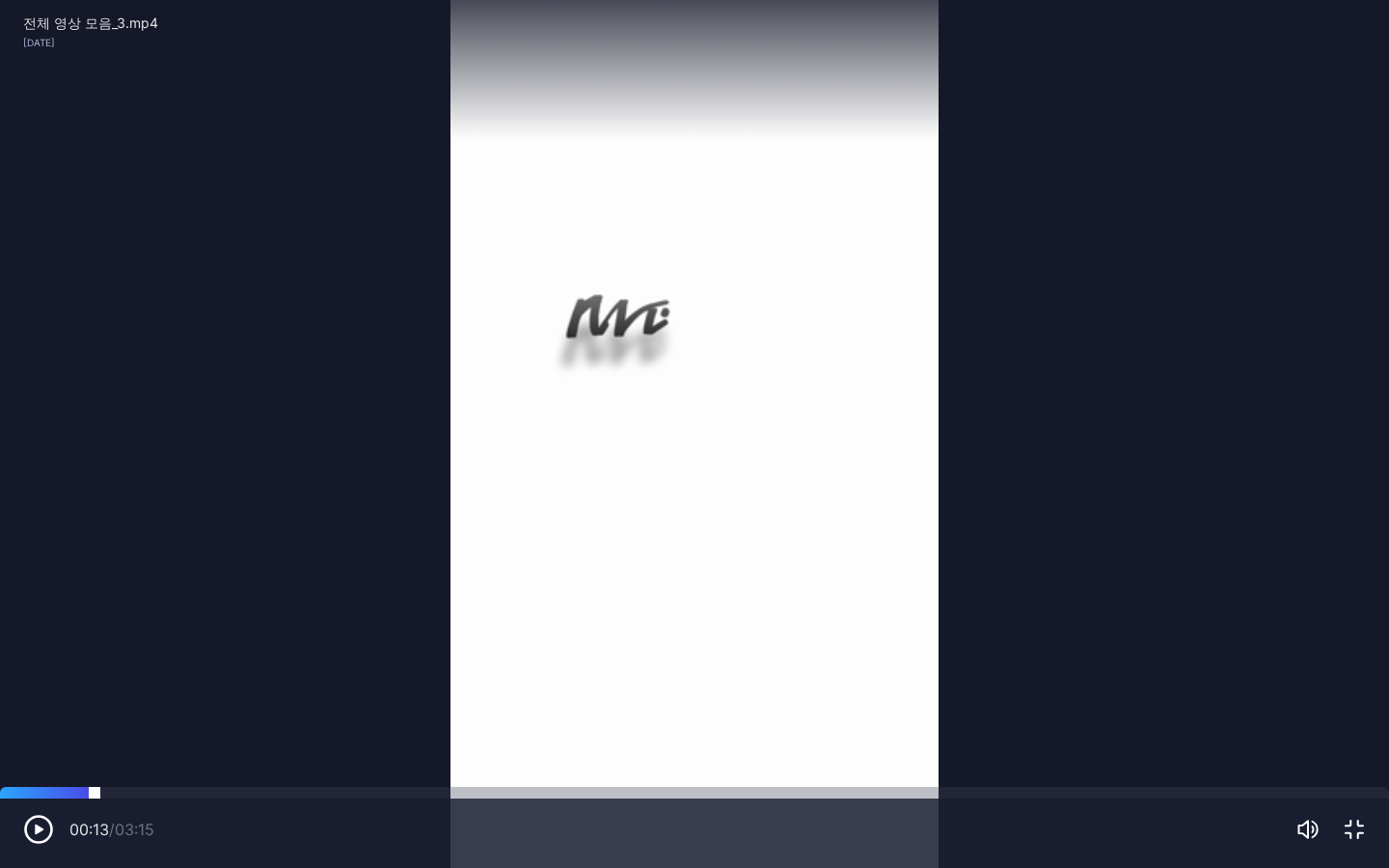 click at bounding box center [694, 793] 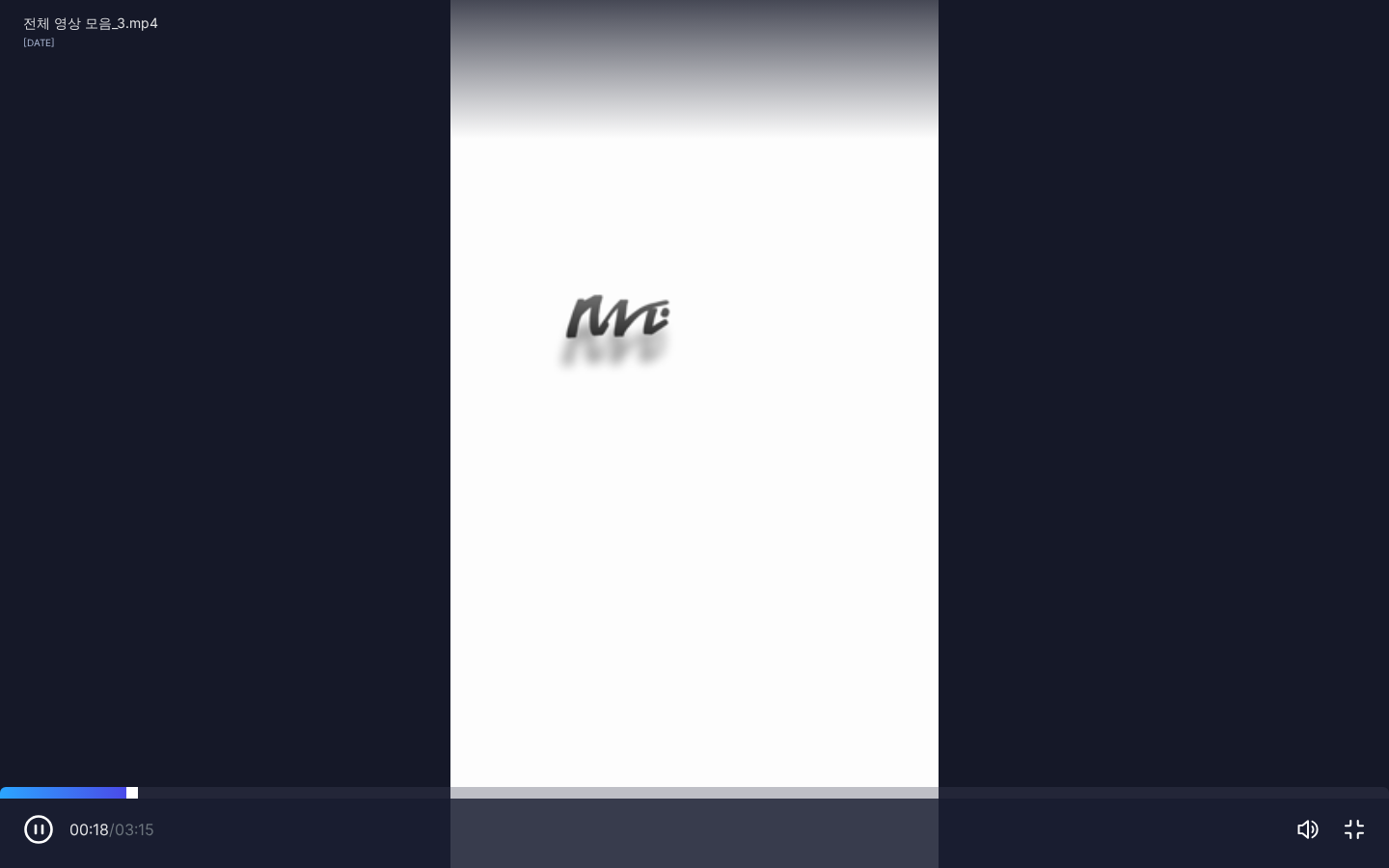 click at bounding box center [694, 793] 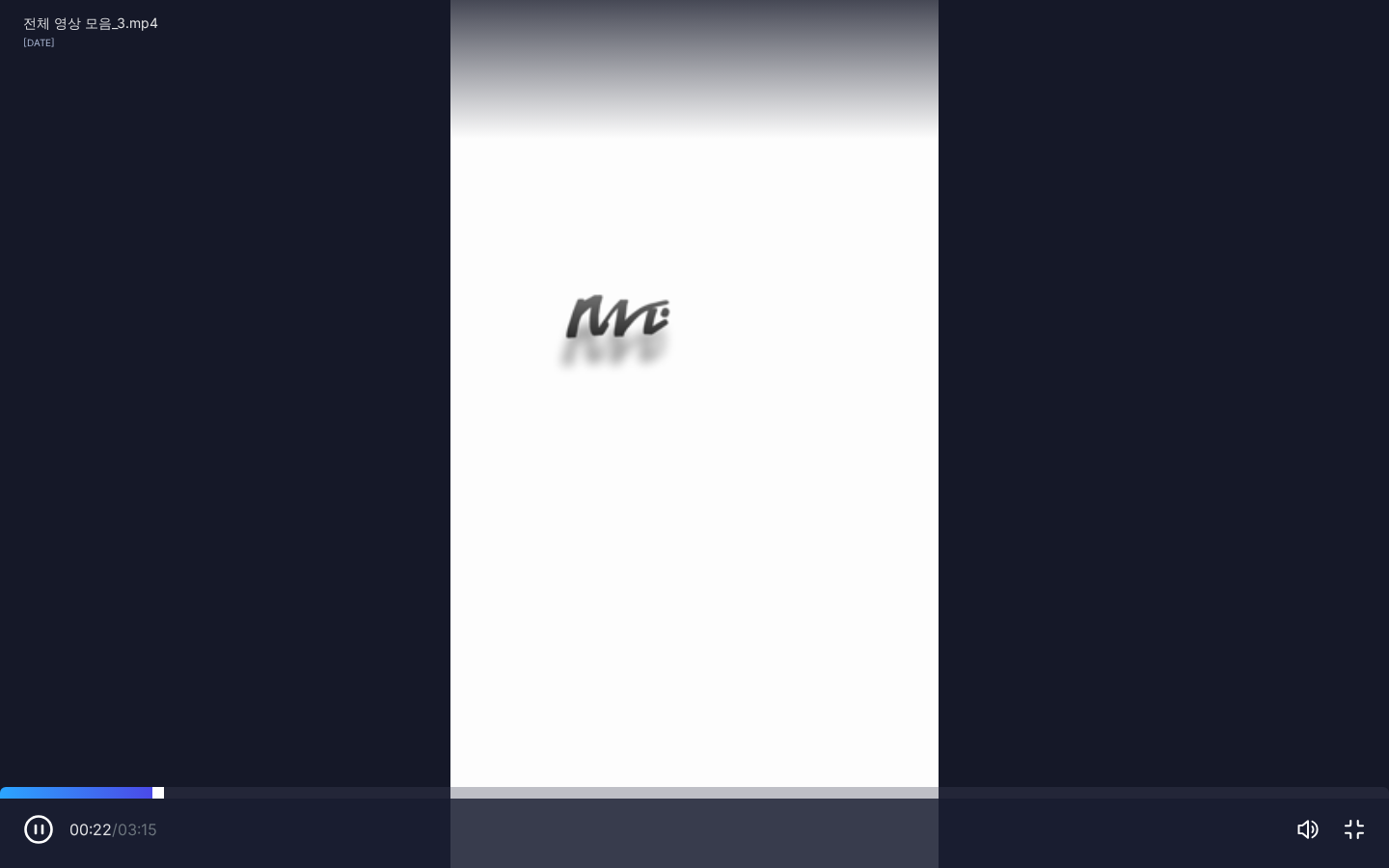 click at bounding box center [694, 793] 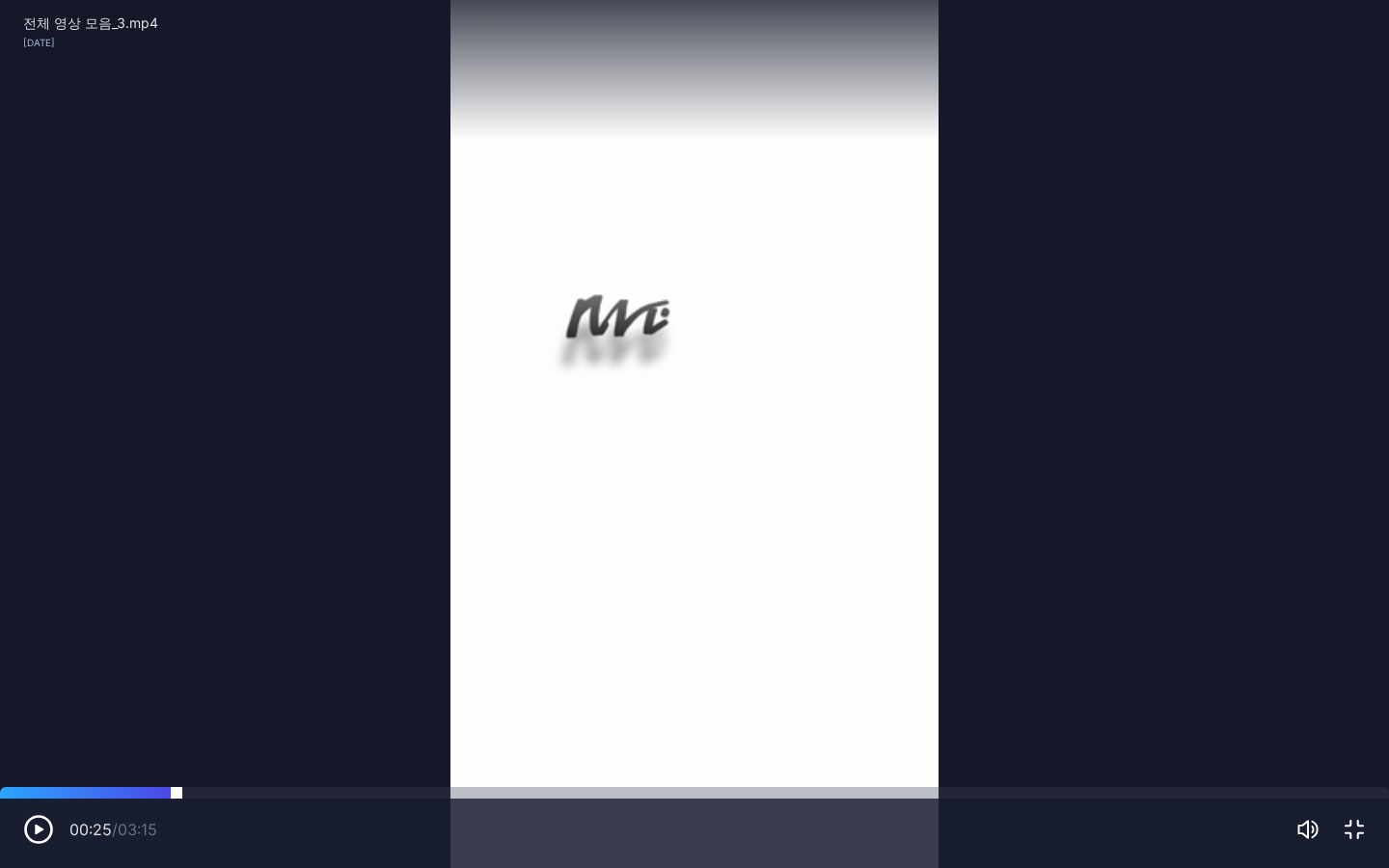 click at bounding box center (694, 793) 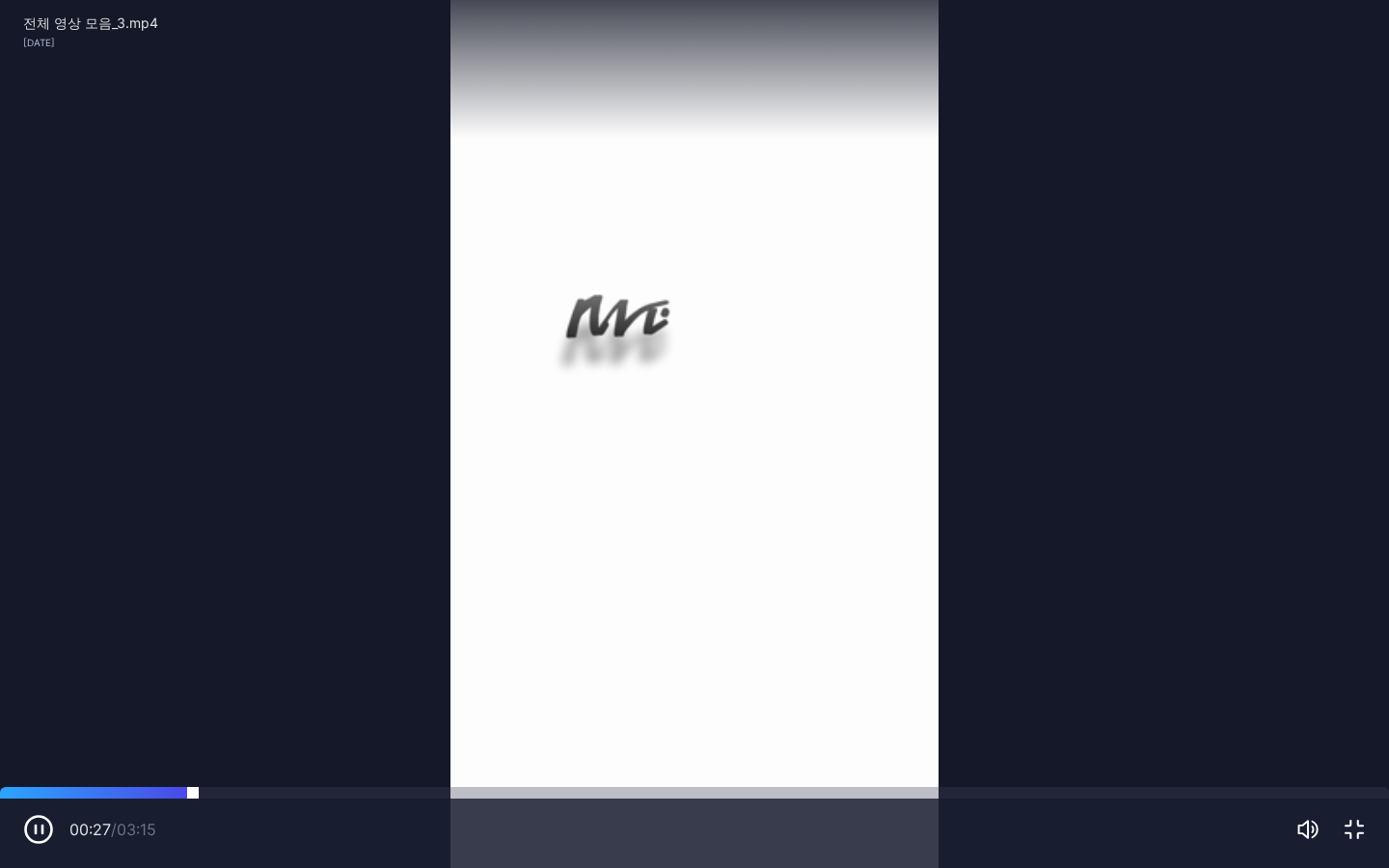 click at bounding box center (694, 793) 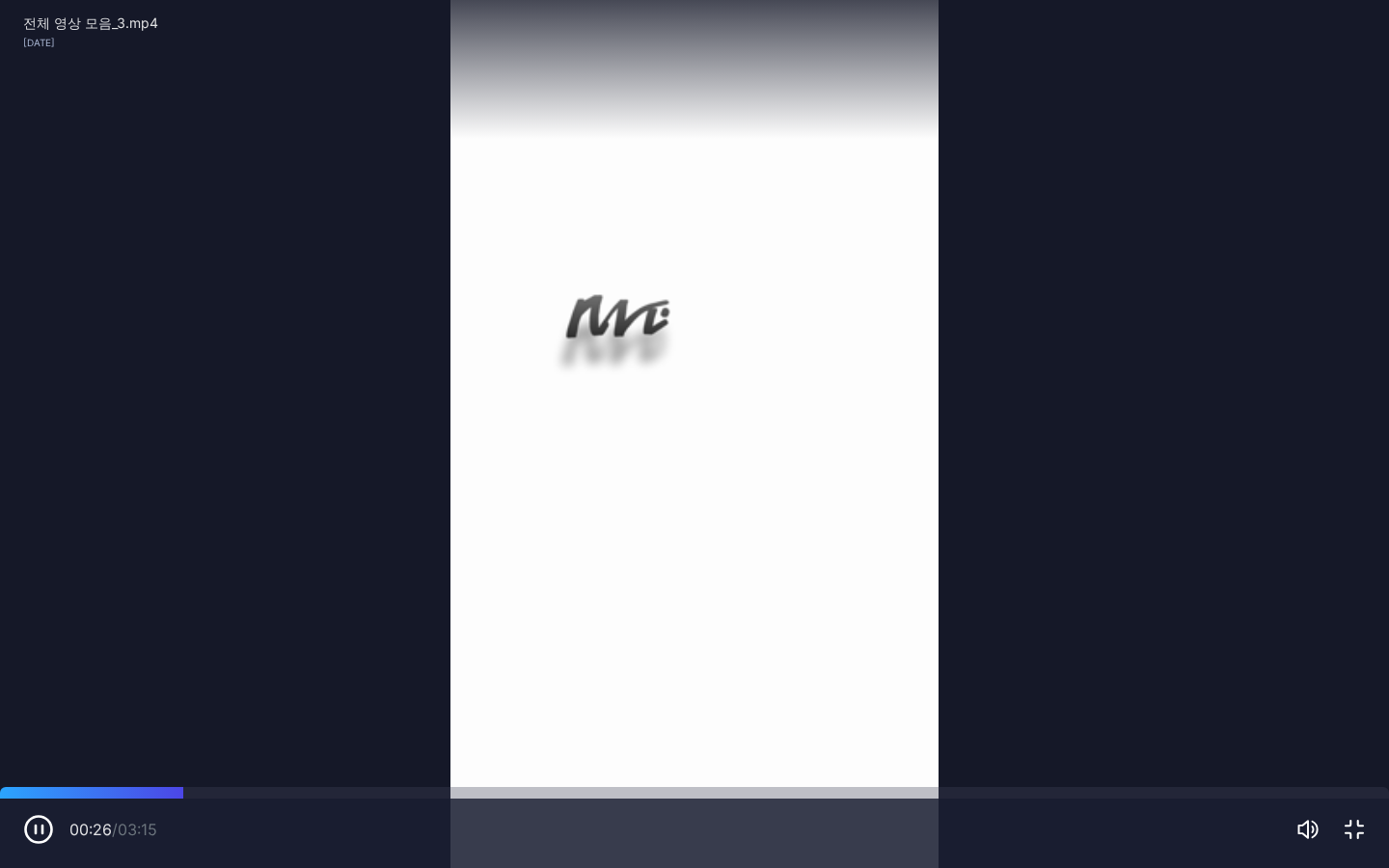 click 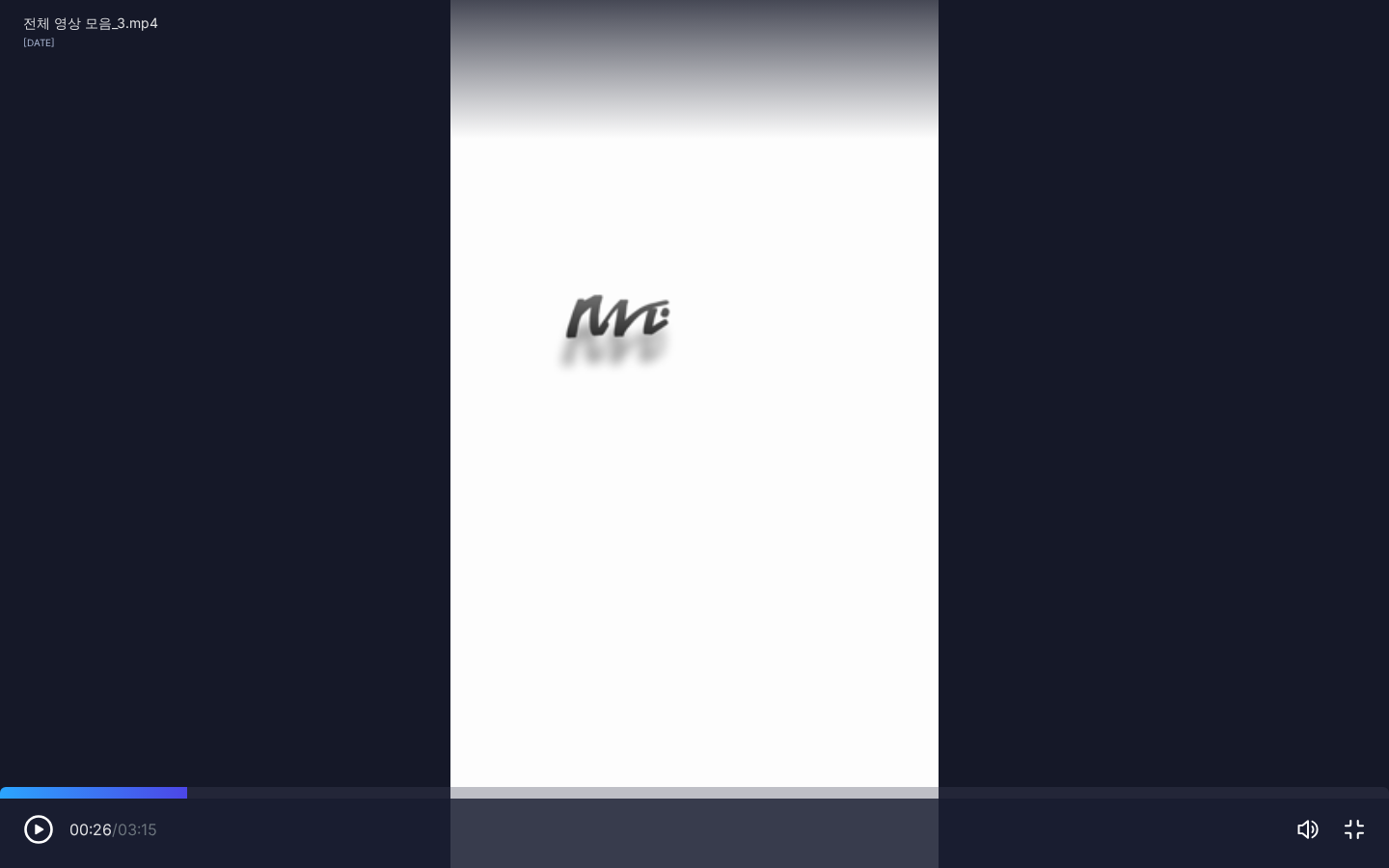 click 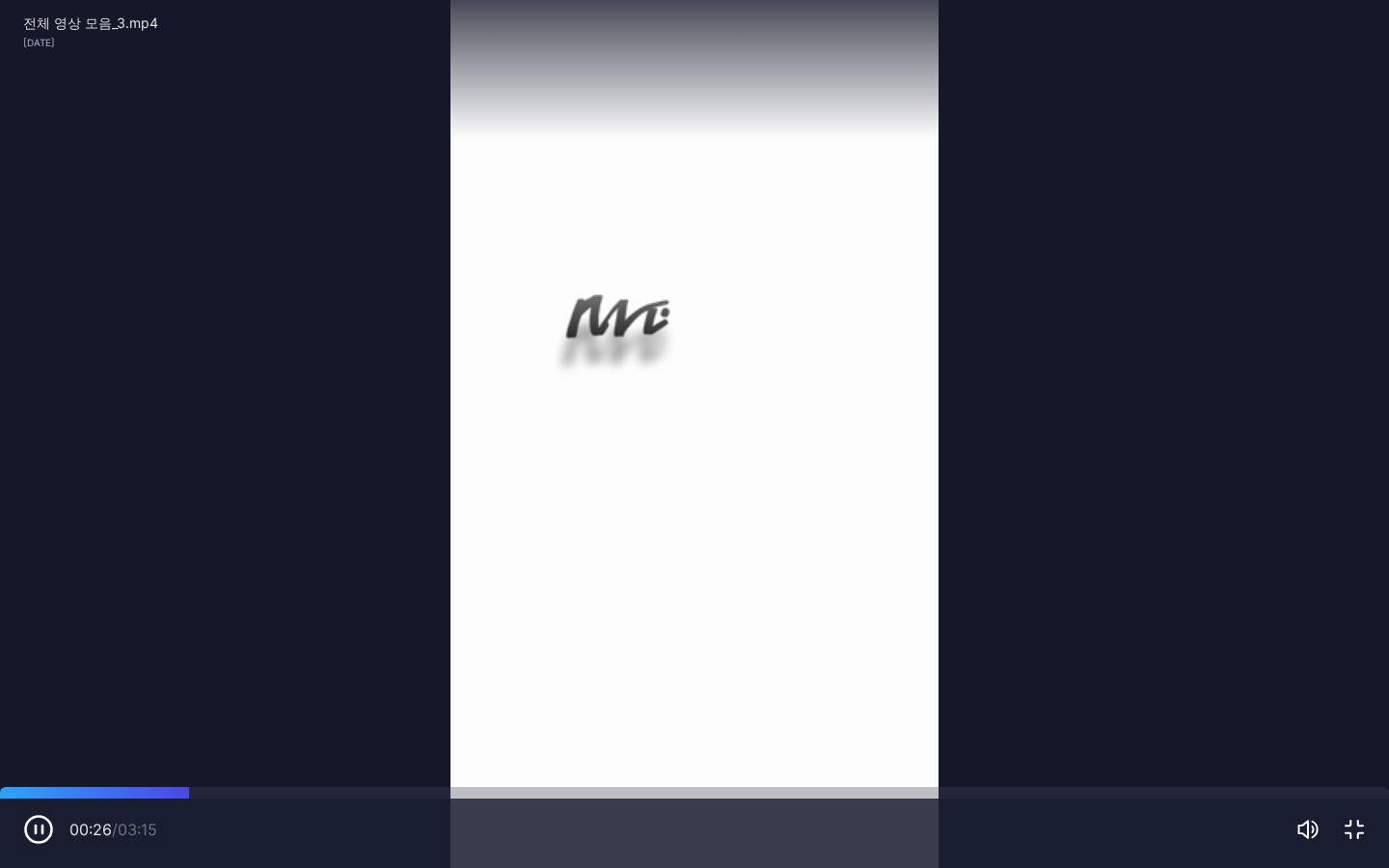 click 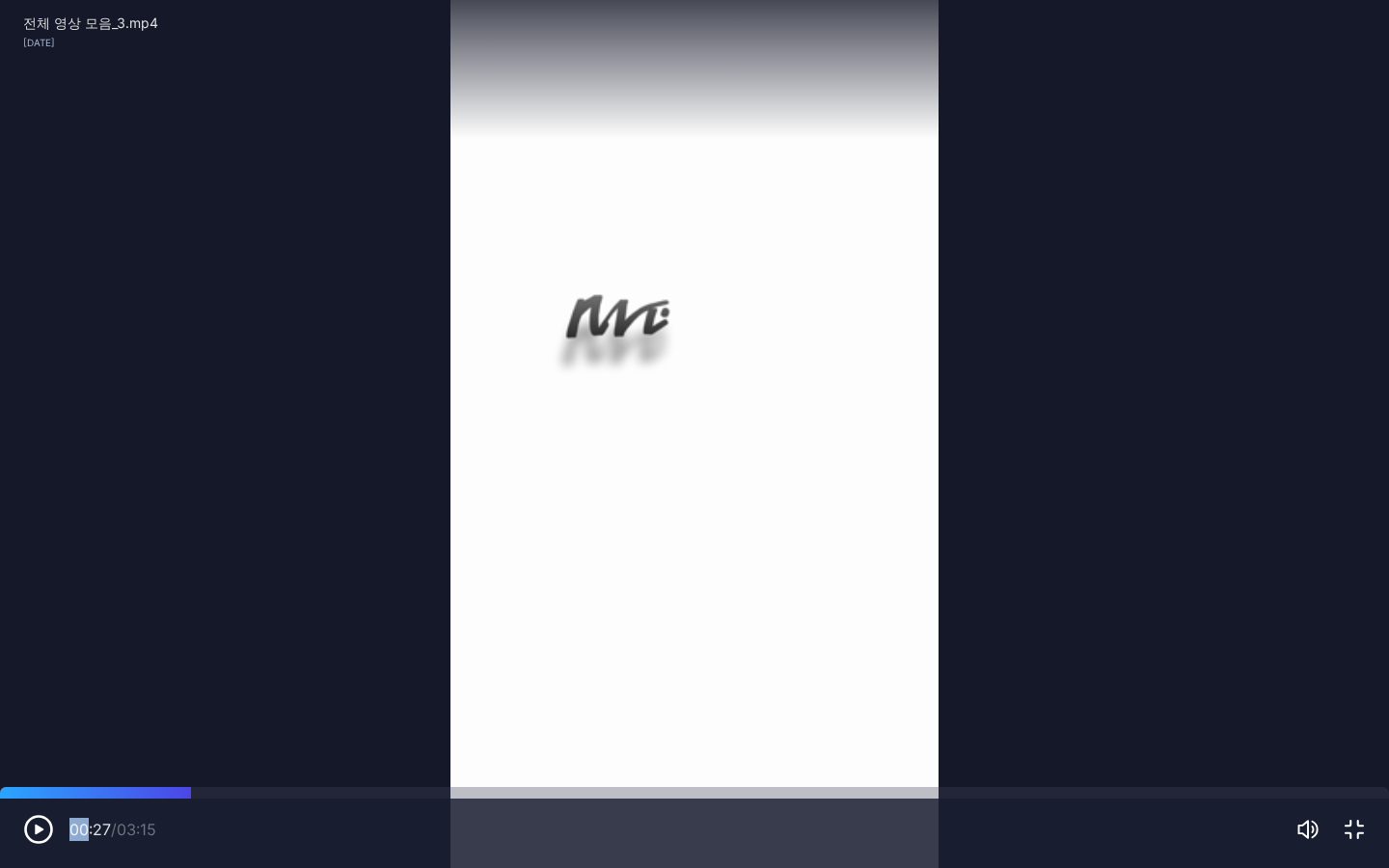 click 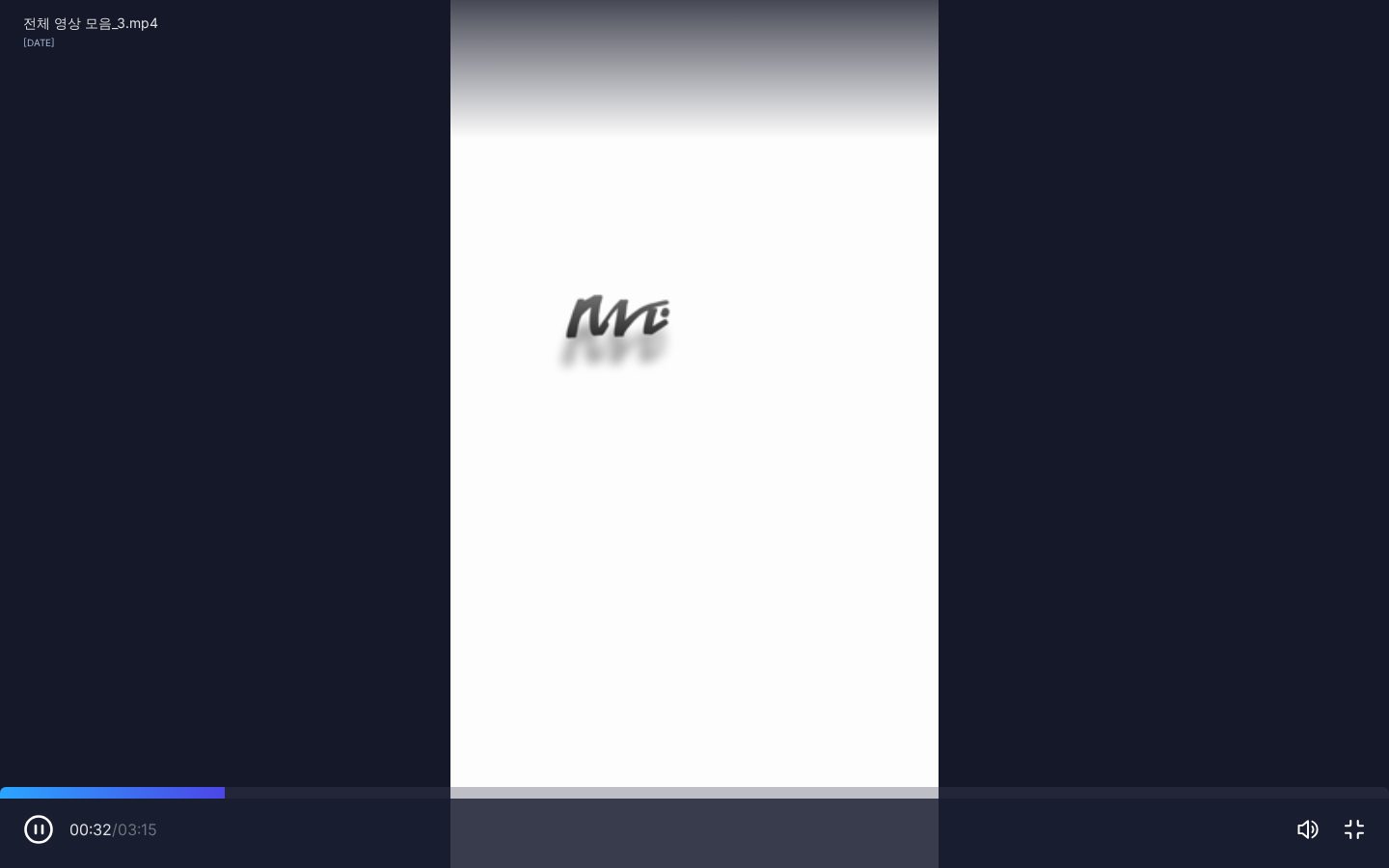 click on "Sorry, your browser doesn‘t support embedded videos" at bounding box center (694, 434) 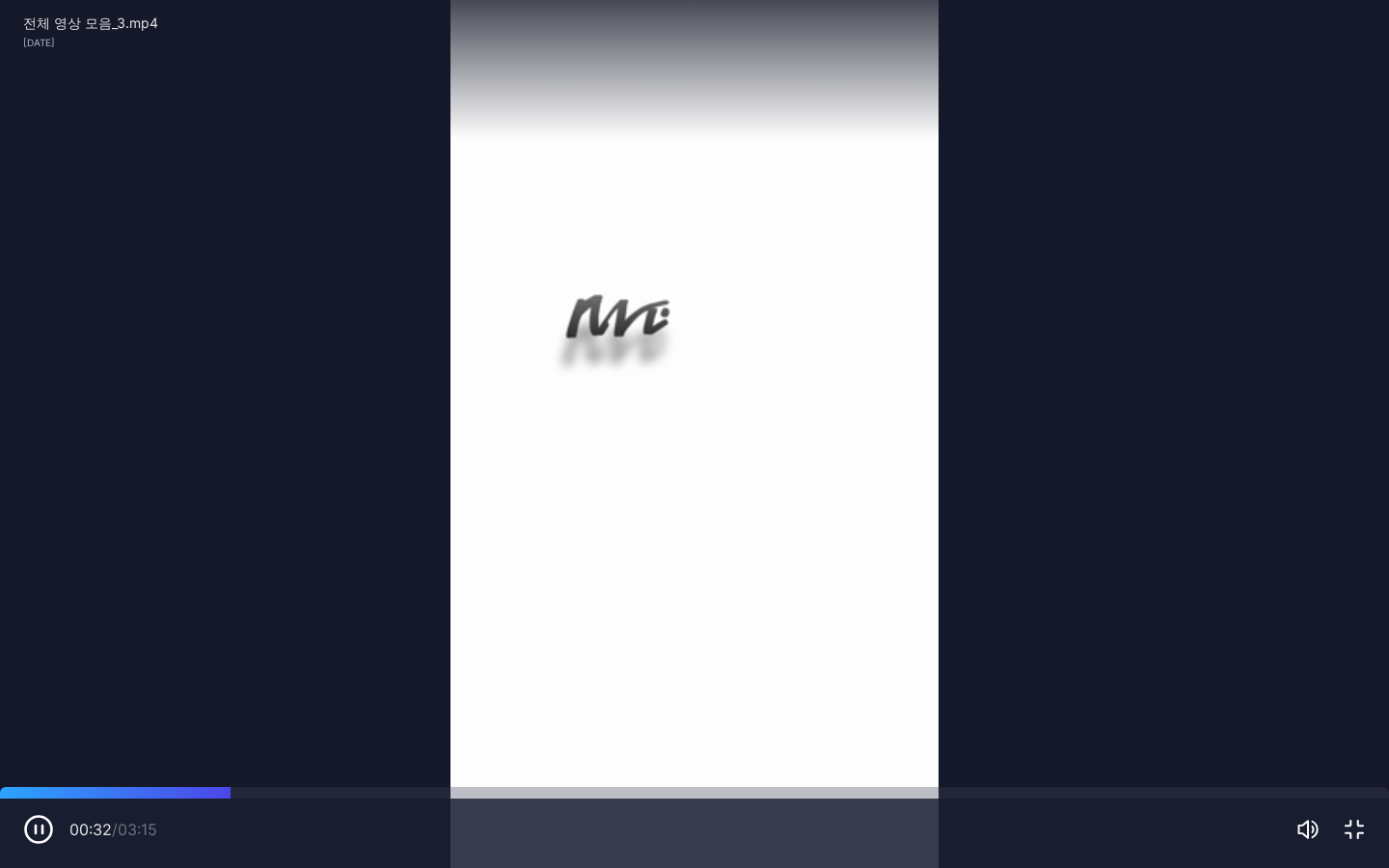click on "00:32  /  03:15" at bounding box center (694, 833) 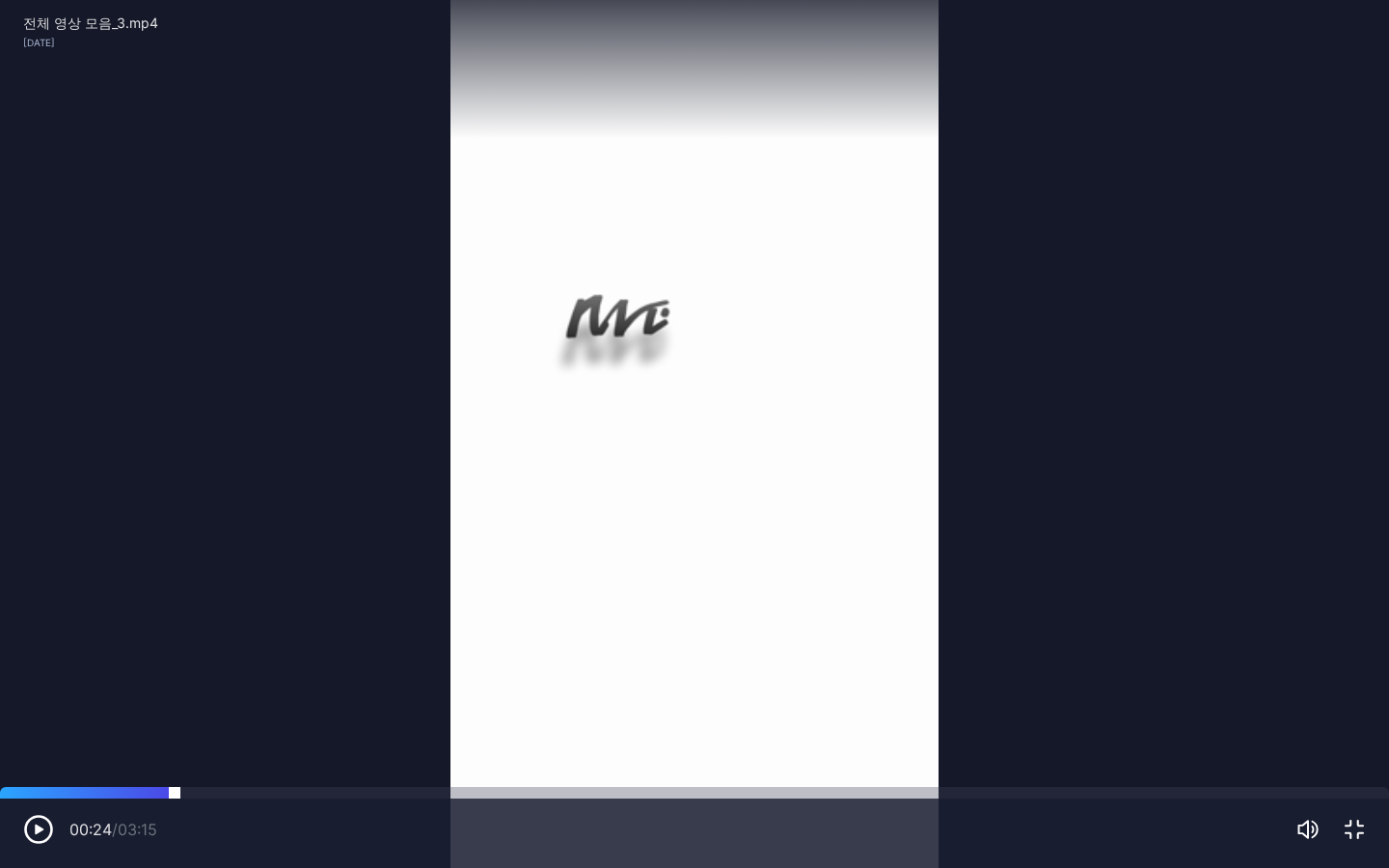 click at bounding box center (694, 793) 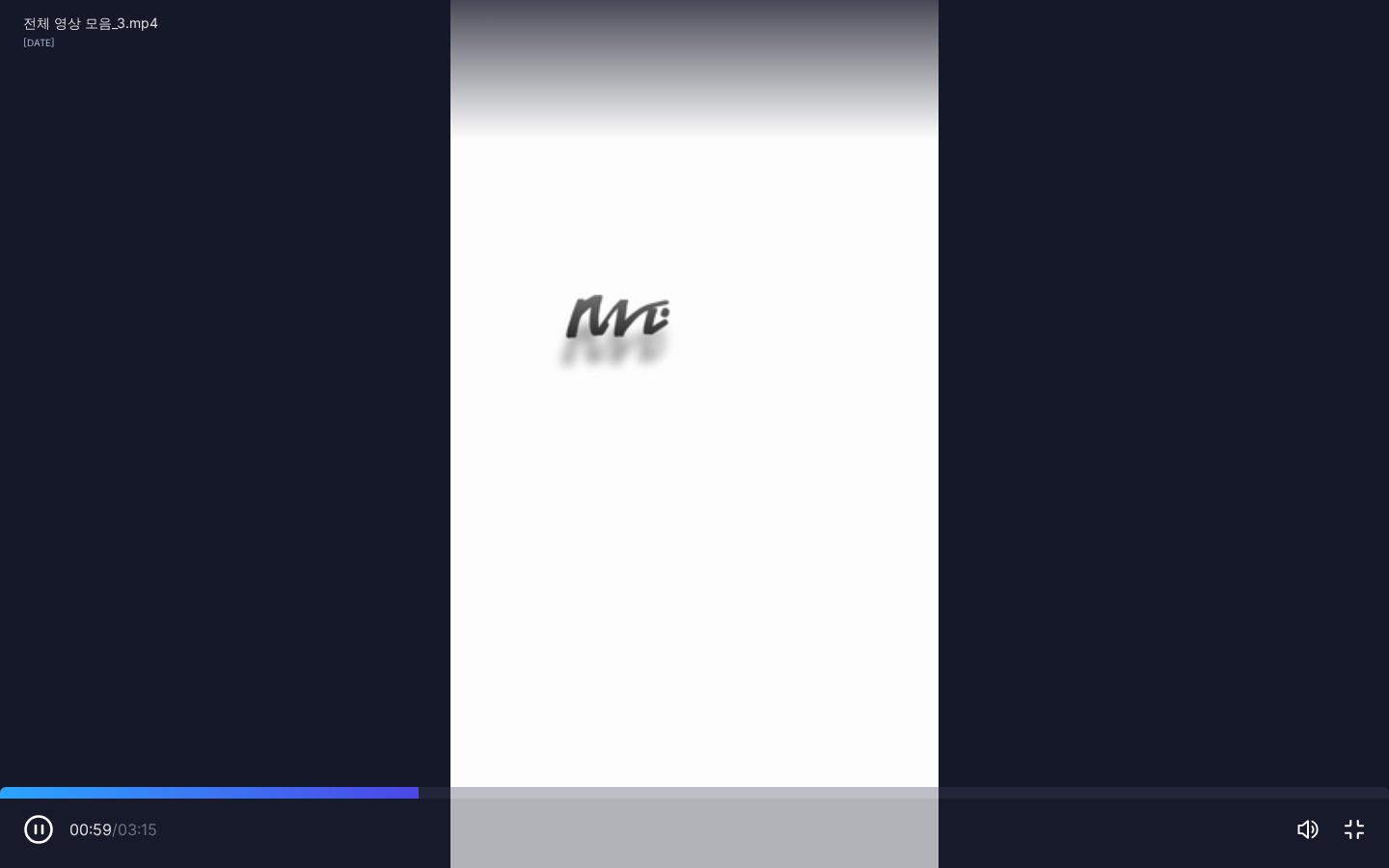 click on "Sorry, your browser doesn‘t support embedded videos" at bounding box center [694, 434] 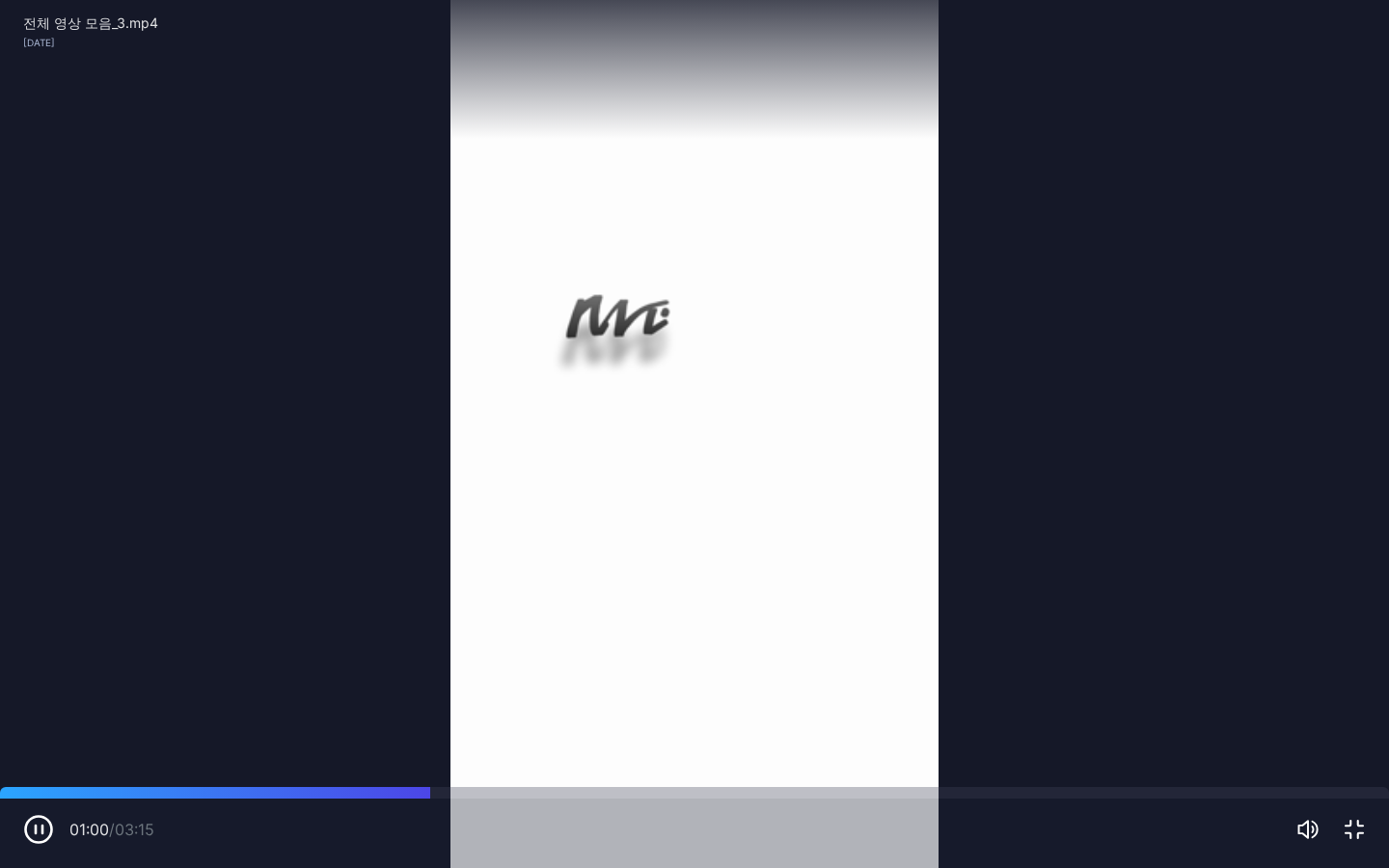 click on "Sorry, your browser doesn‘t support embedded videos" at bounding box center [694, 434] 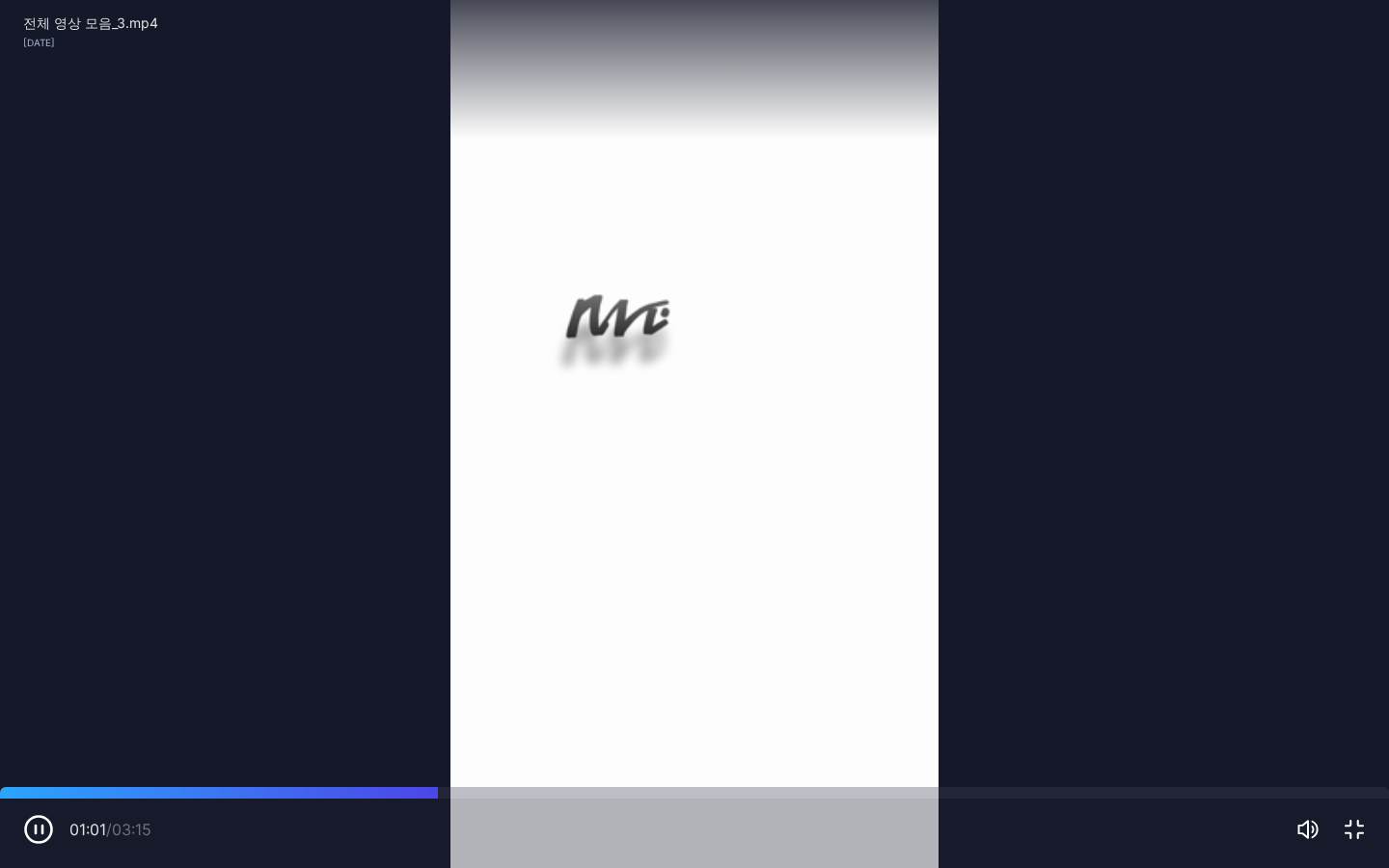 click on "Sorry, your browser doesn‘t support embedded videos" at bounding box center (694, 434) 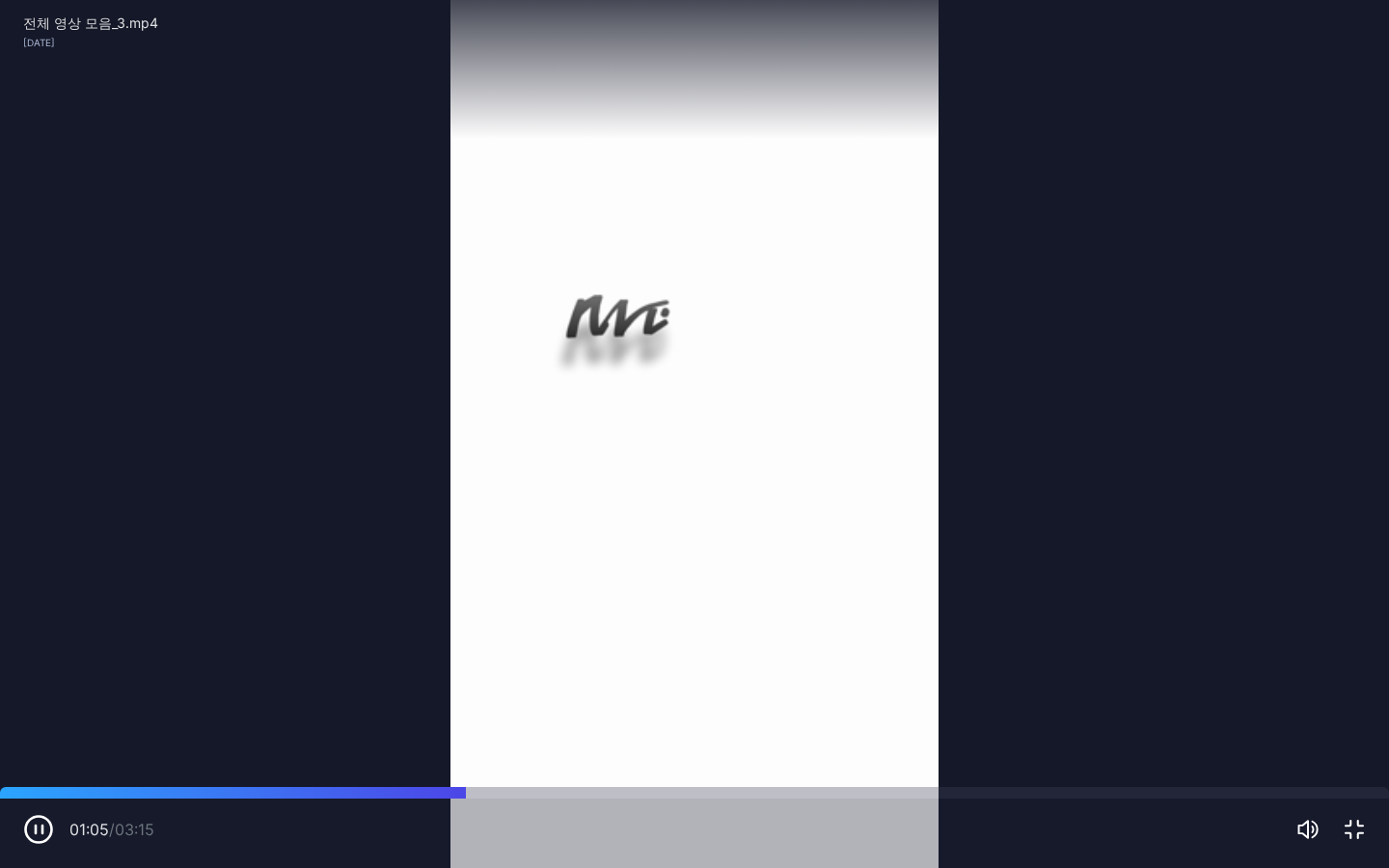 click on "Sorry, your browser doesn‘t support embedded videos" at bounding box center [694, 434] 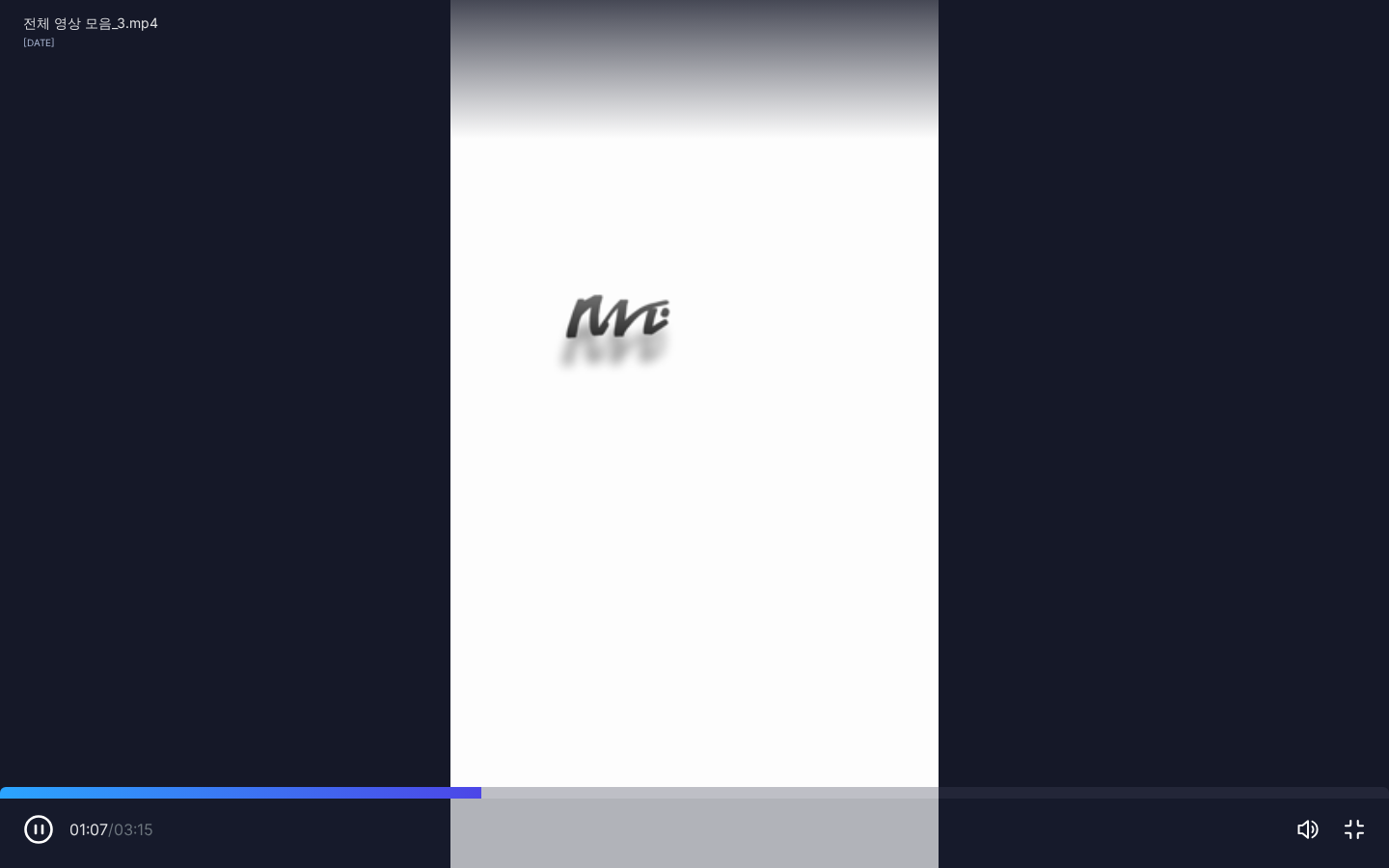 click 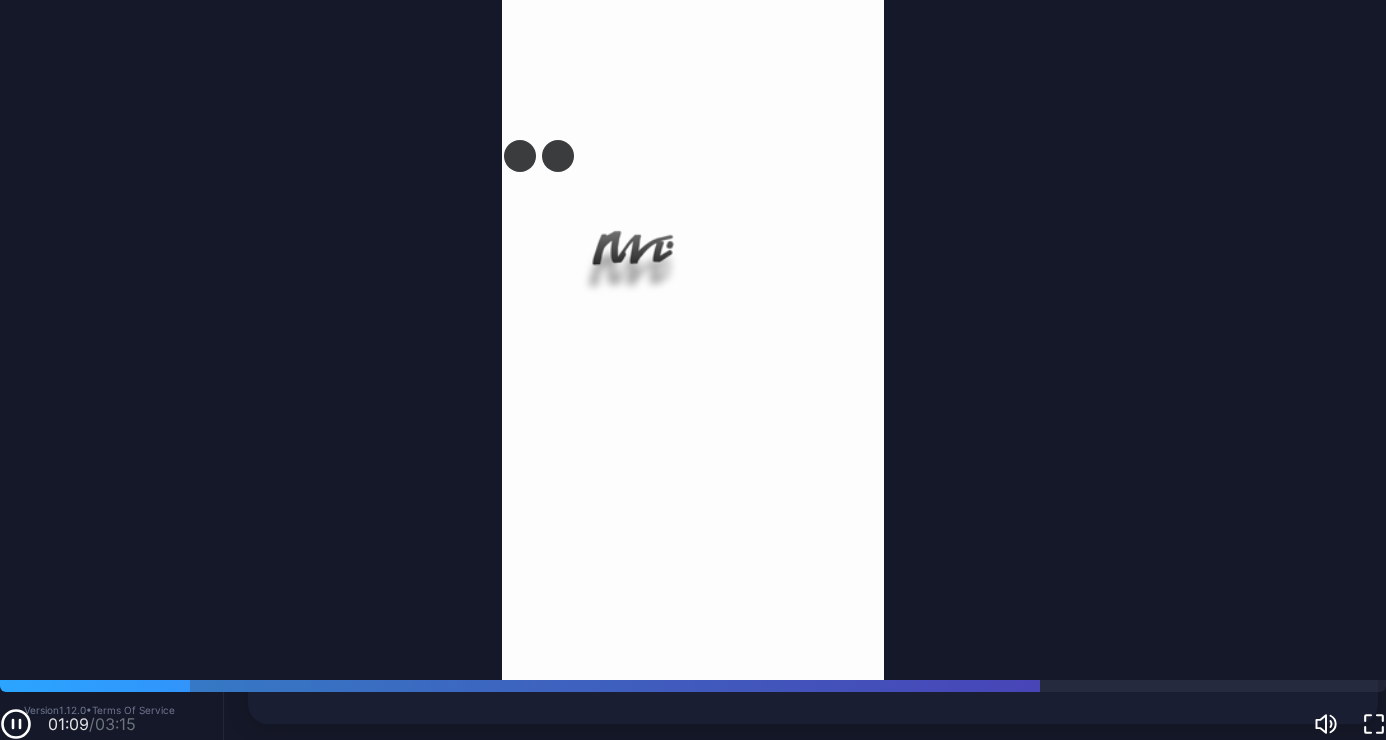 scroll, scrollTop: 86, scrollLeft: 0, axis: vertical 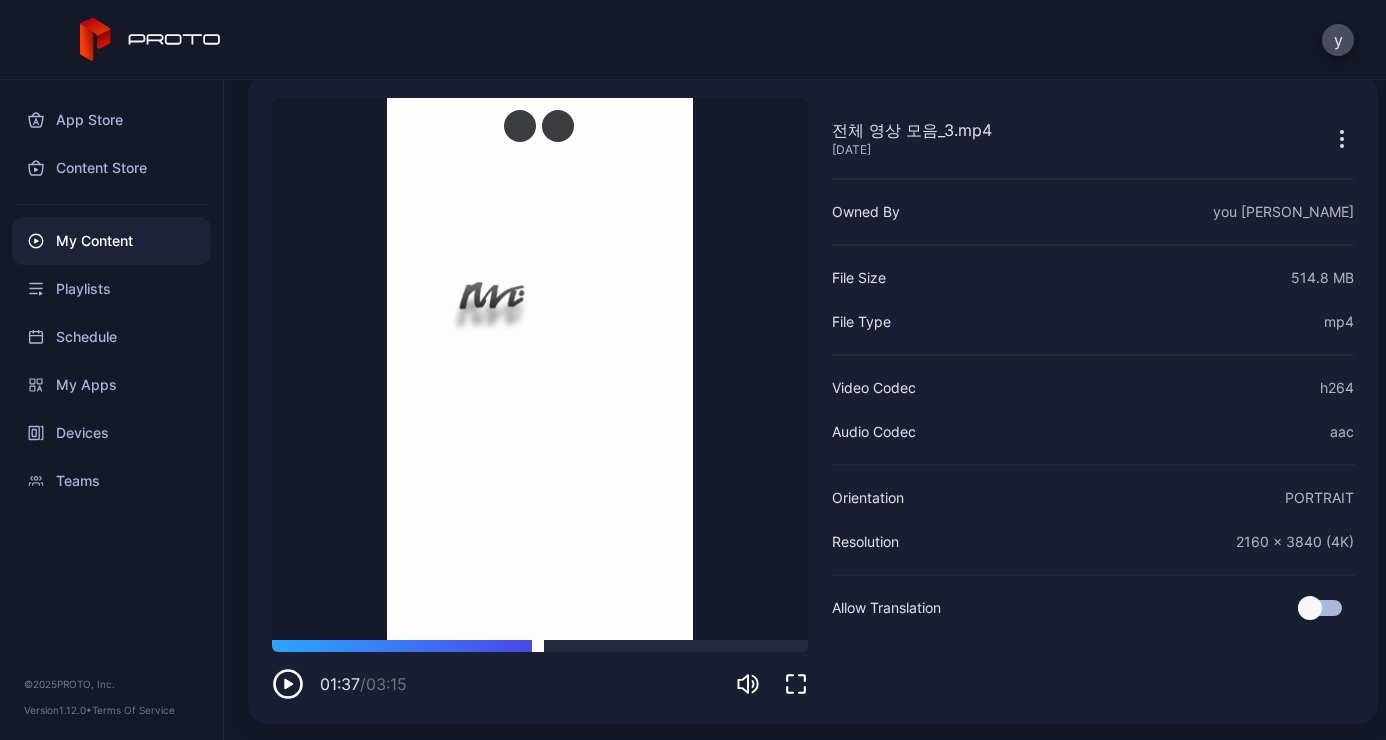 click at bounding box center (540, 646) 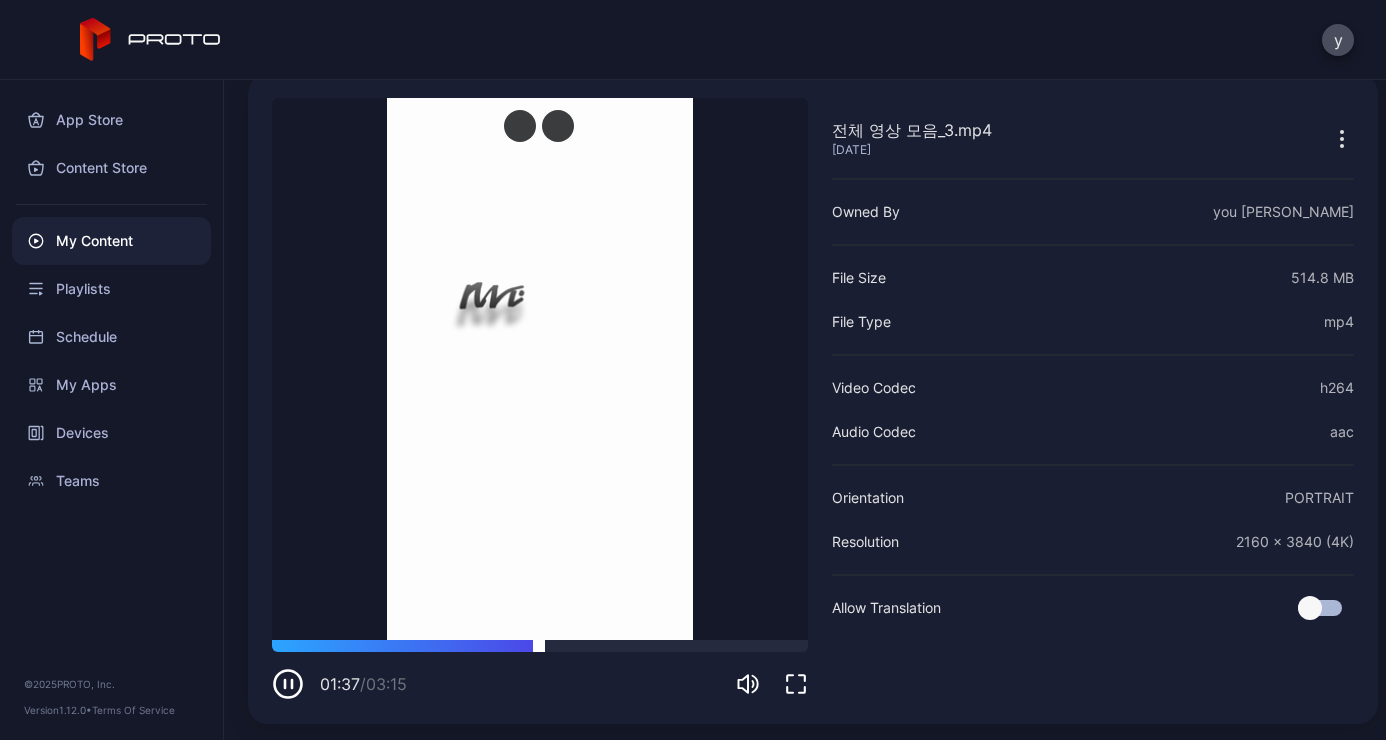 click at bounding box center (540, 646) 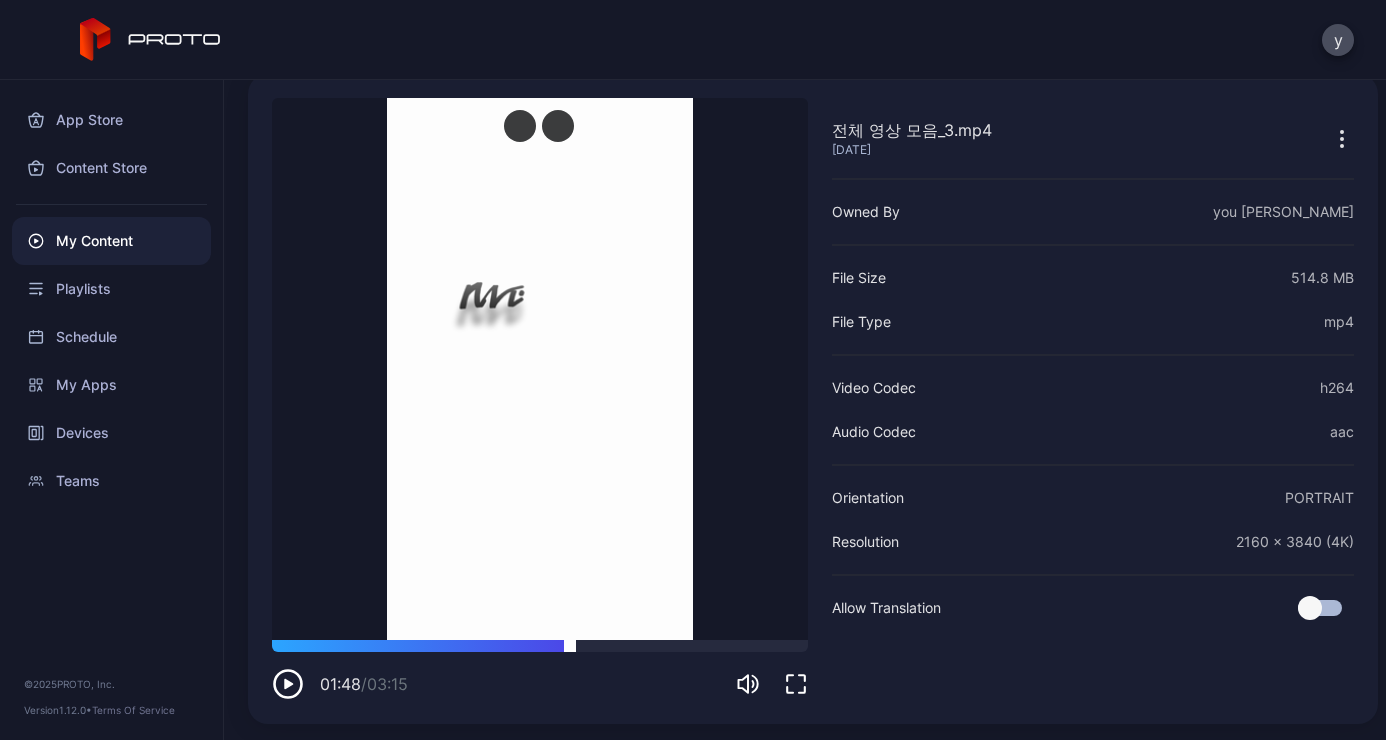 click at bounding box center [540, 646] 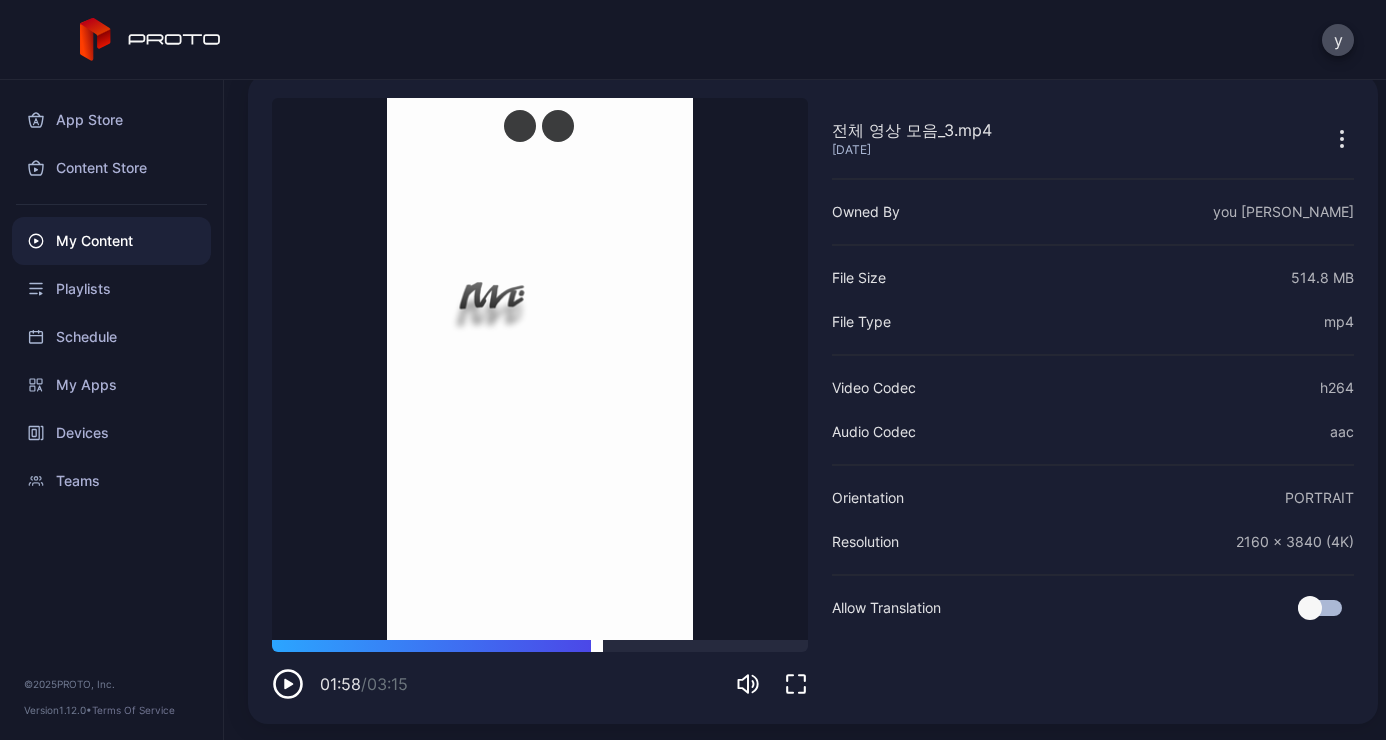 click at bounding box center (540, 646) 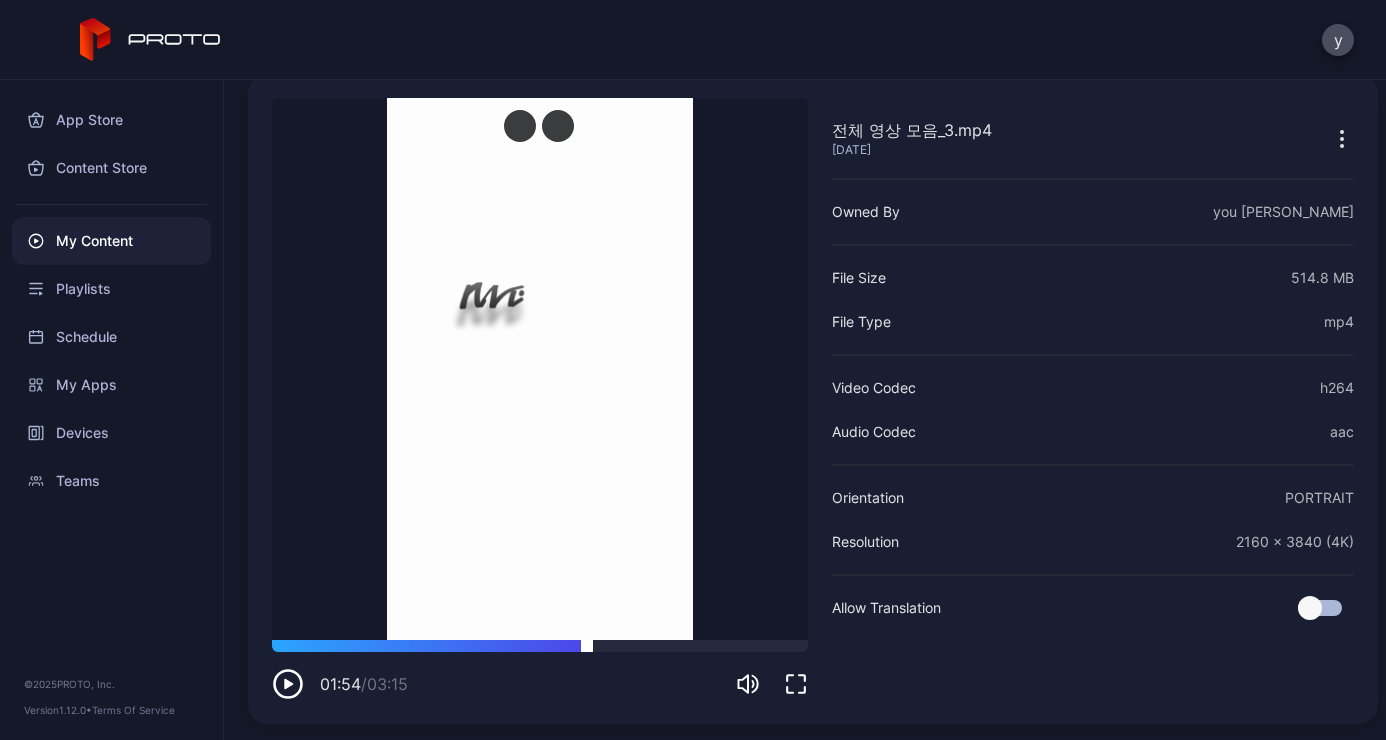 click at bounding box center [540, 646] 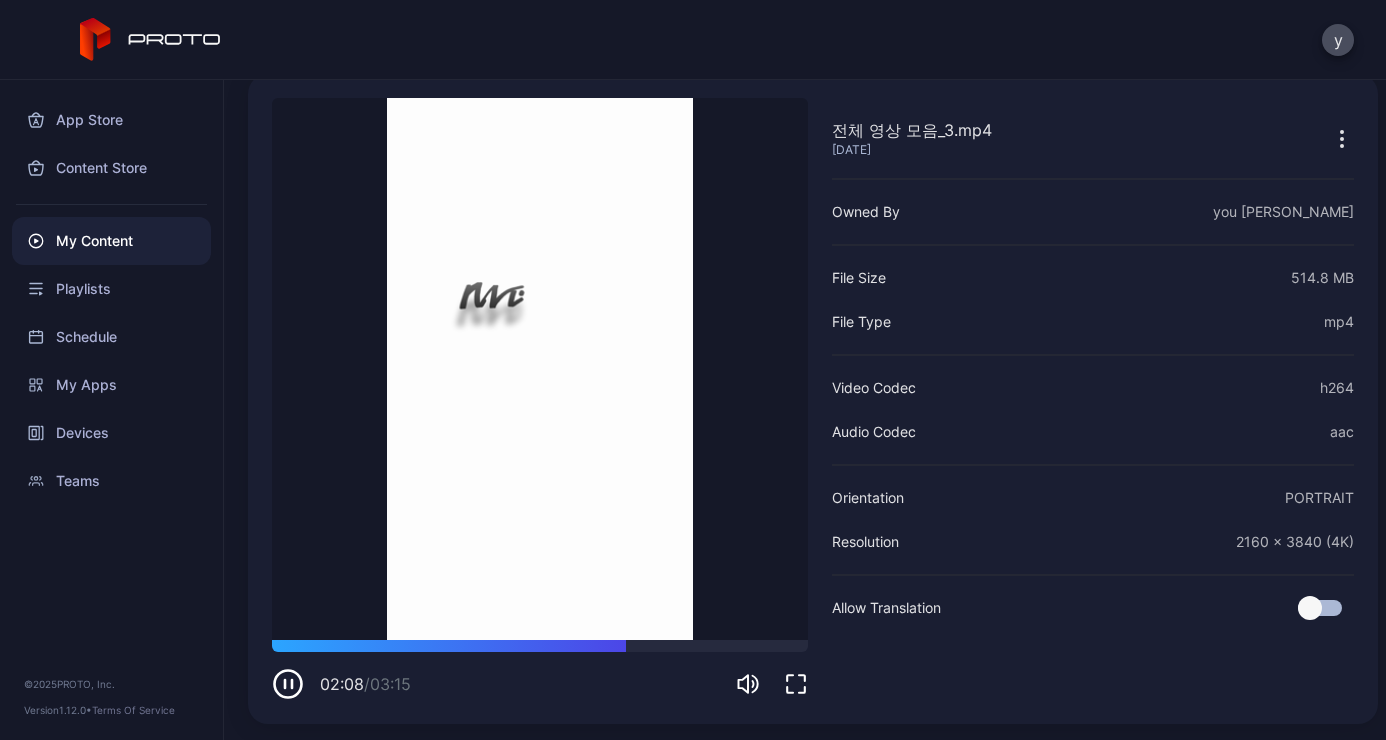 click 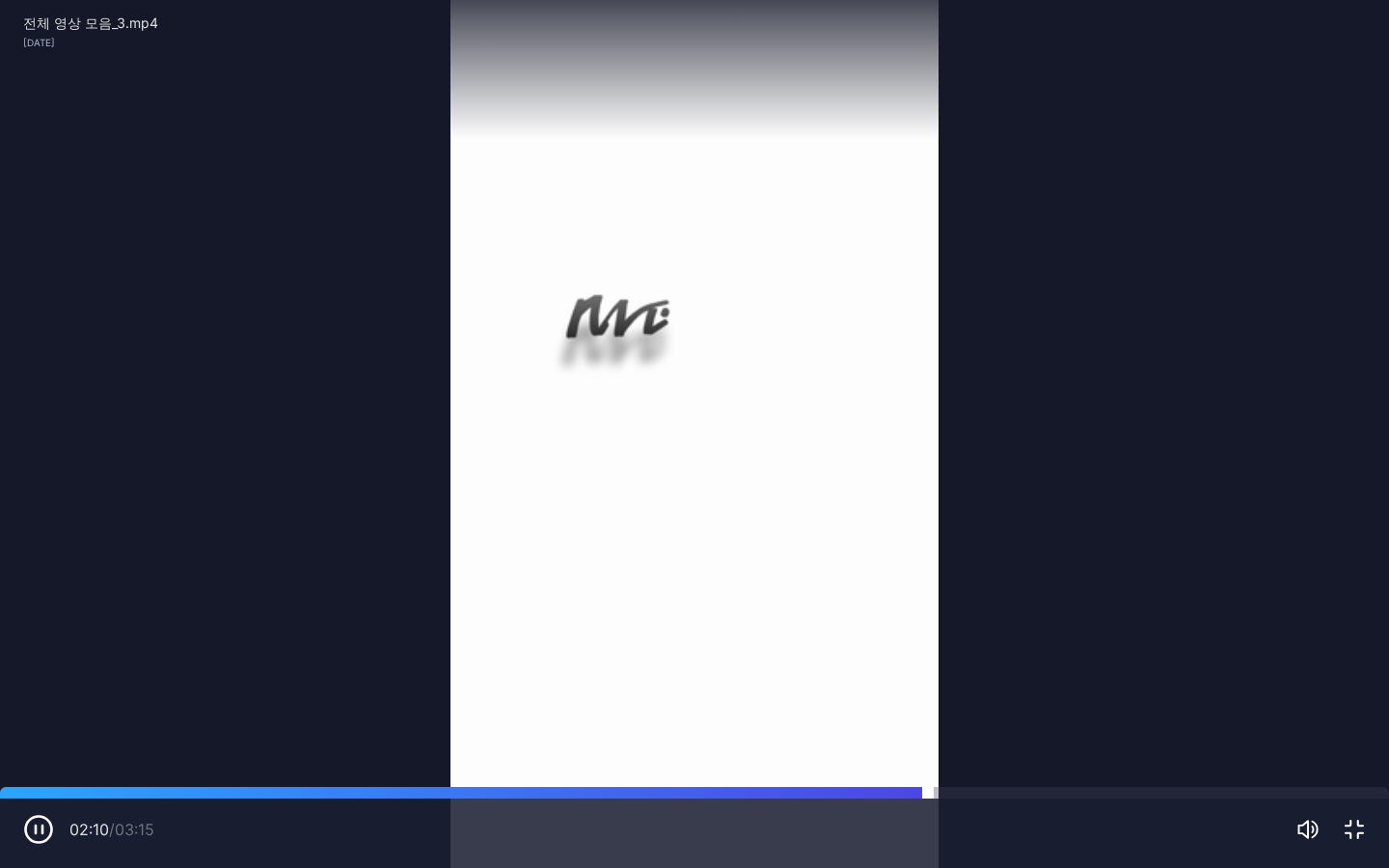 click at bounding box center [694, 793] 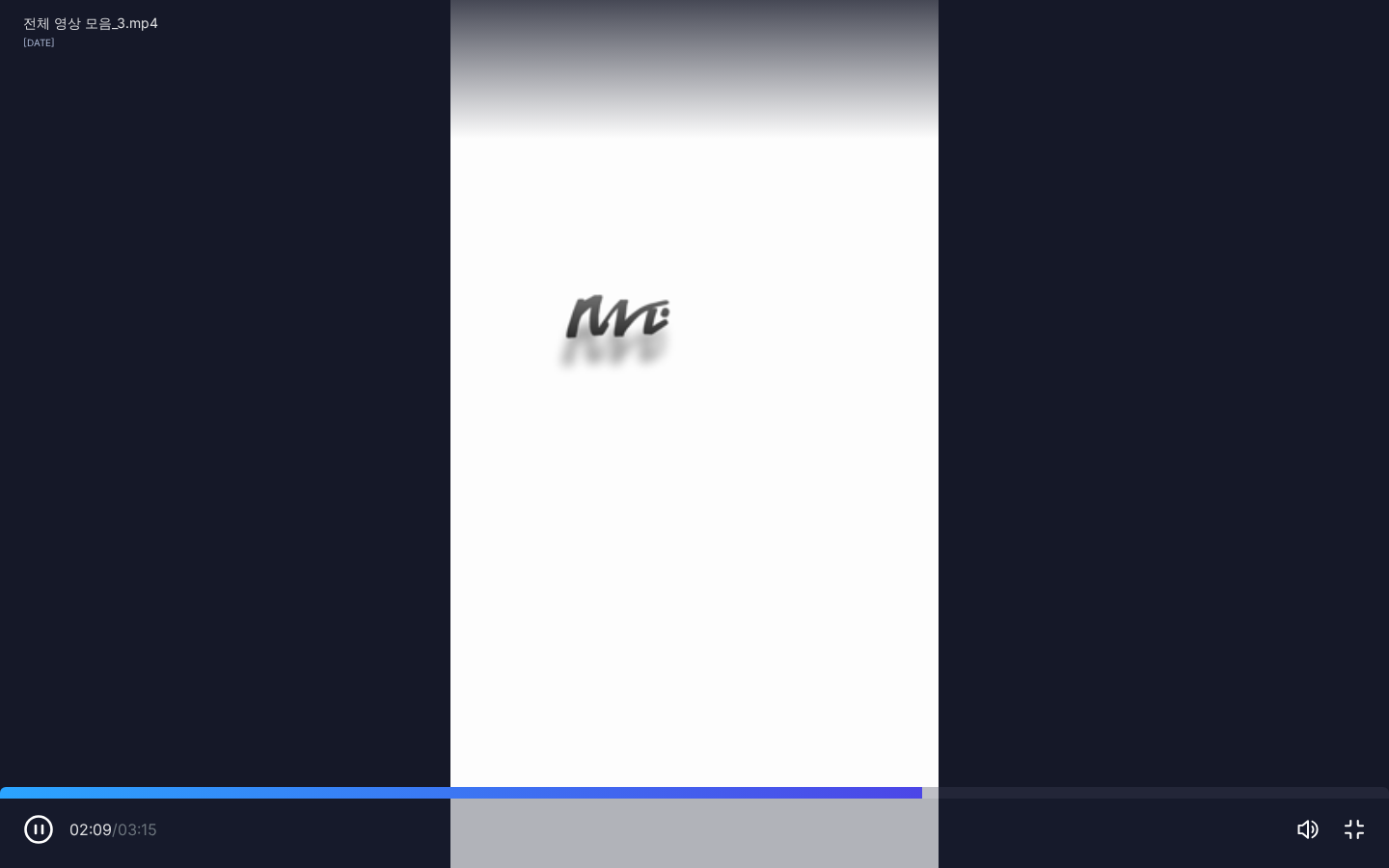 click 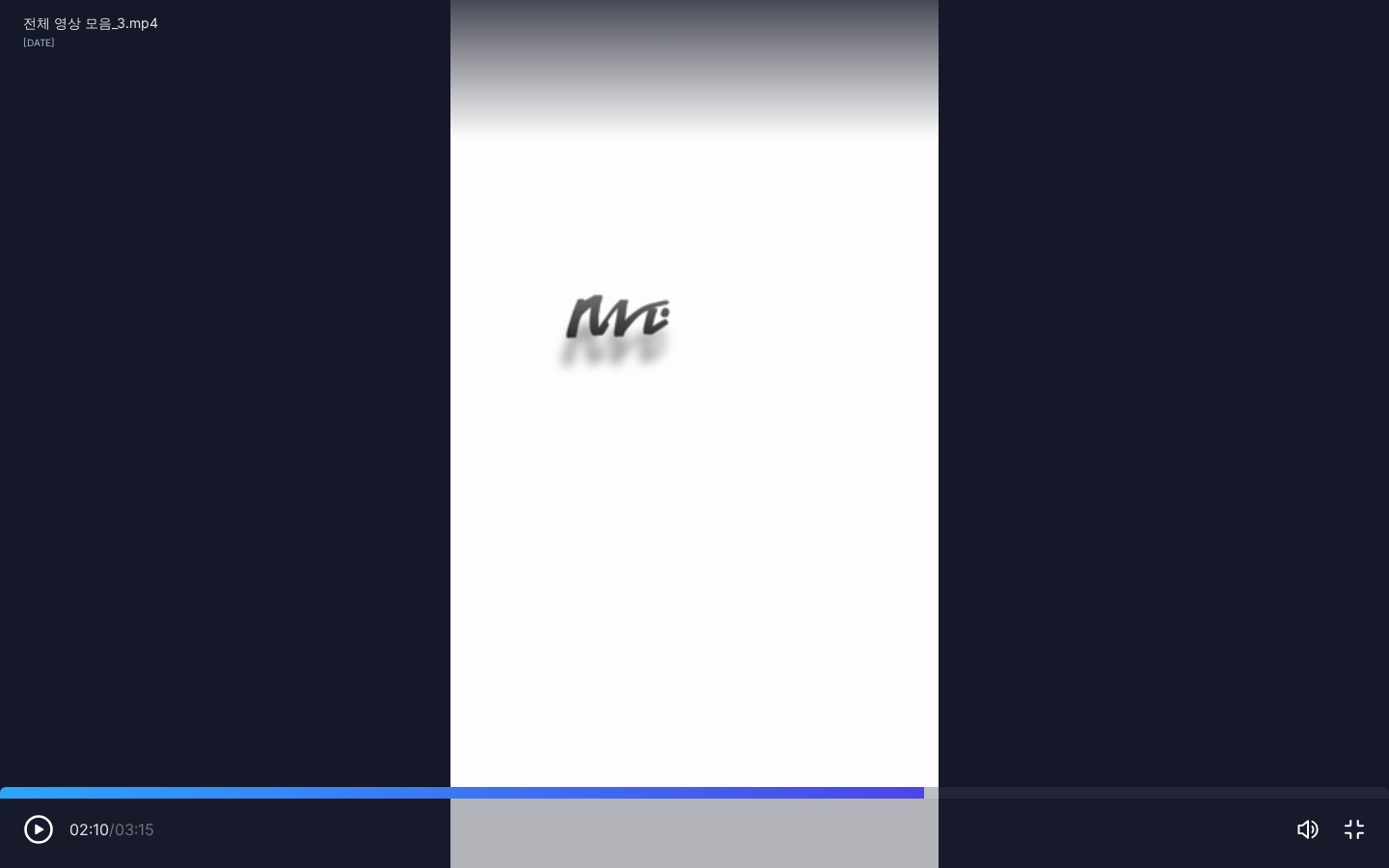 click 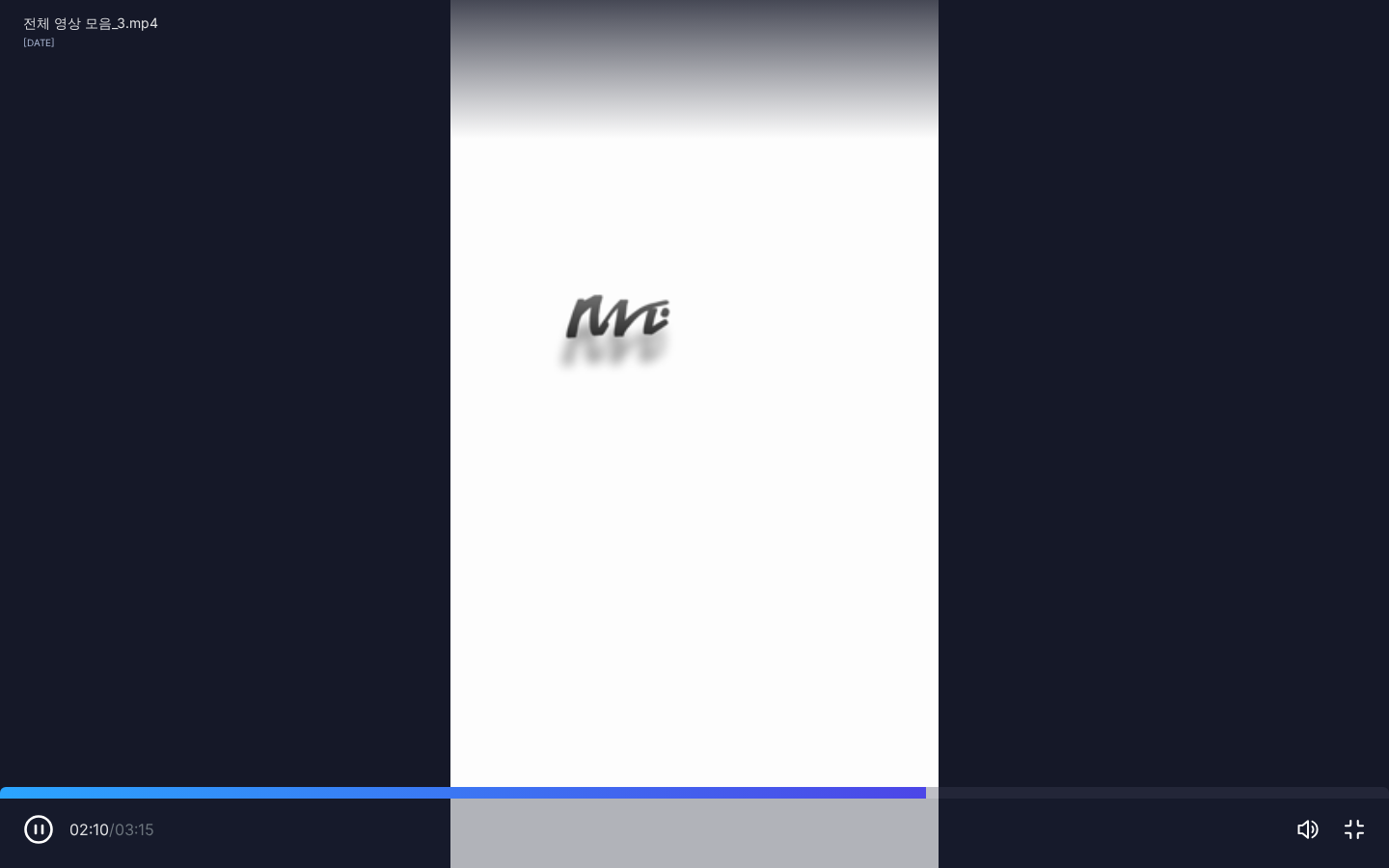 click 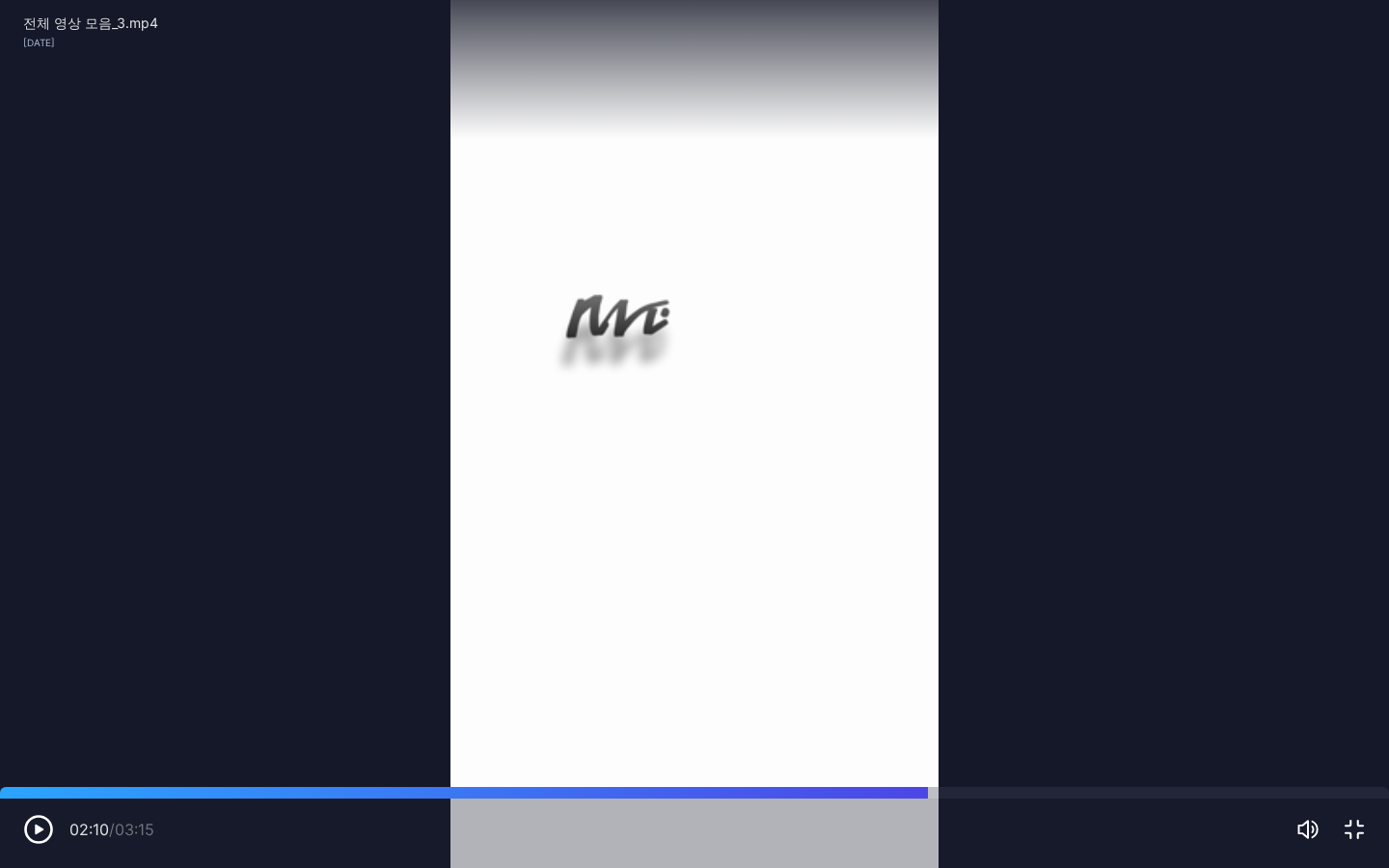 click 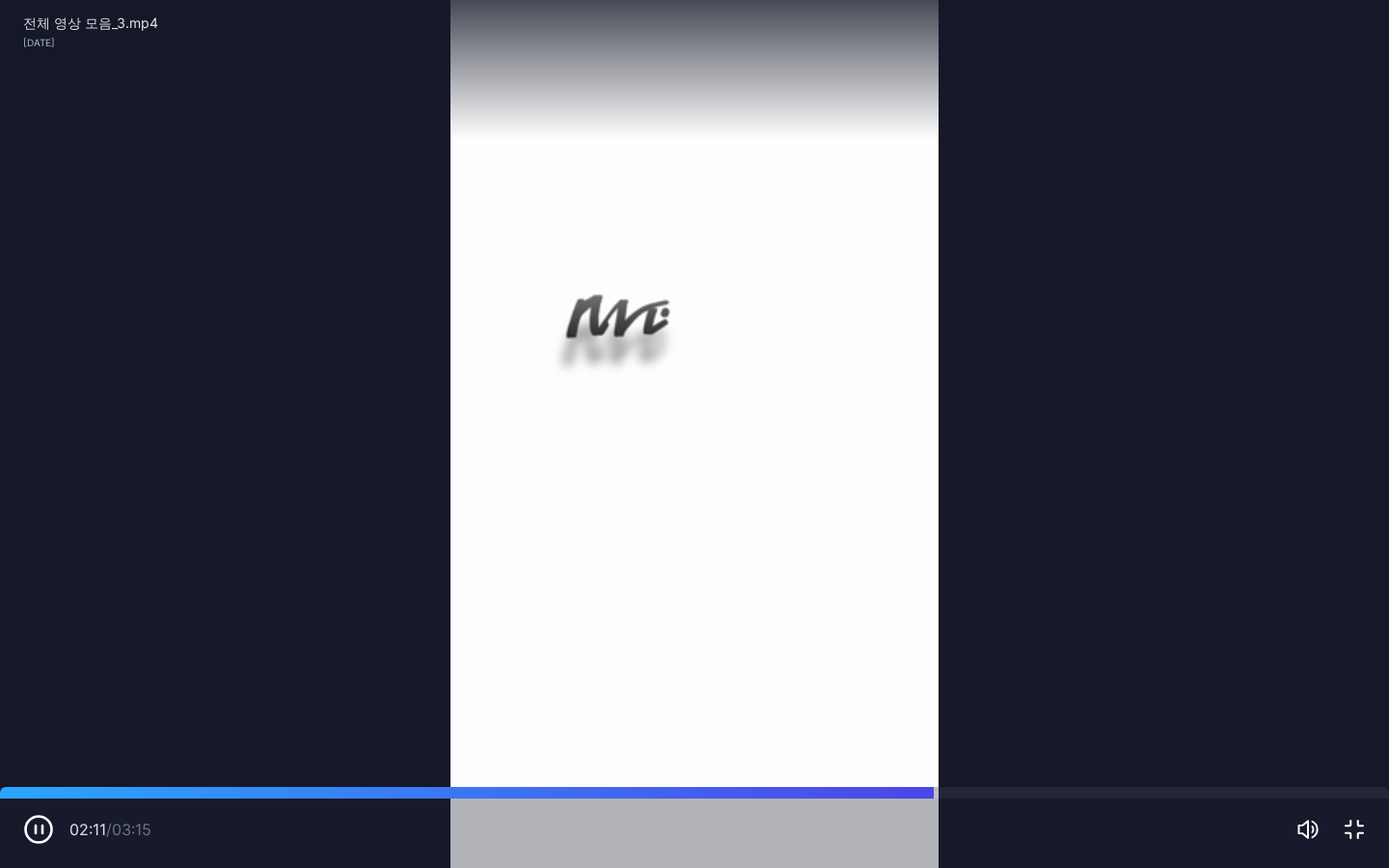 click 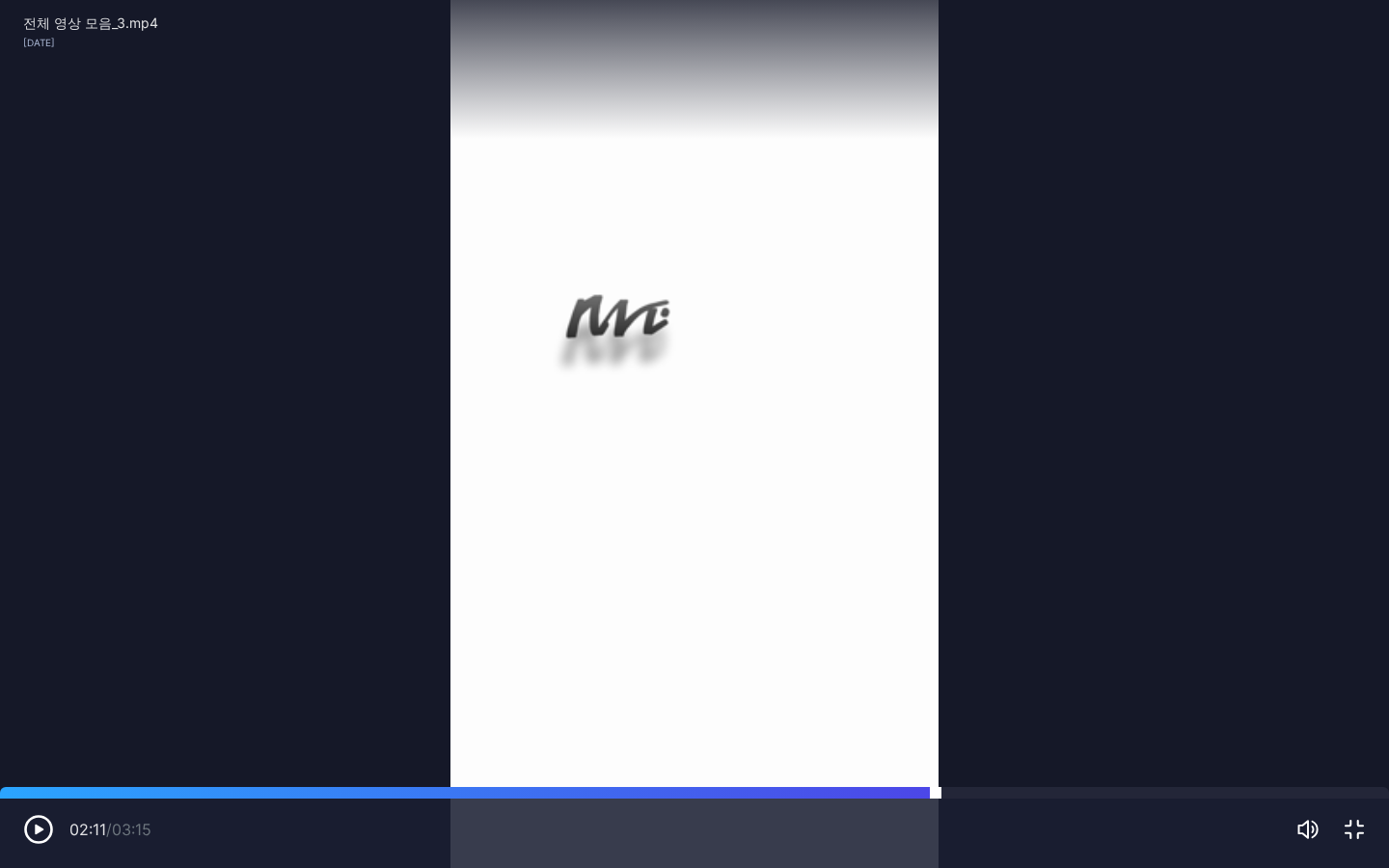 click at bounding box center [694, 793] 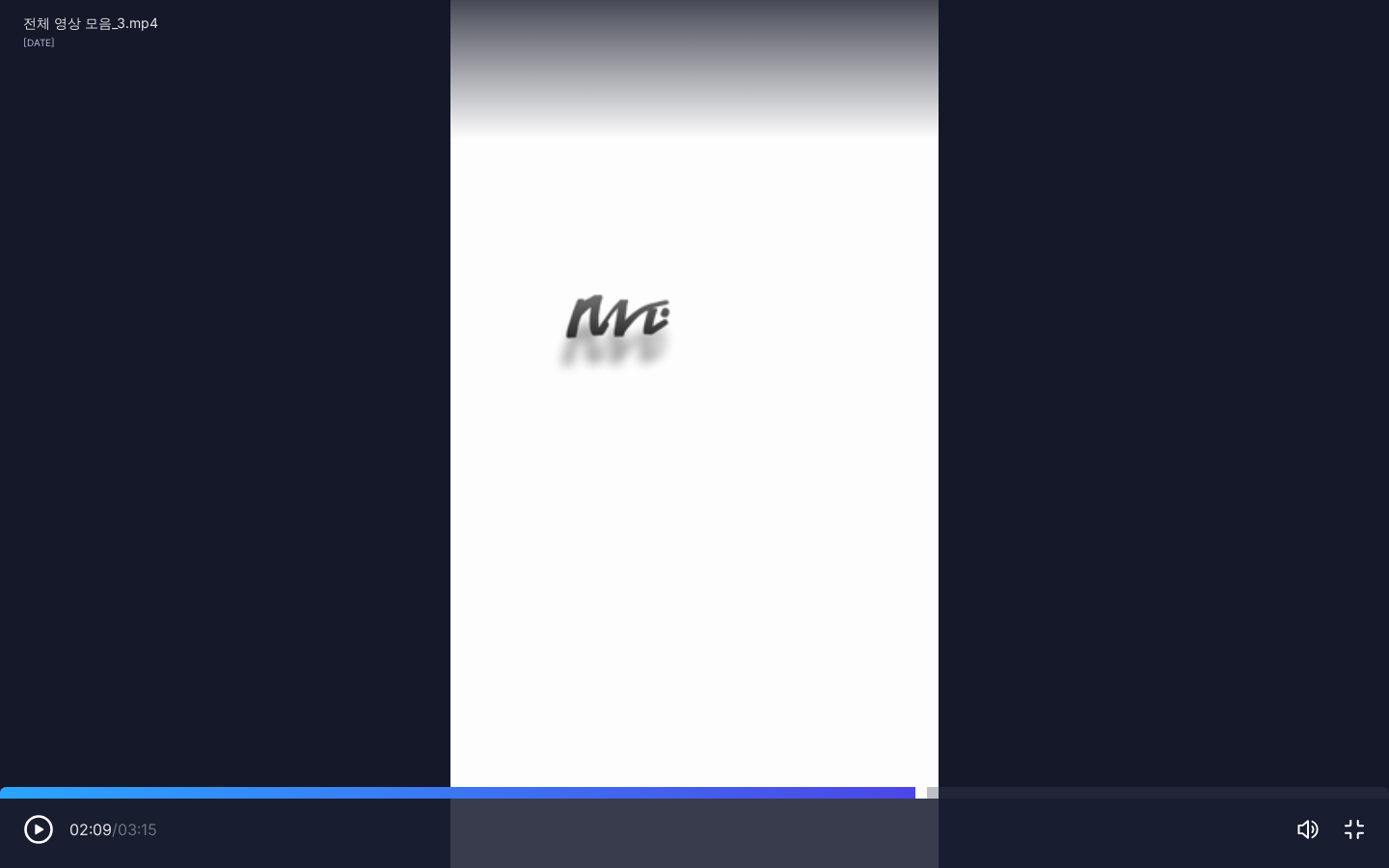 click at bounding box center [694, 793] 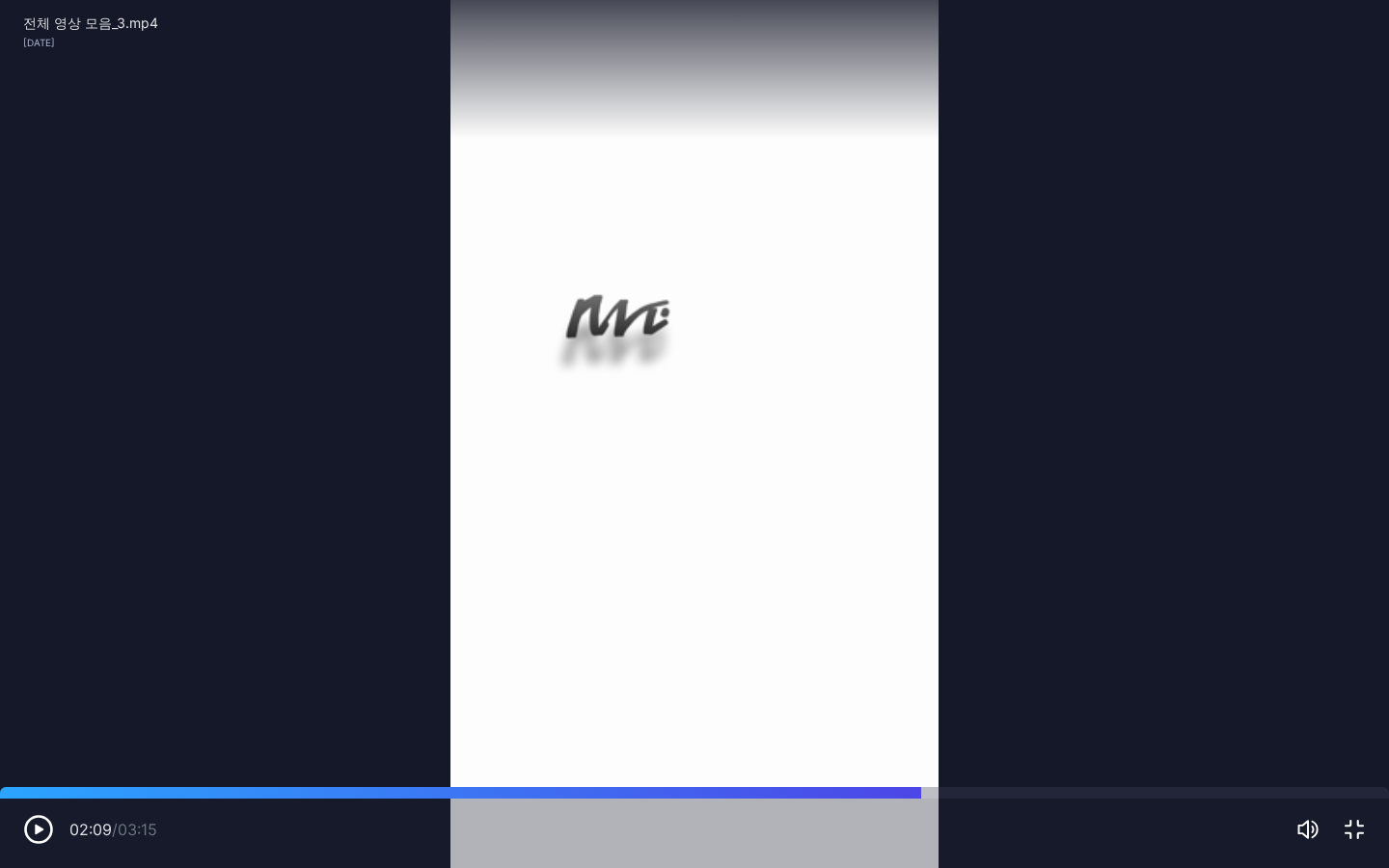 click 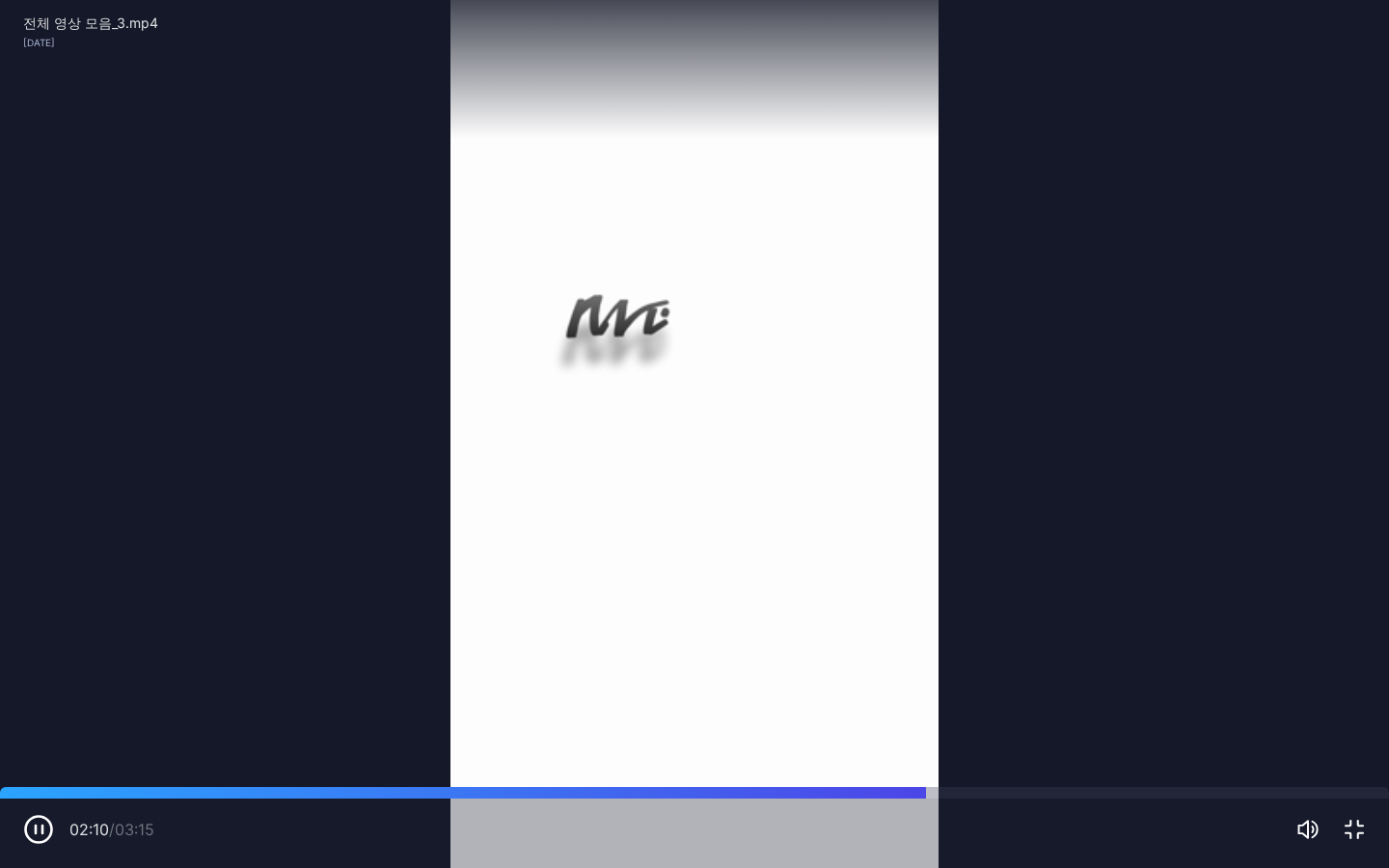 click 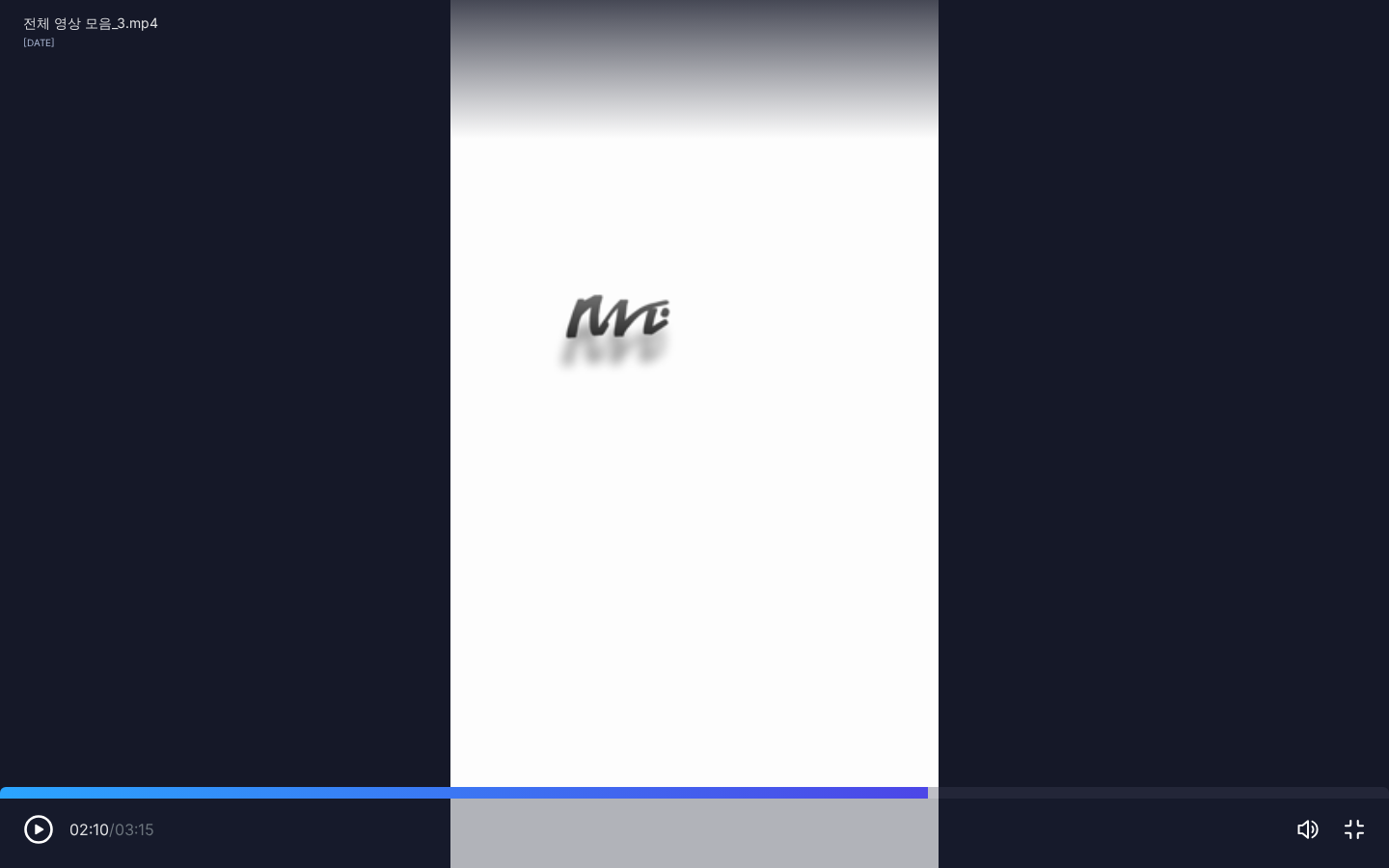 click 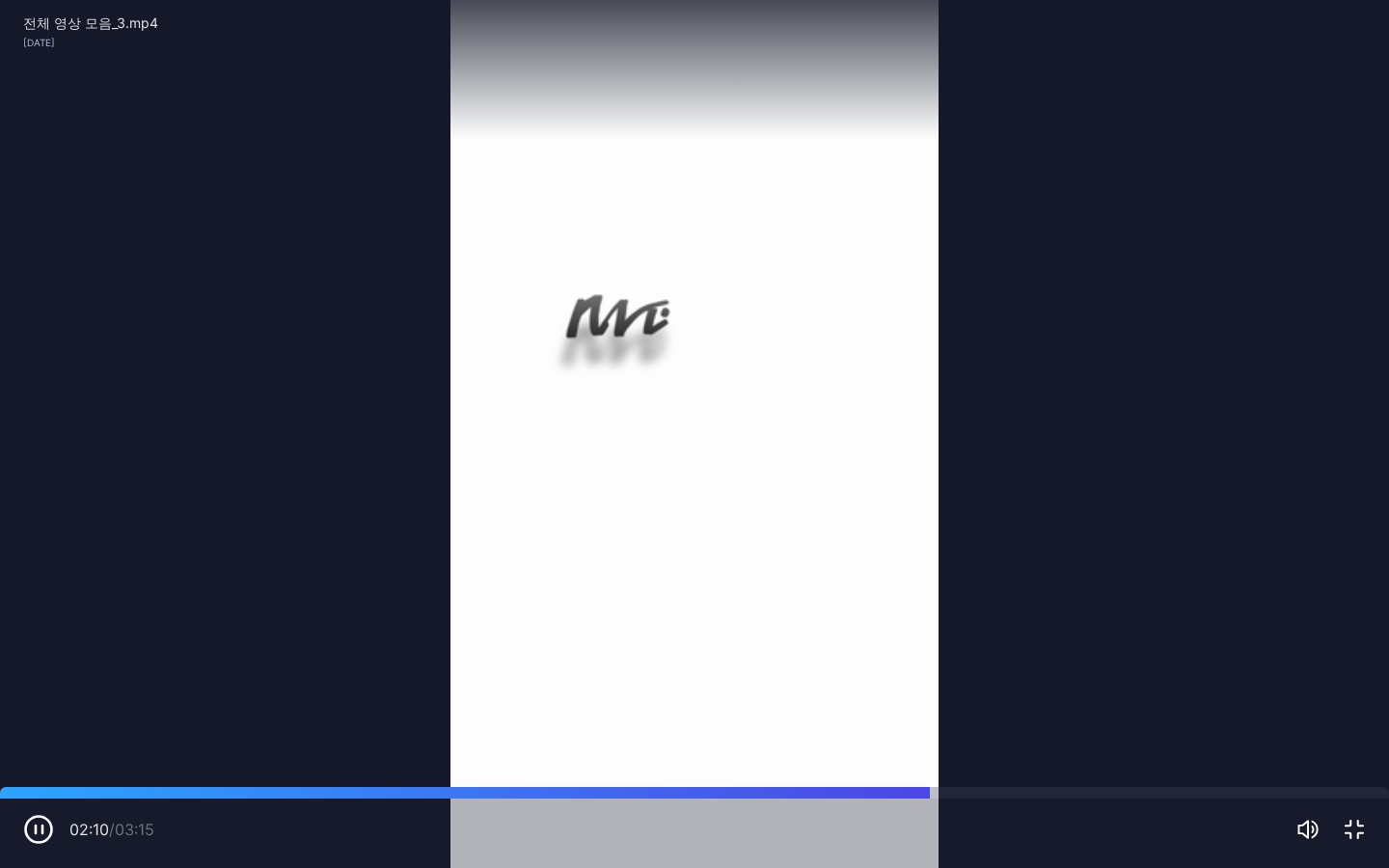 click 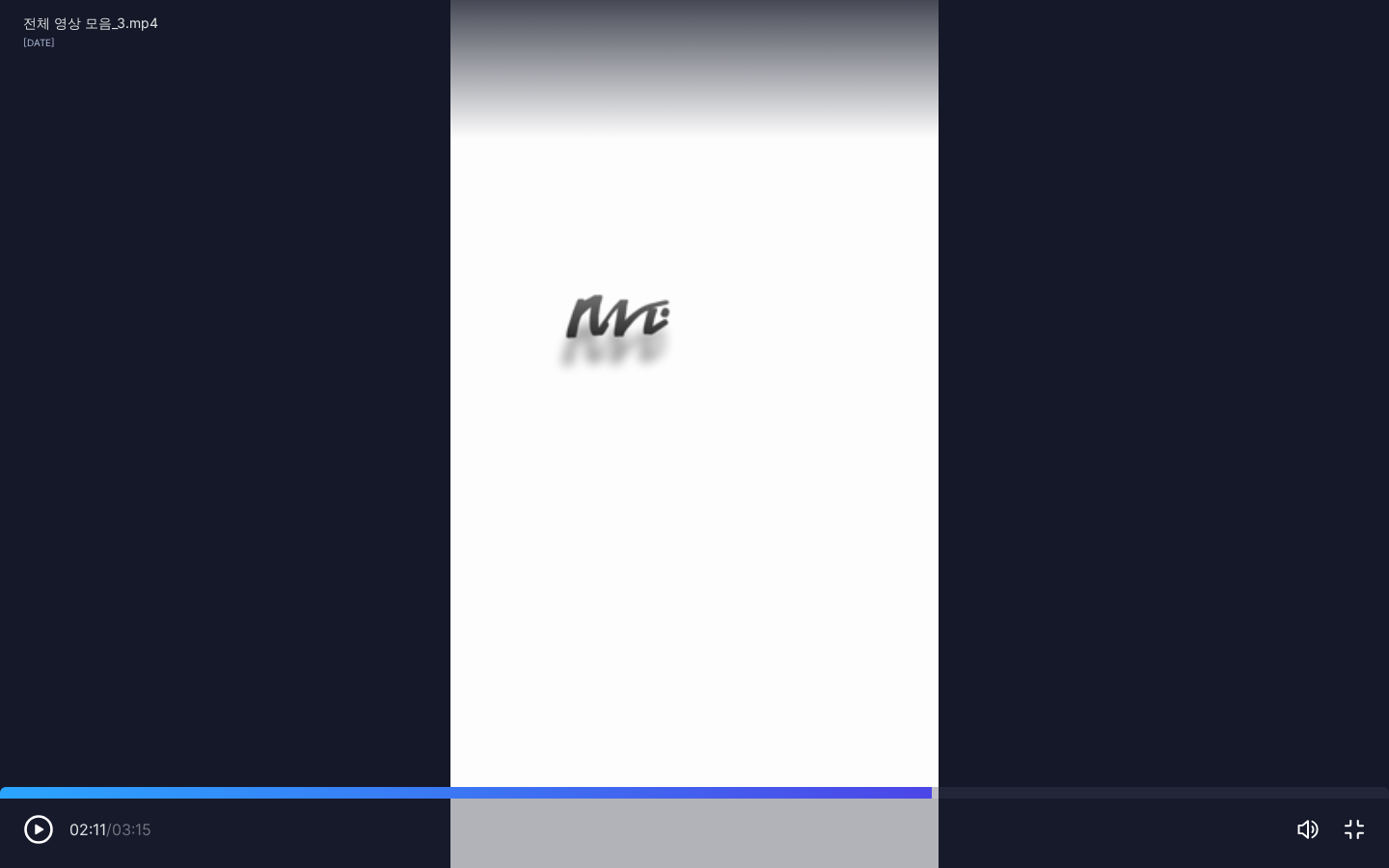 click 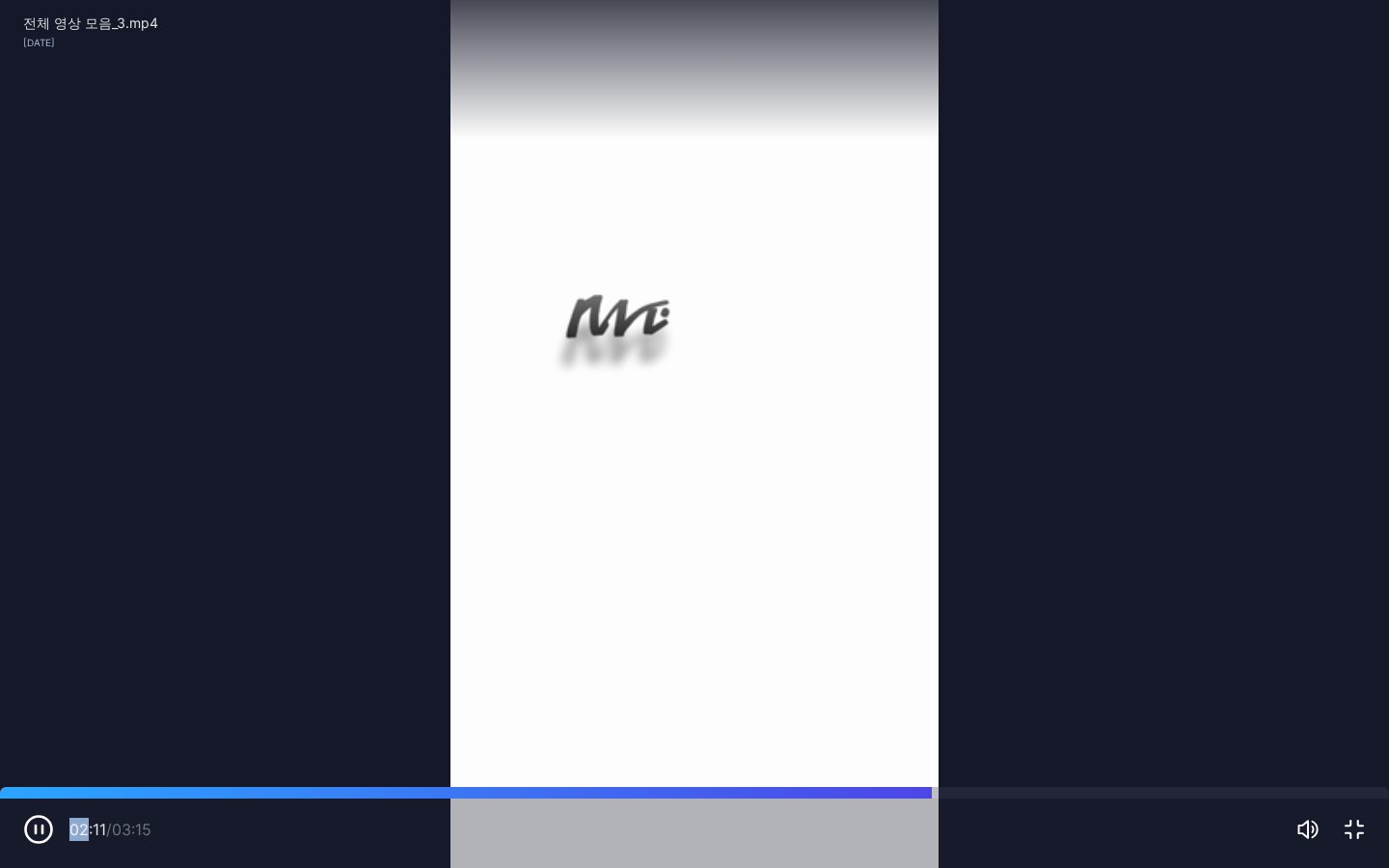 click 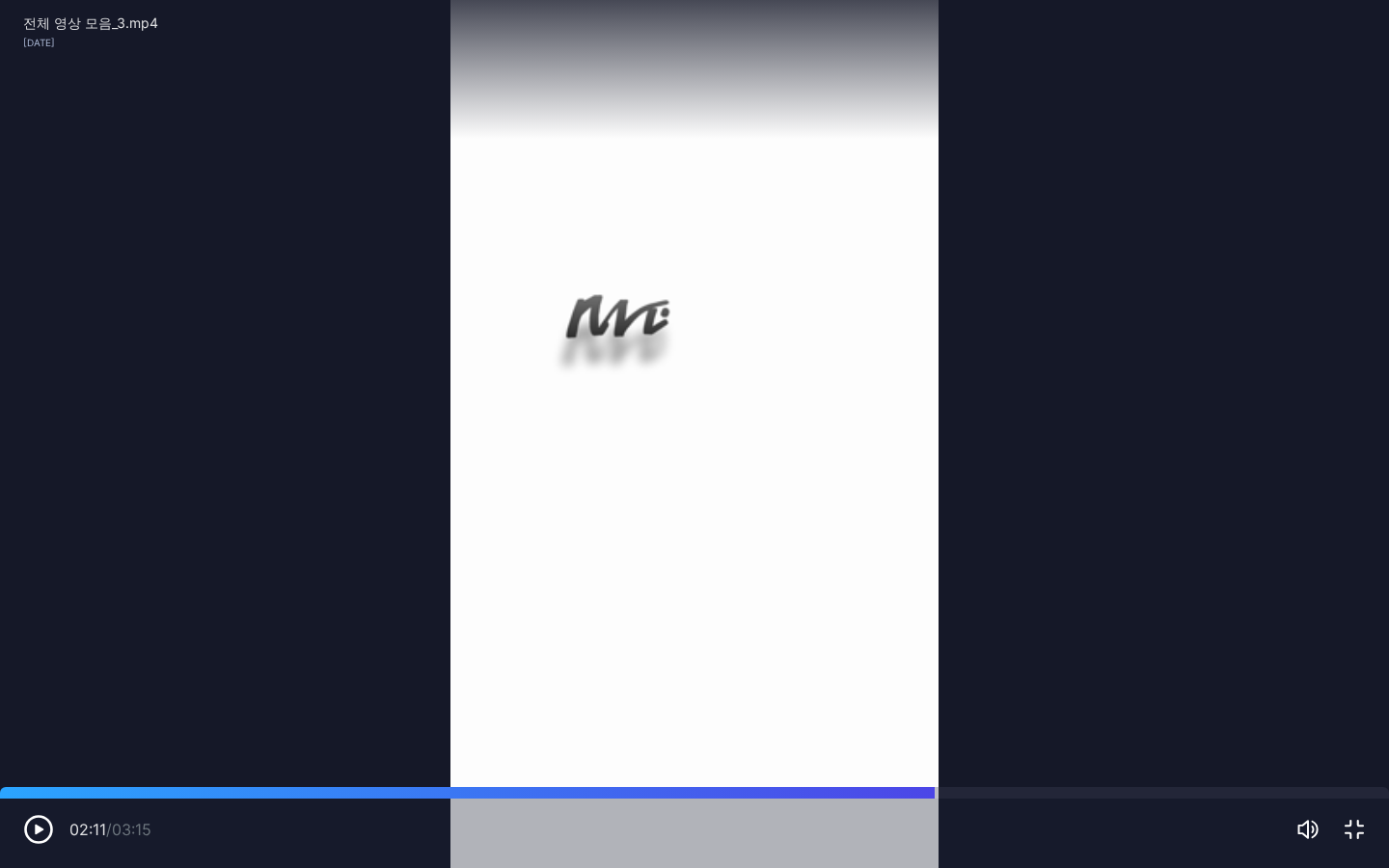 click 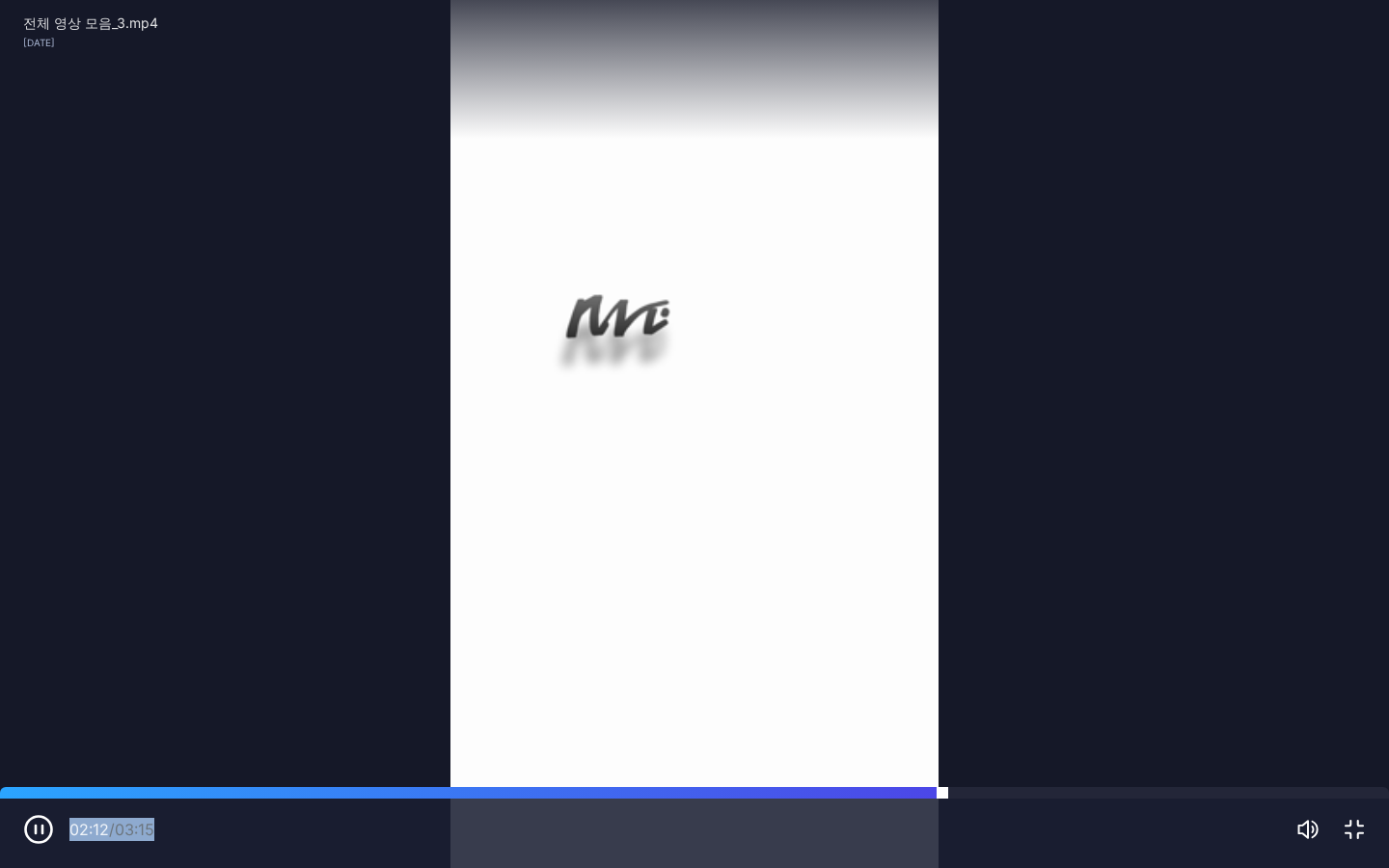 click on "02:12  /  03:15" at bounding box center [694, 833] 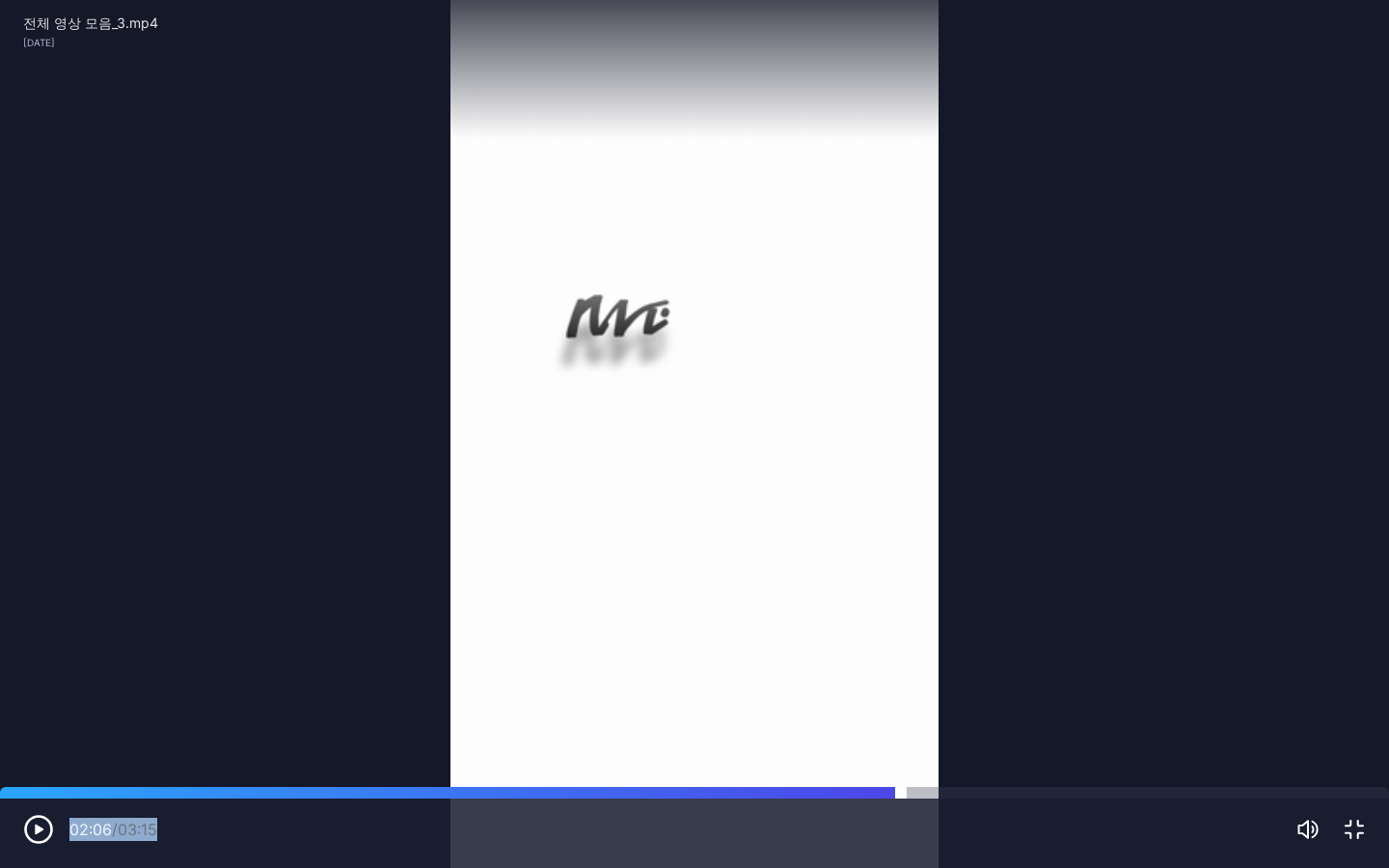 click at bounding box center [694, 793] 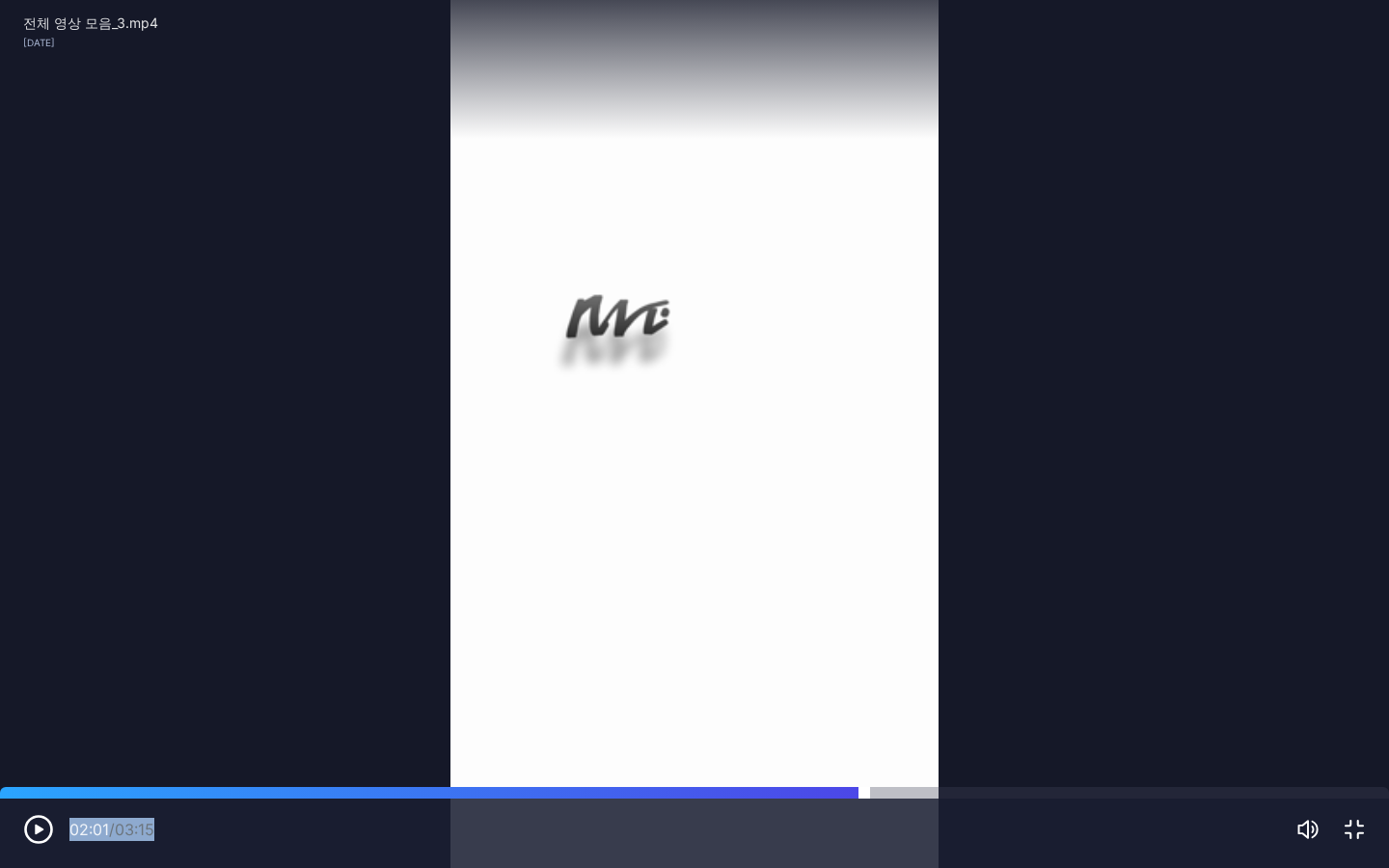 click at bounding box center (694, 793) 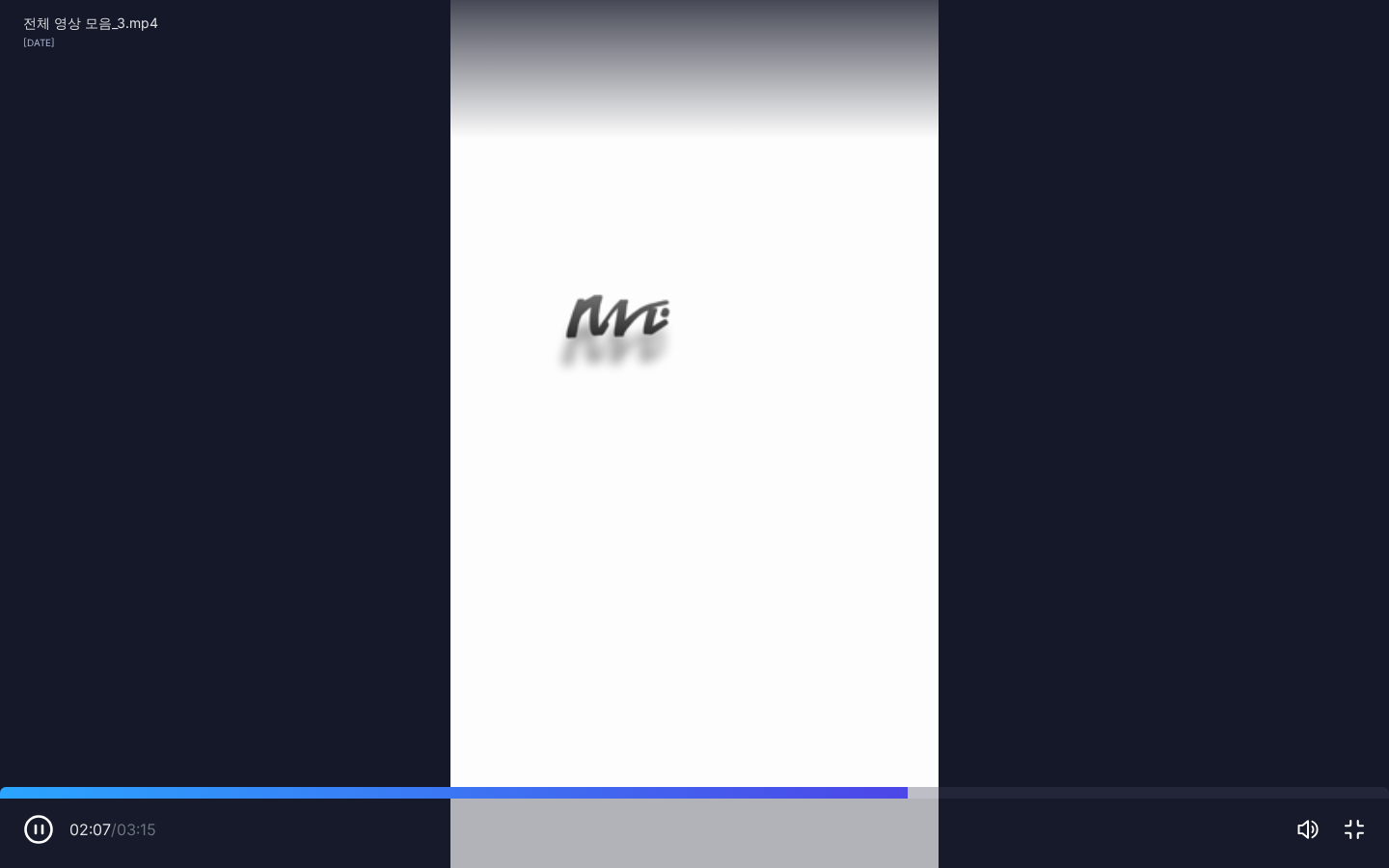 click on "Sorry, your browser doesn‘t support embedded videos" at bounding box center (694, 434) 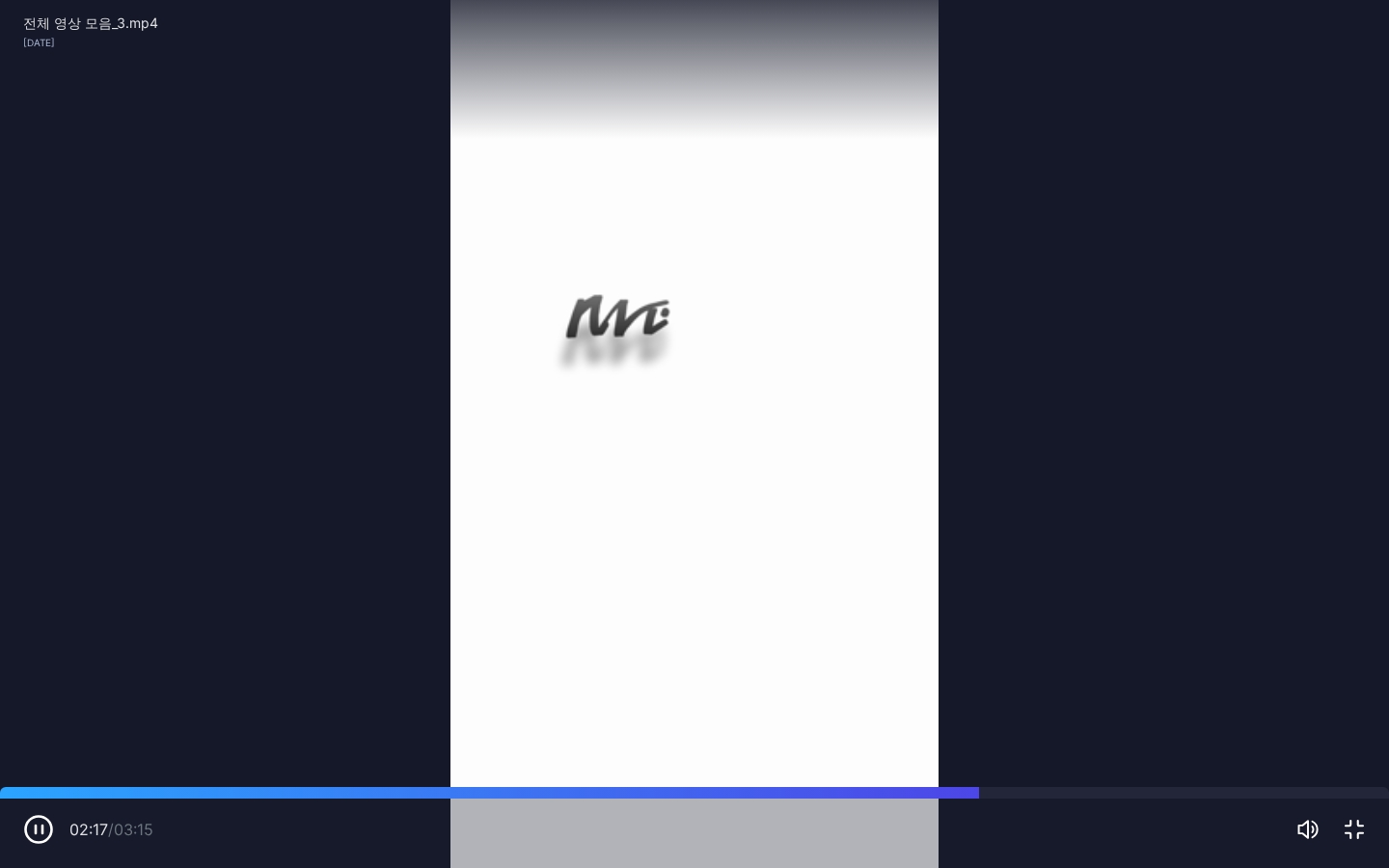 click on "Sorry, your browser doesn‘t support embedded videos" at bounding box center [694, 434] 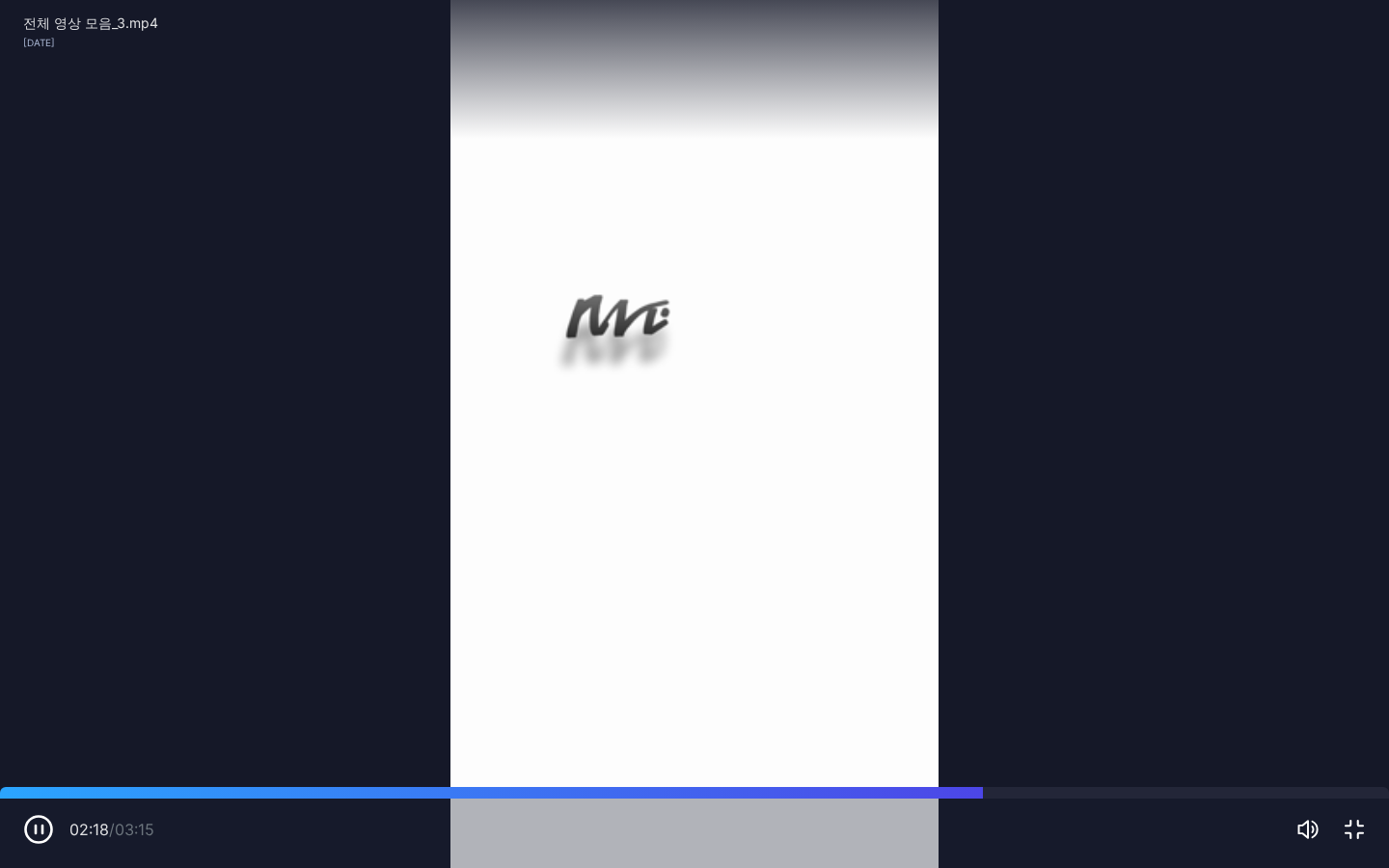click on "Sorry, your browser doesn‘t support embedded videos" at bounding box center [694, 434] 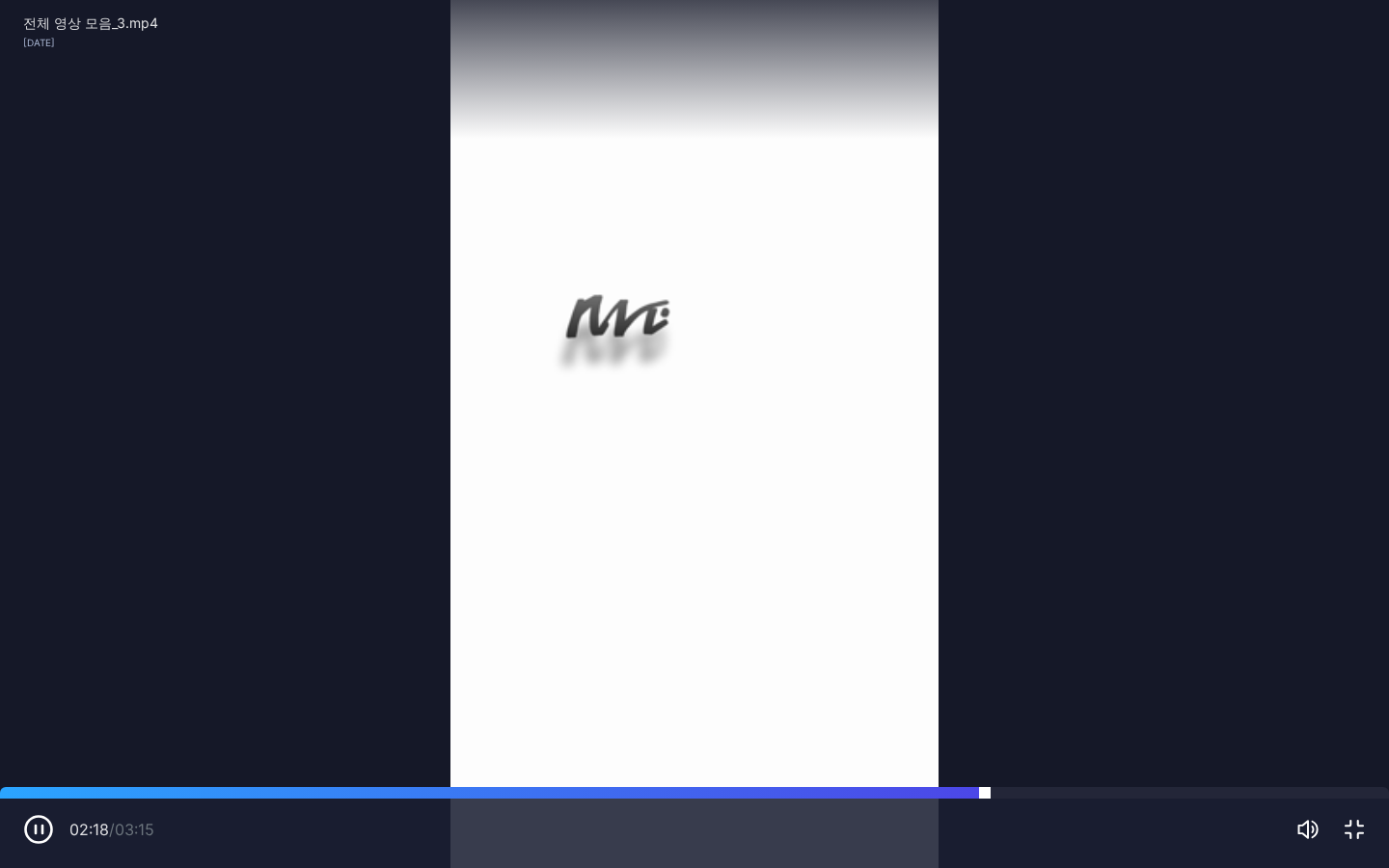 click at bounding box center [694, 793] 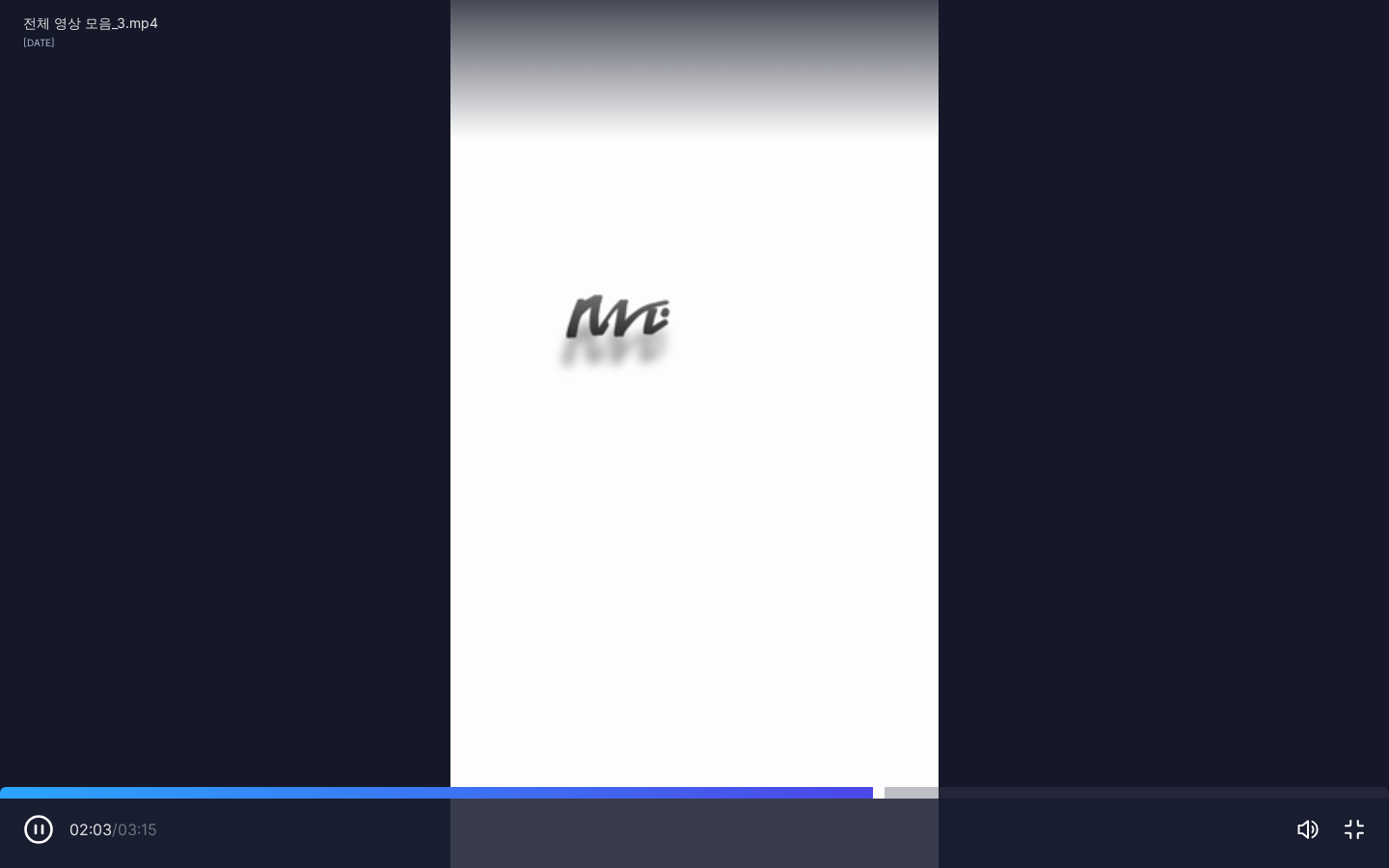 click at bounding box center (694, 793) 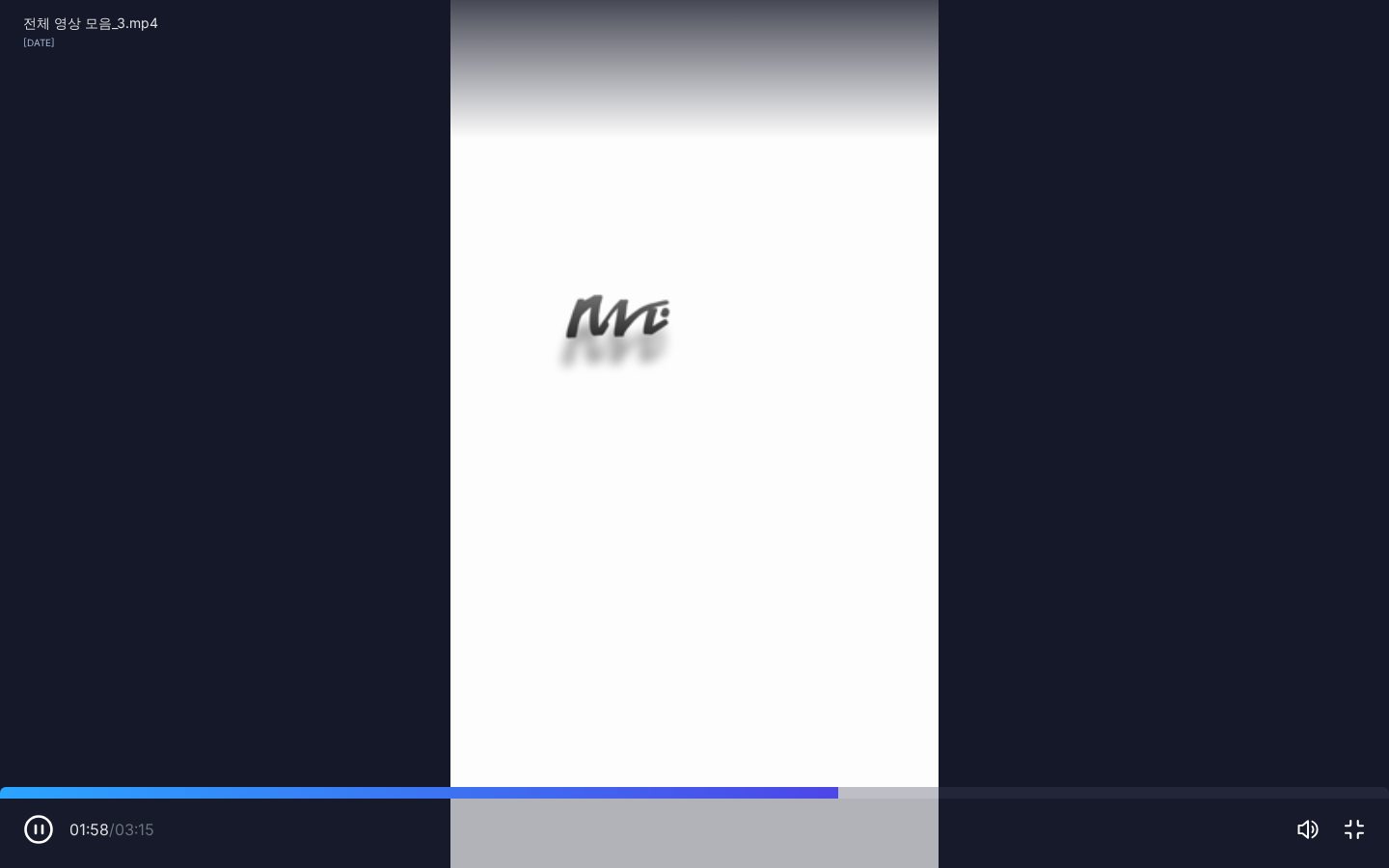 click on "Sorry, your browser doesn‘t support embedded videos" at bounding box center [694, 434] 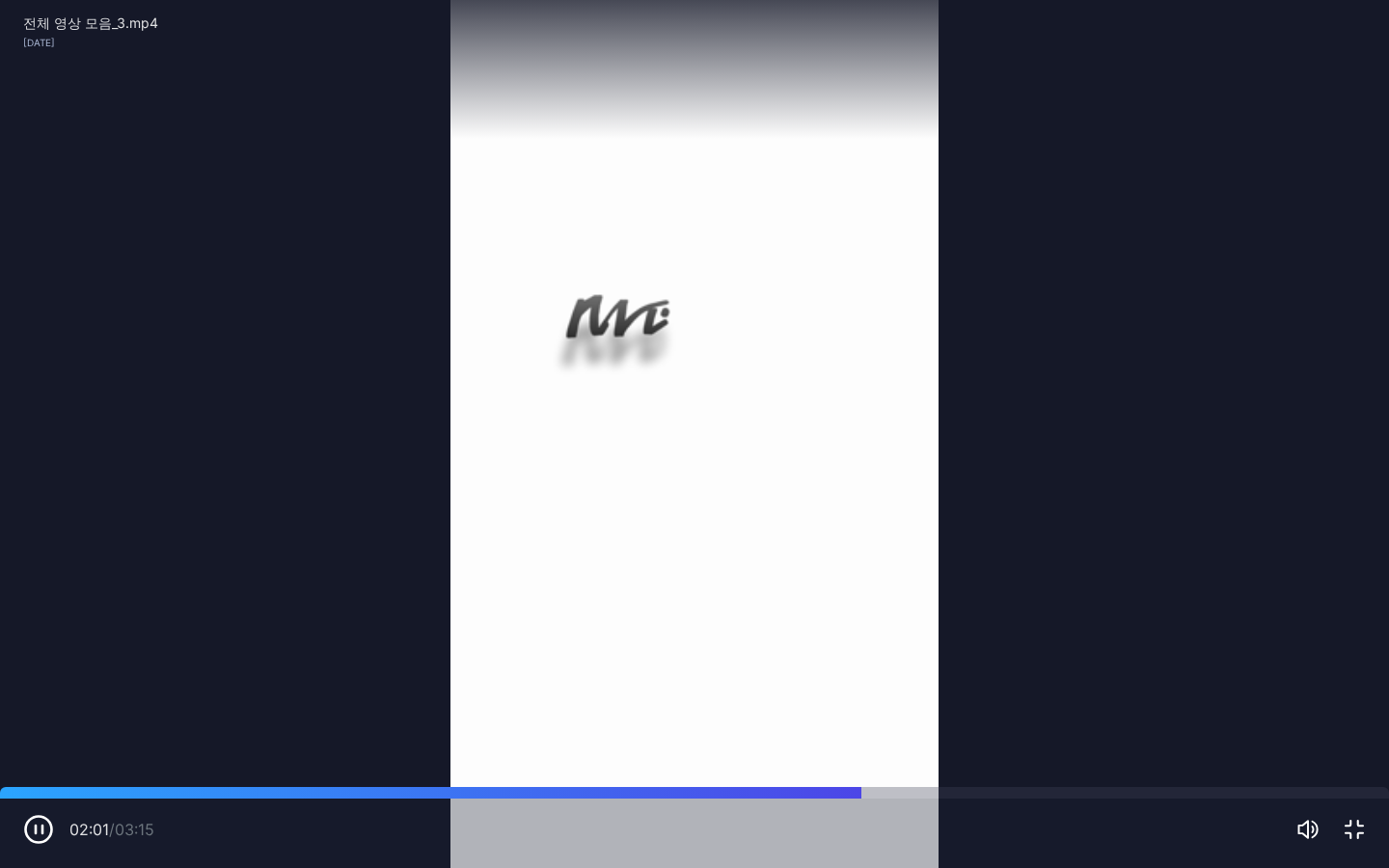 click on "Sorry, your browser doesn‘t support embedded videos" at bounding box center (694, 434) 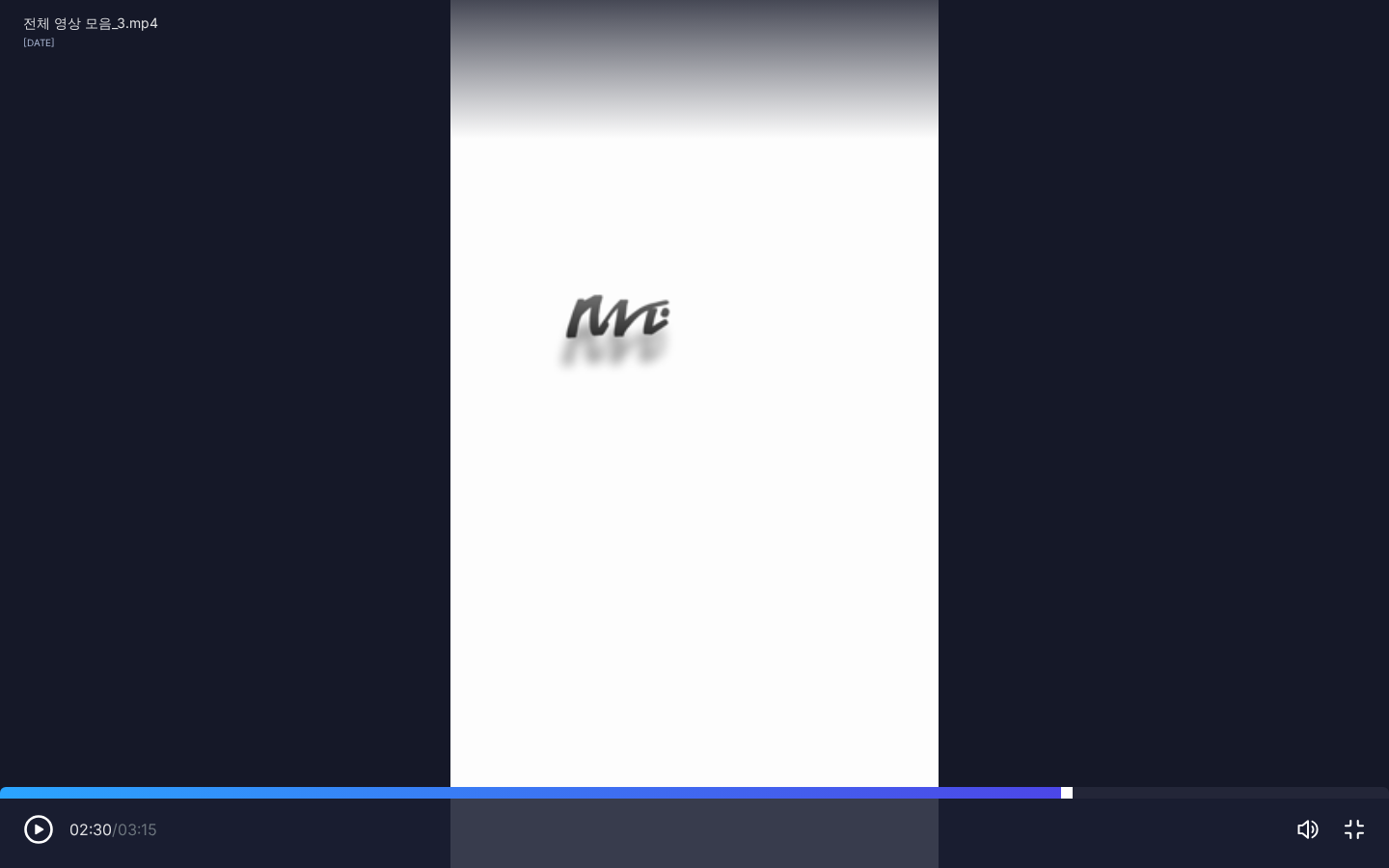 click at bounding box center [694, 793] 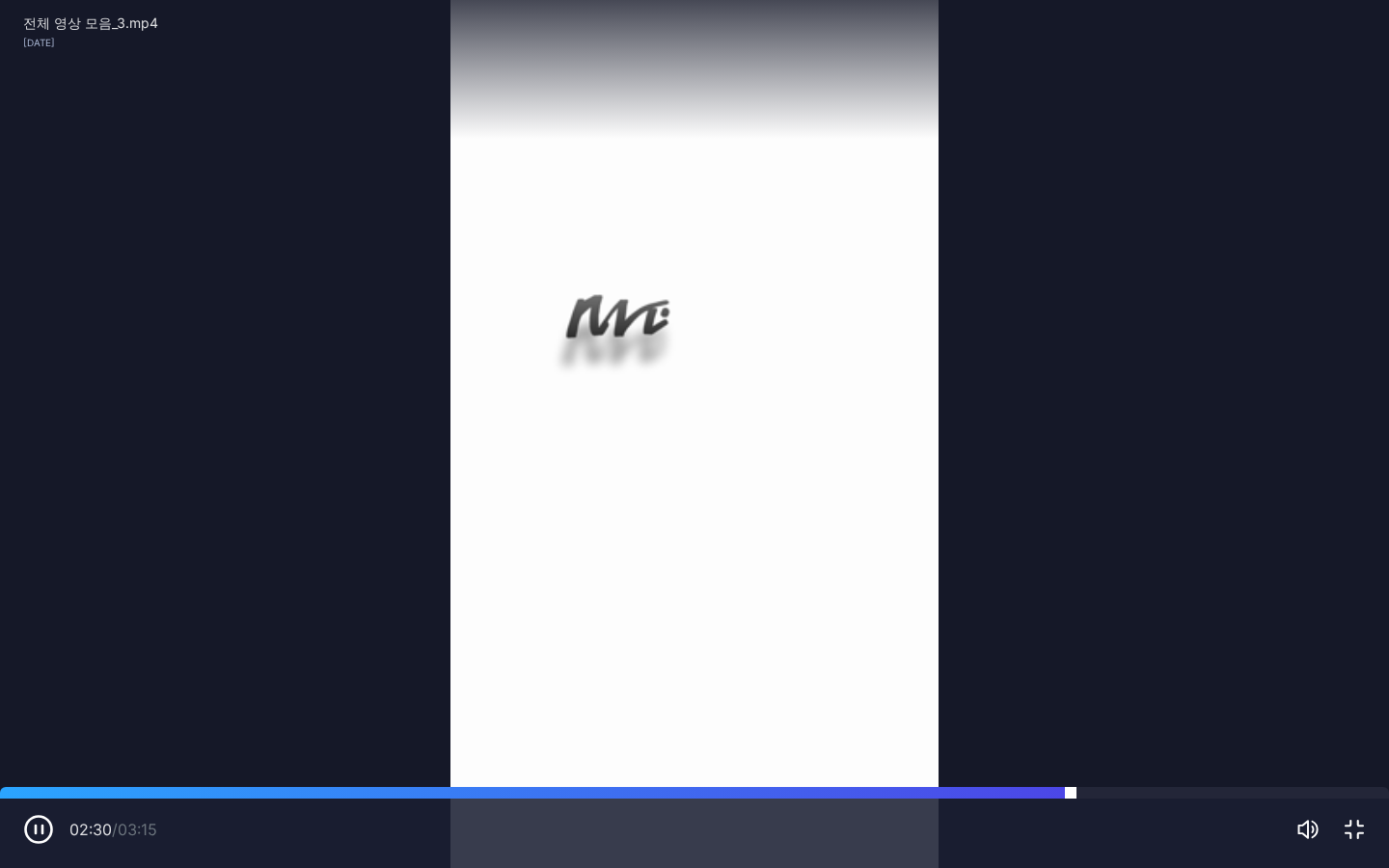 click at bounding box center [694, 793] 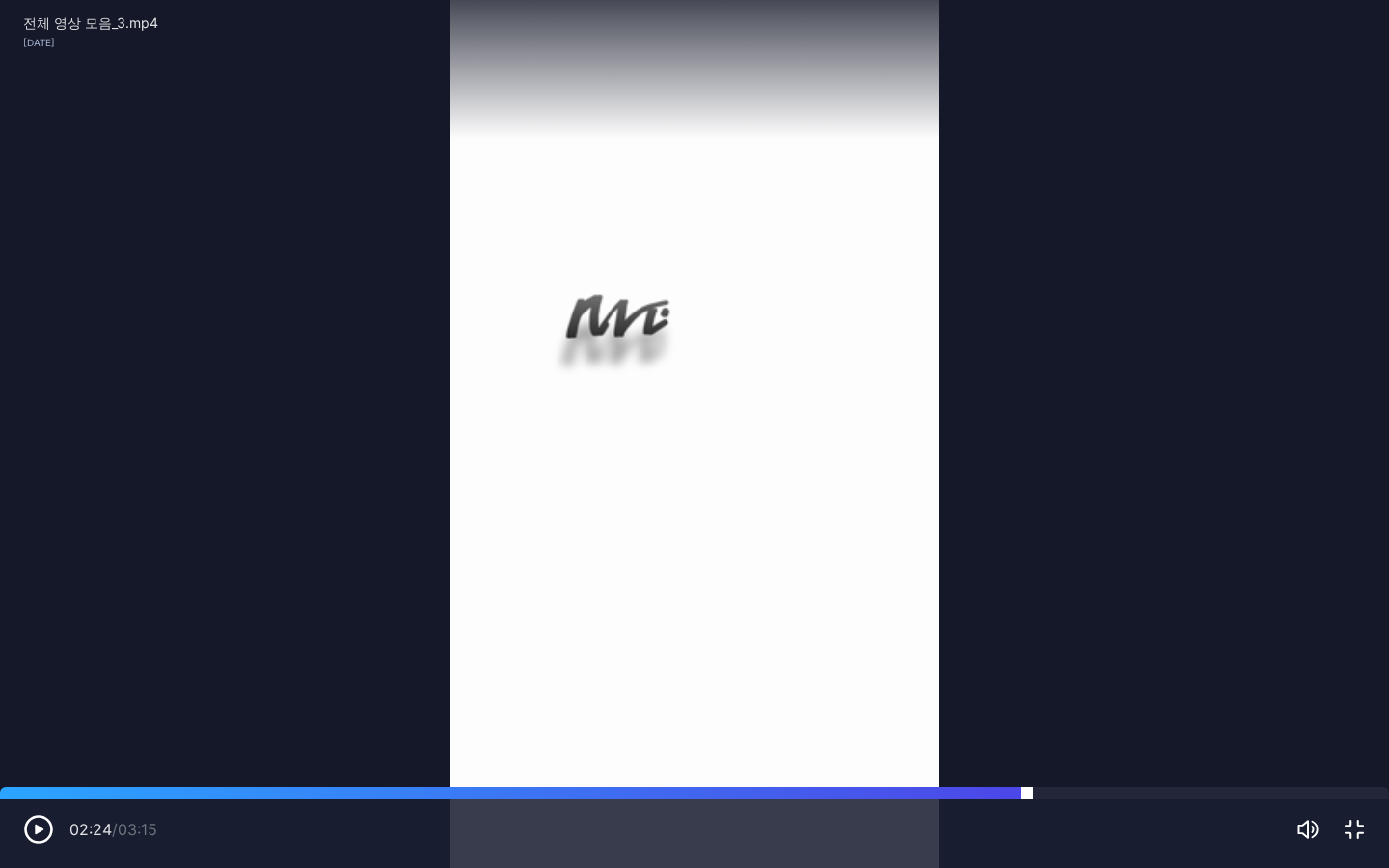 click at bounding box center (694, 793) 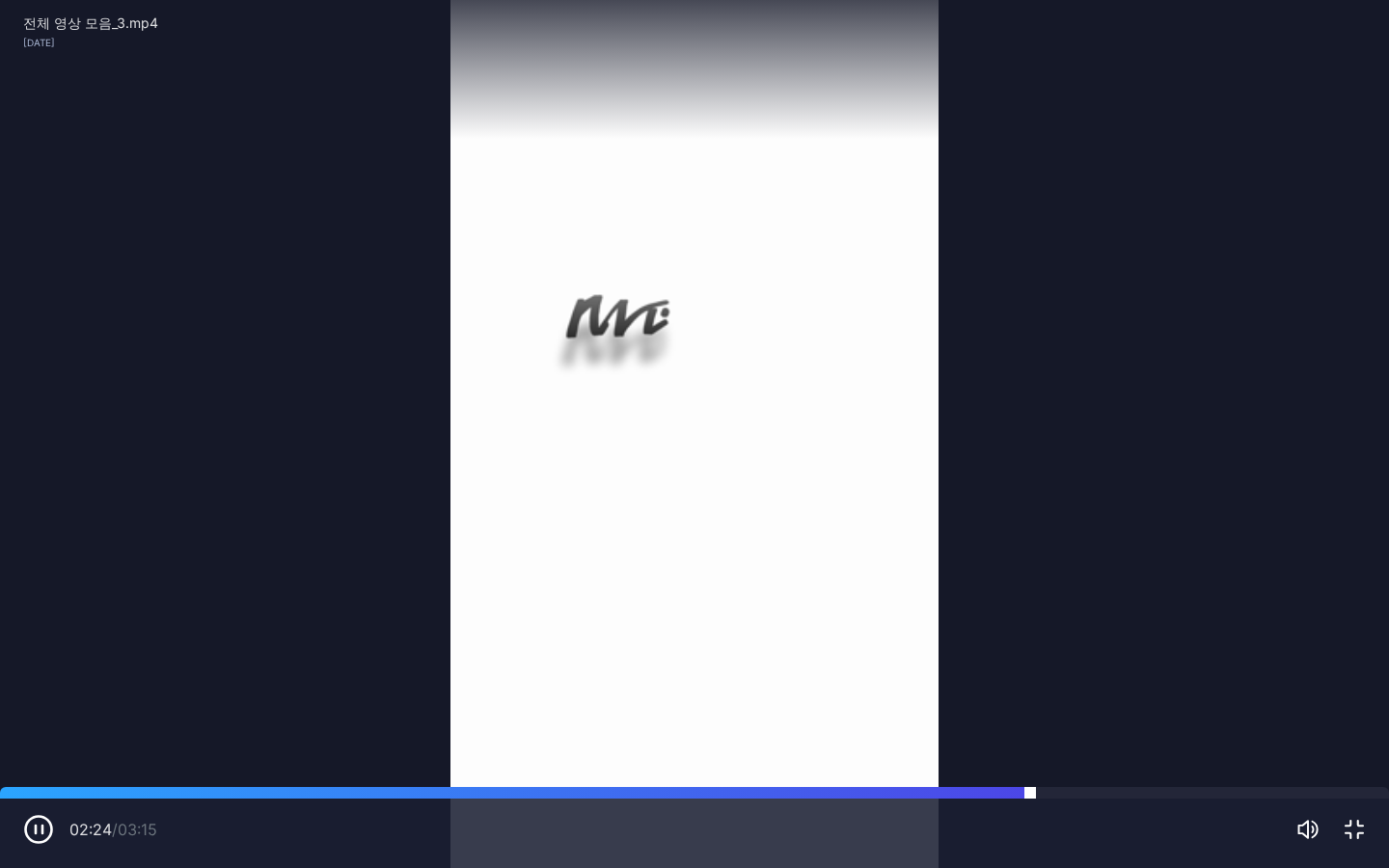 click at bounding box center (694, 793) 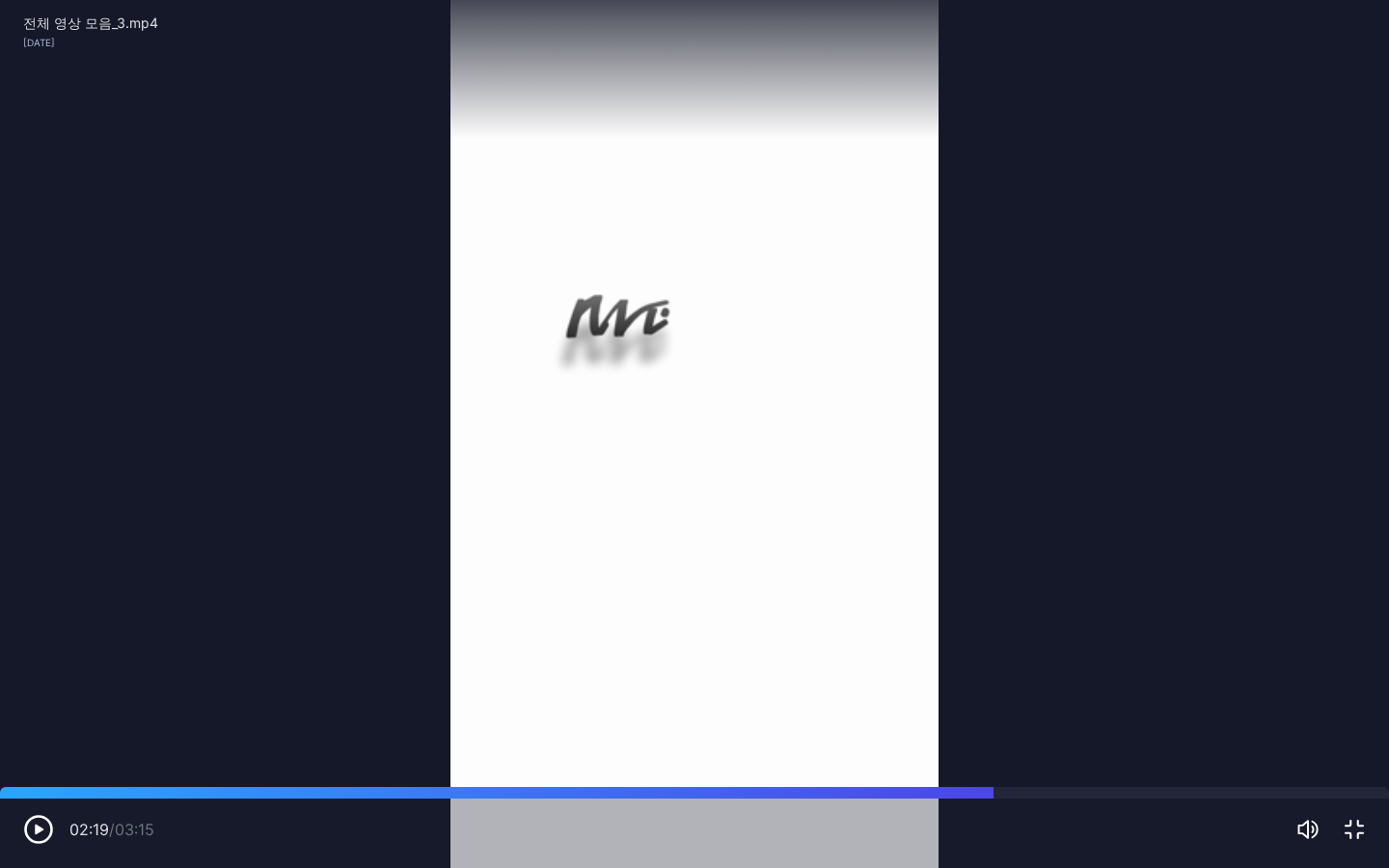 click at bounding box center [694, 793] 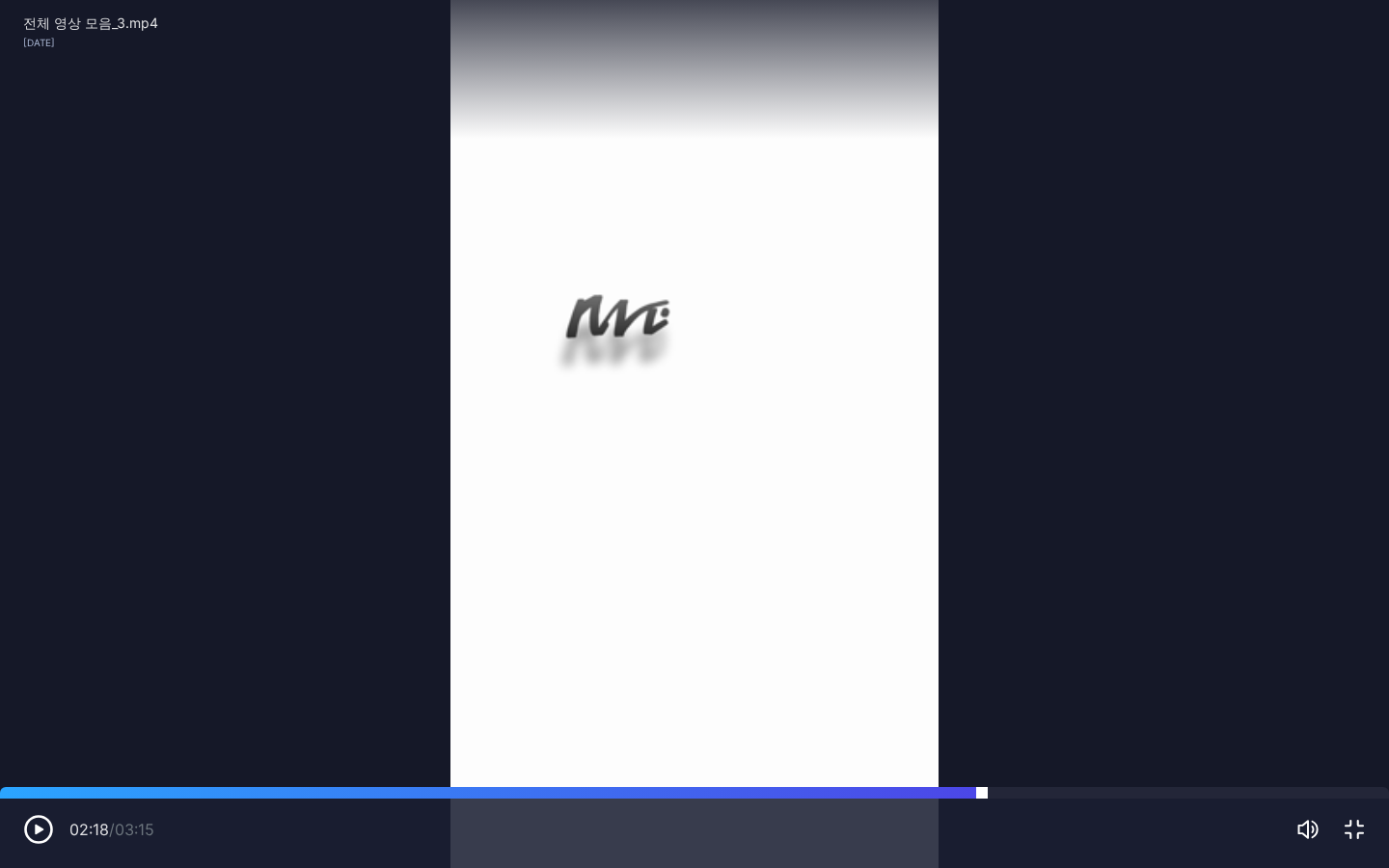 click at bounding box center [694, 793] 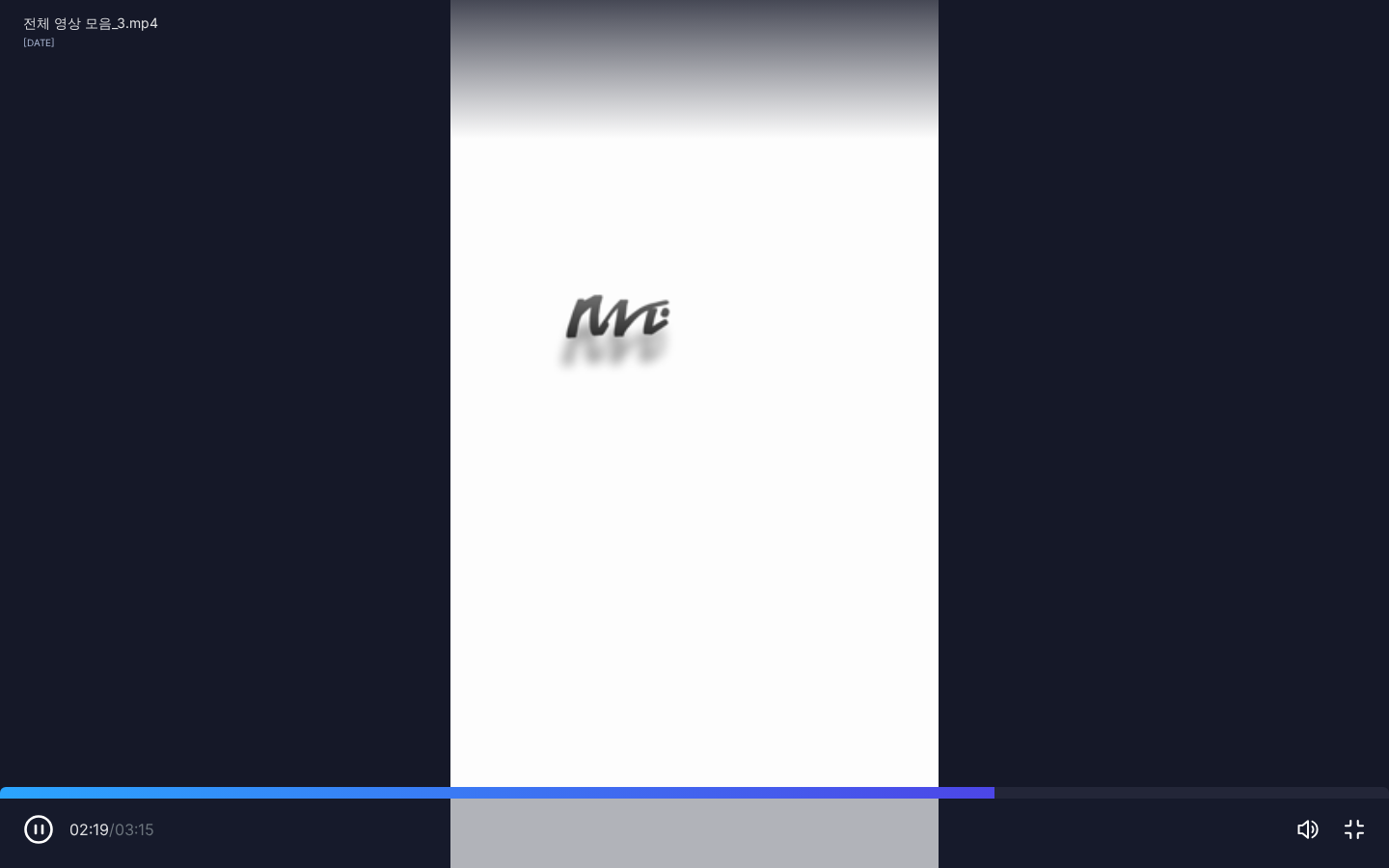 click on "Sorry, your browser doesn‘t support embedded videos" at bounding box center (694, 434) 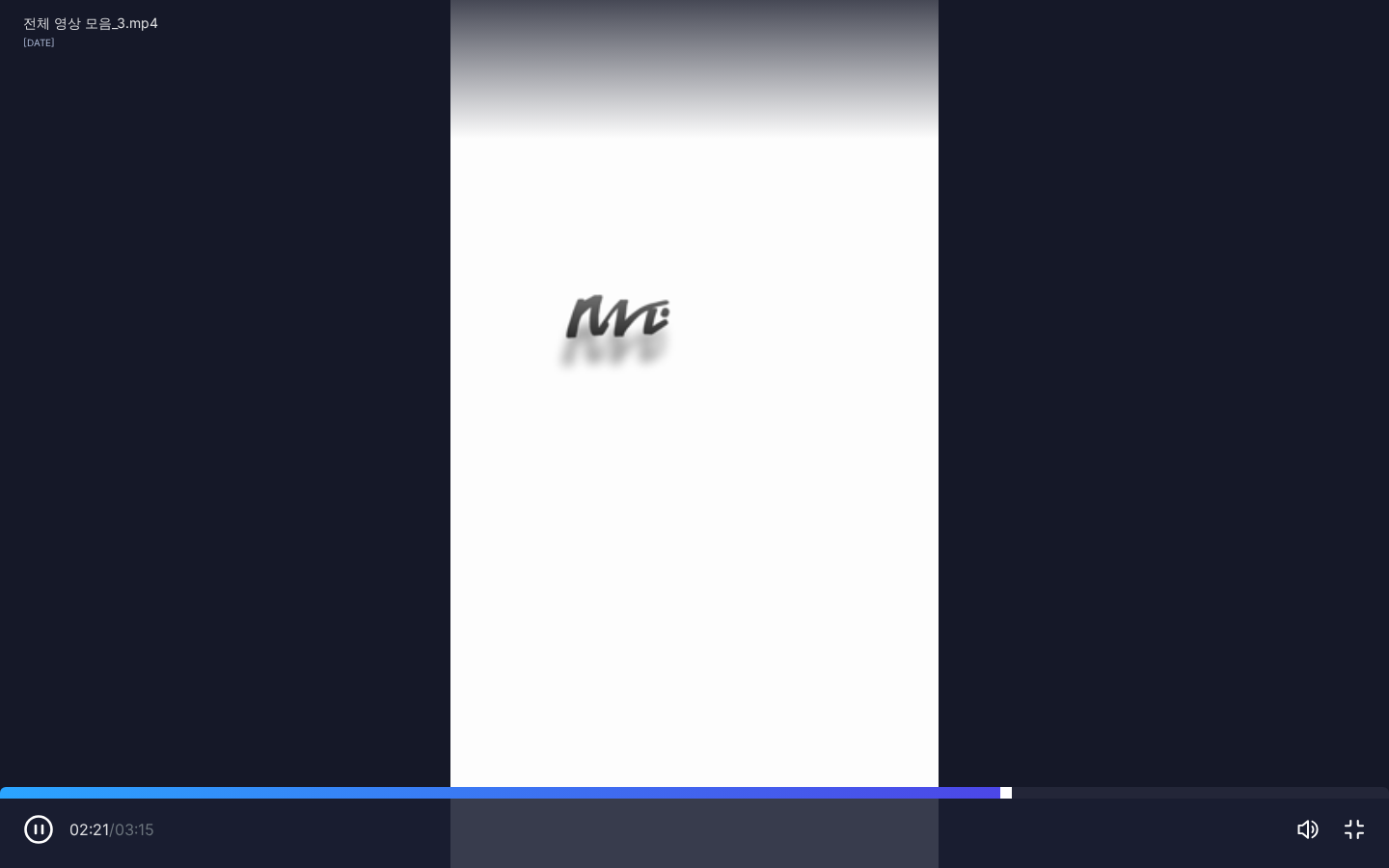 drag, startPoint x: 975, startPoint y: 789, endPoint x: 827, endPoint y: 791, distance: 148.01351 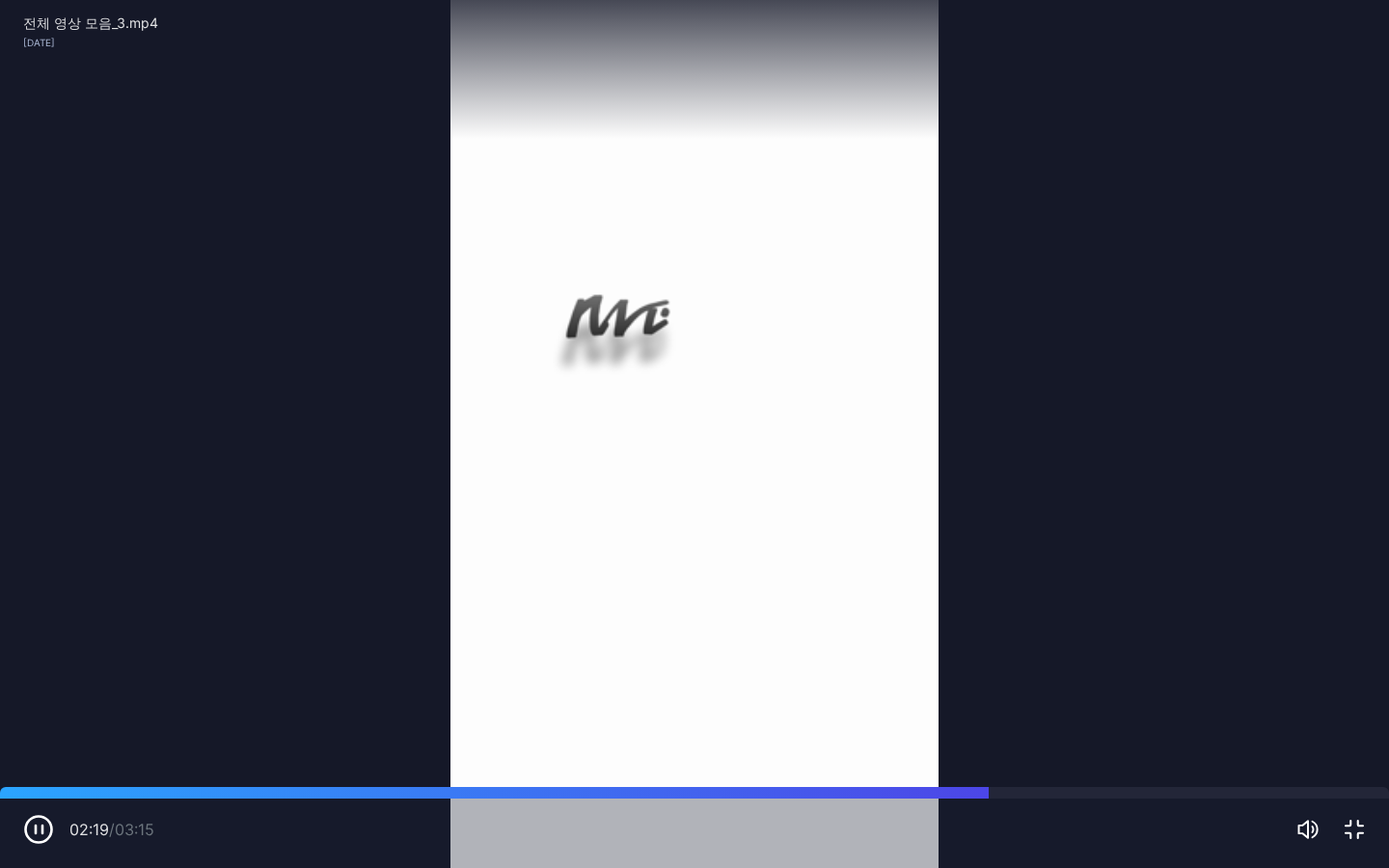 click 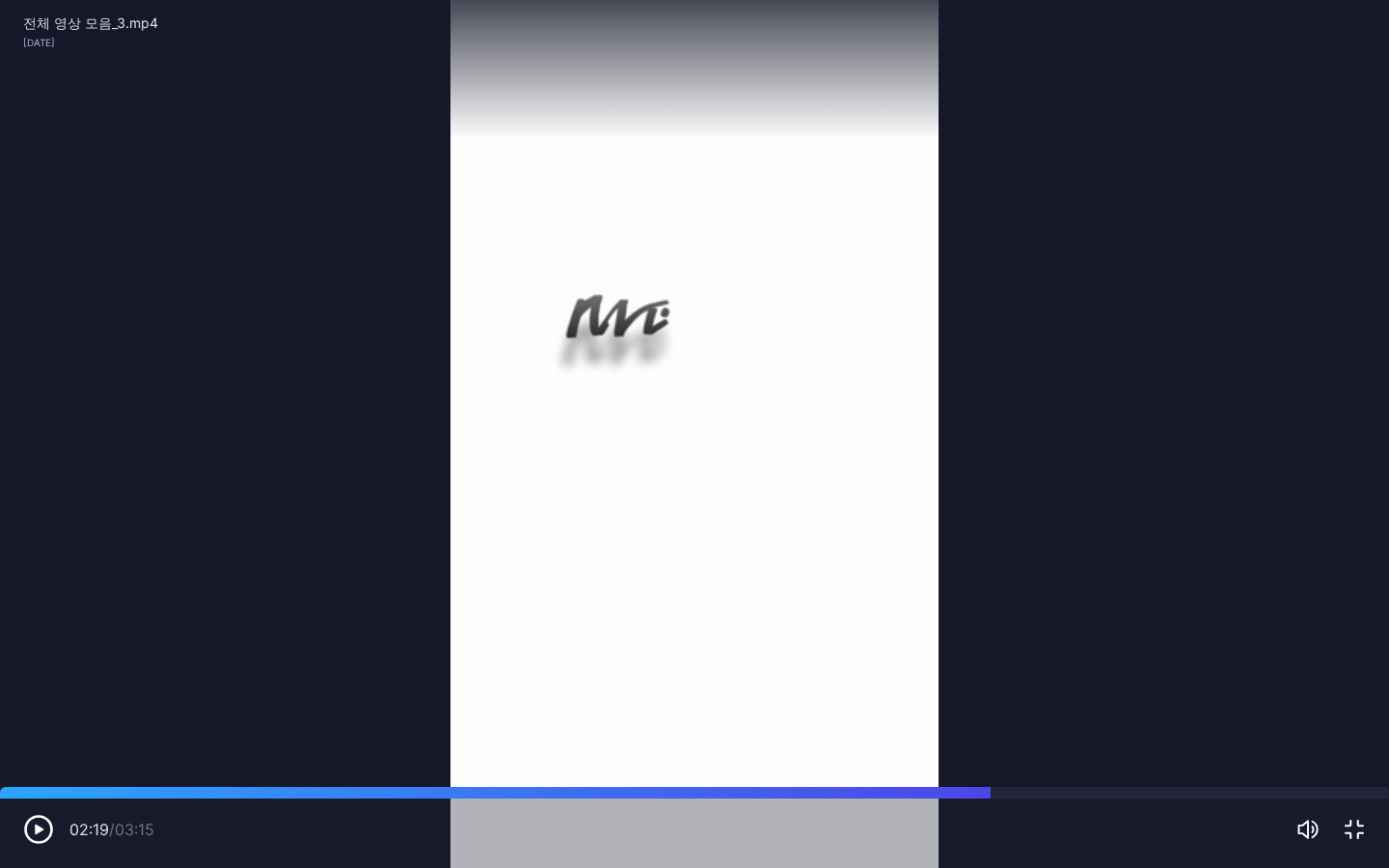 click 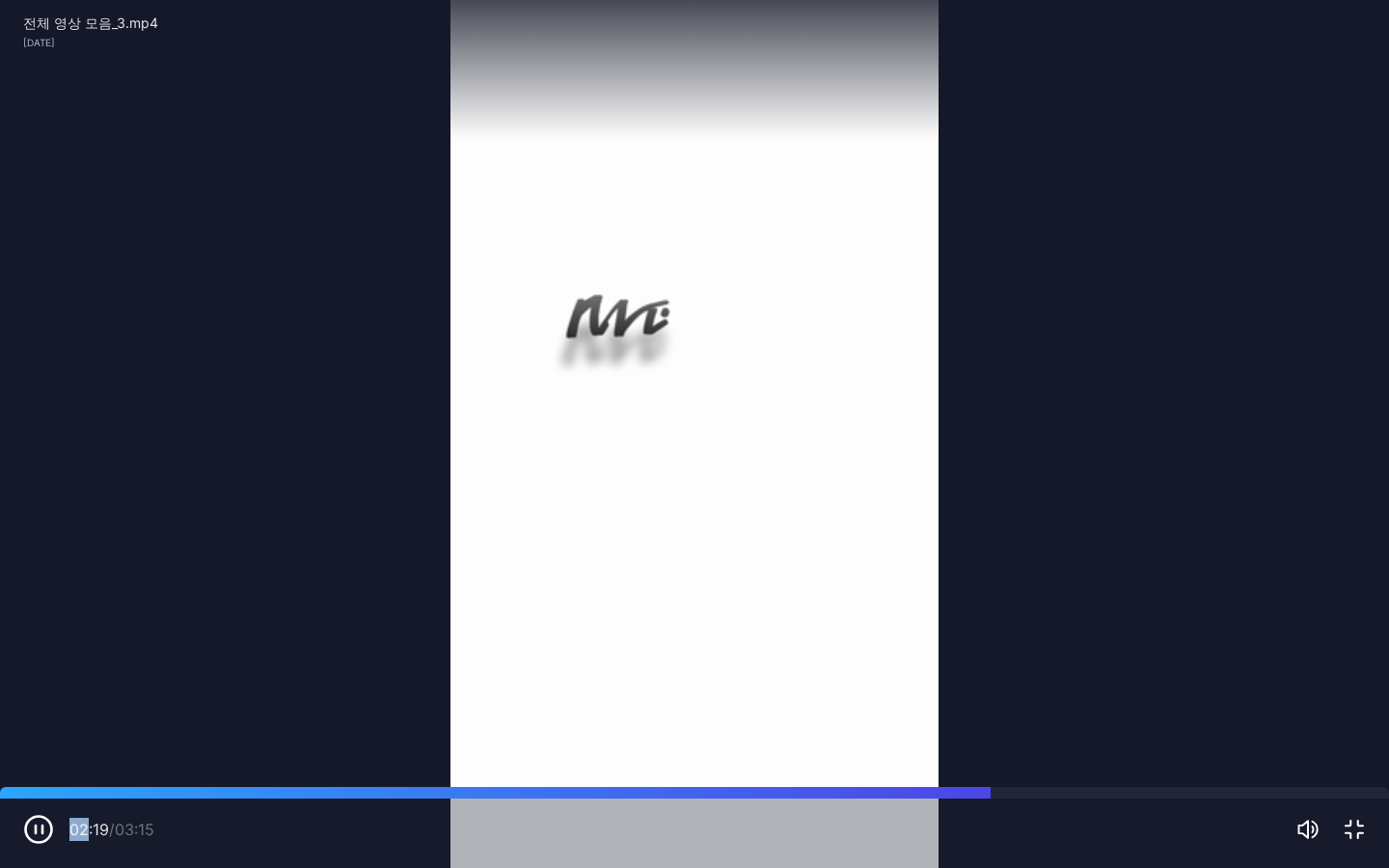click 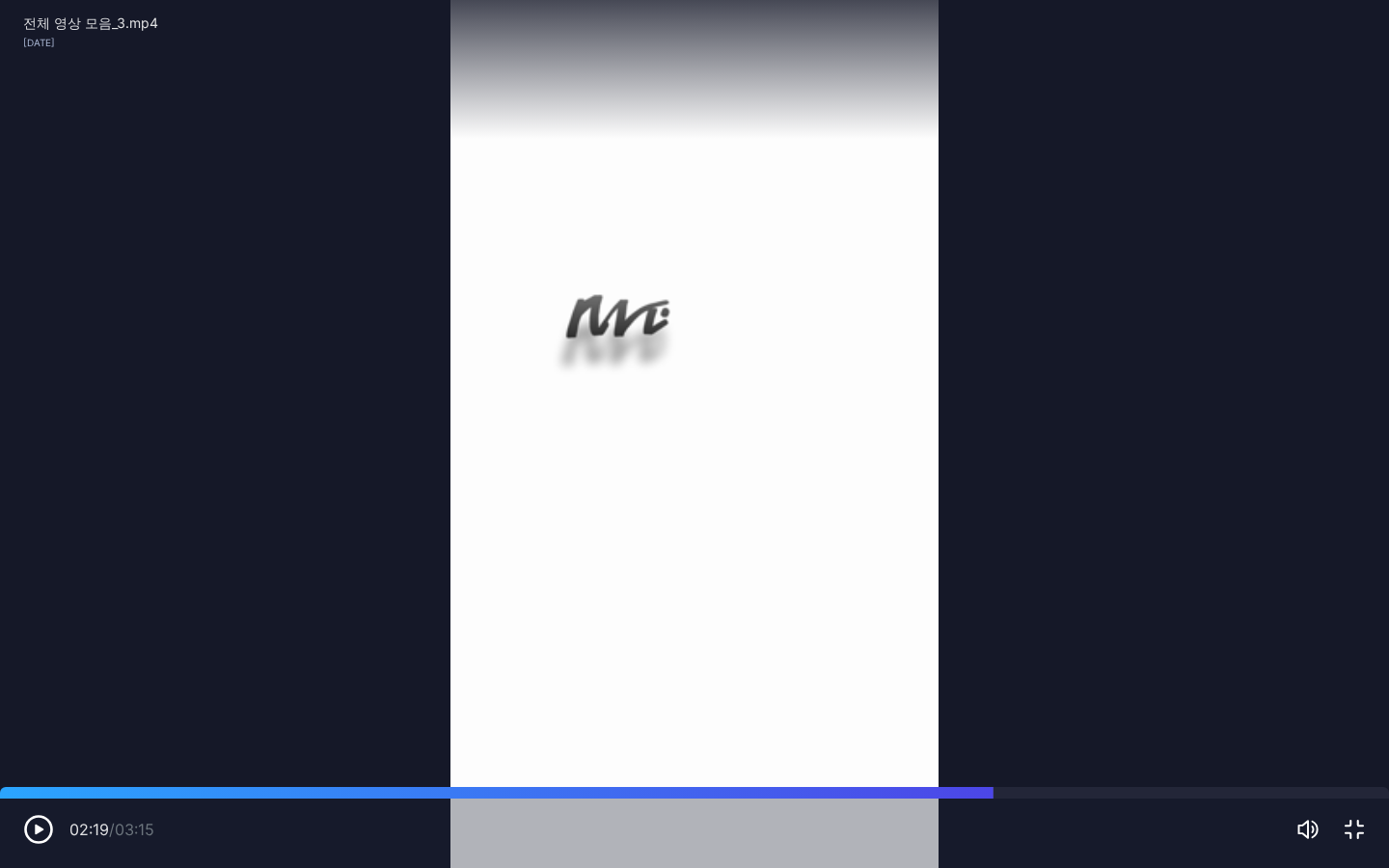 click 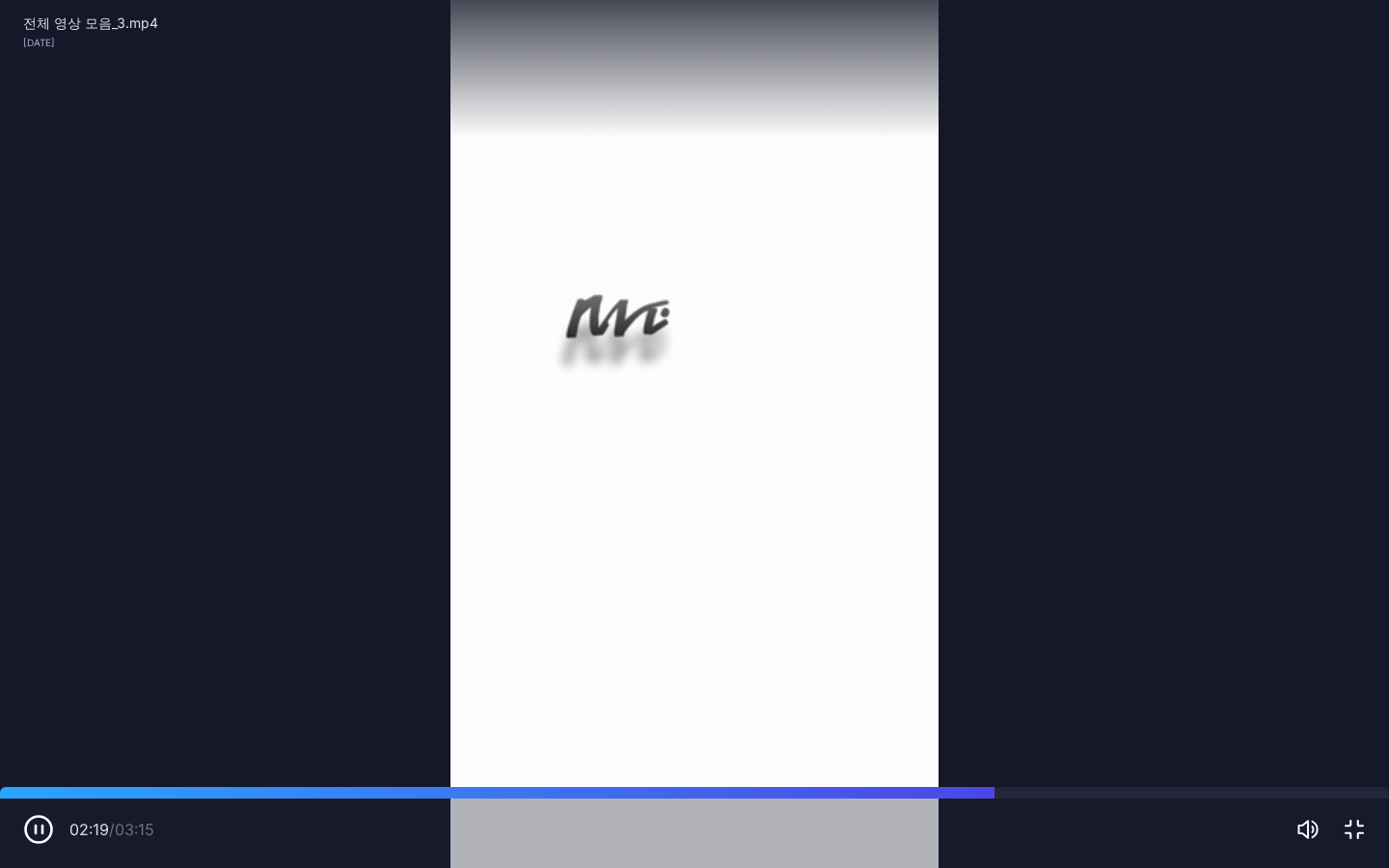click 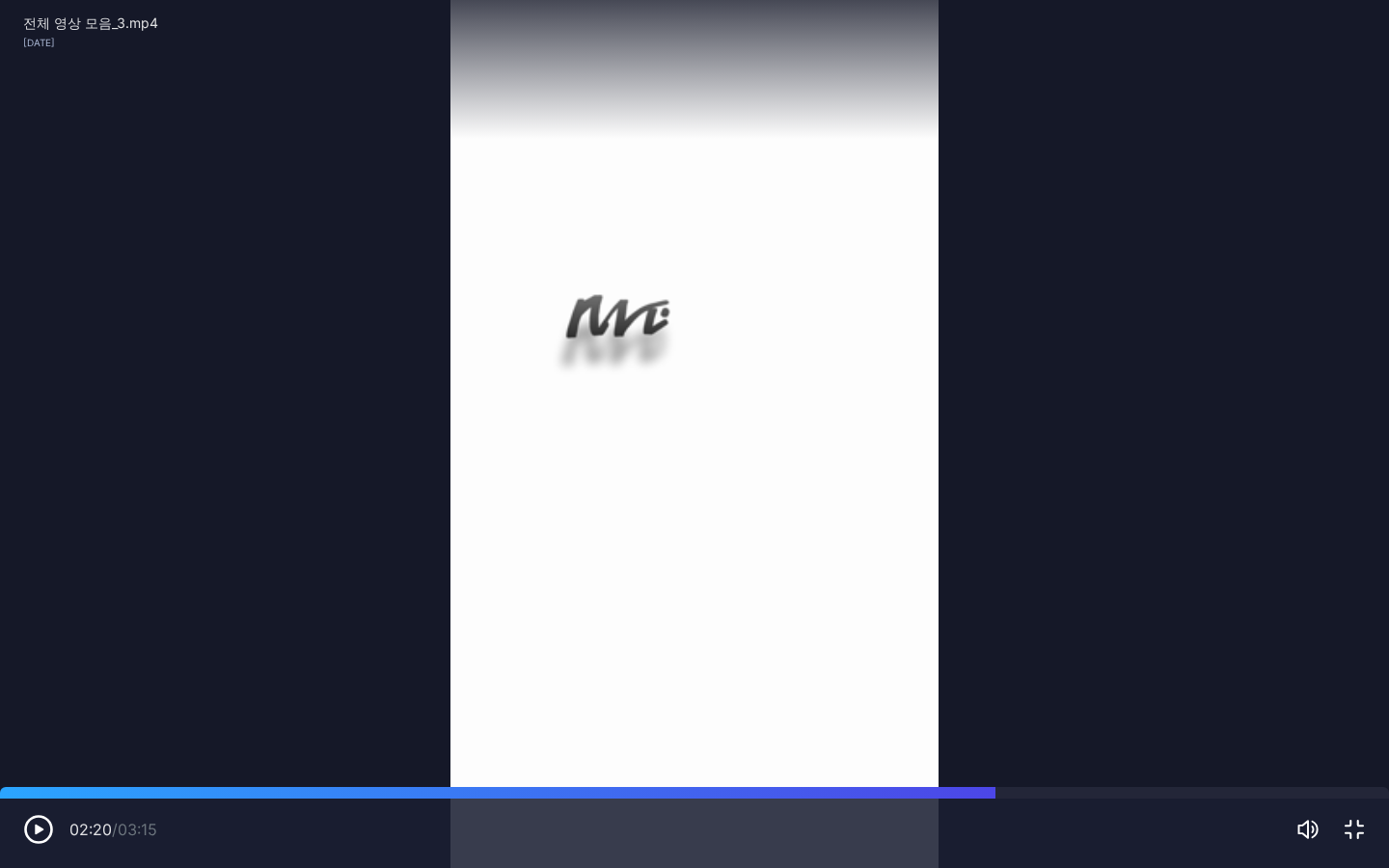 drag, startPoint x: 994, startPoint y: 795, endPoint x: 994, endPoint y: 805, distance: 10 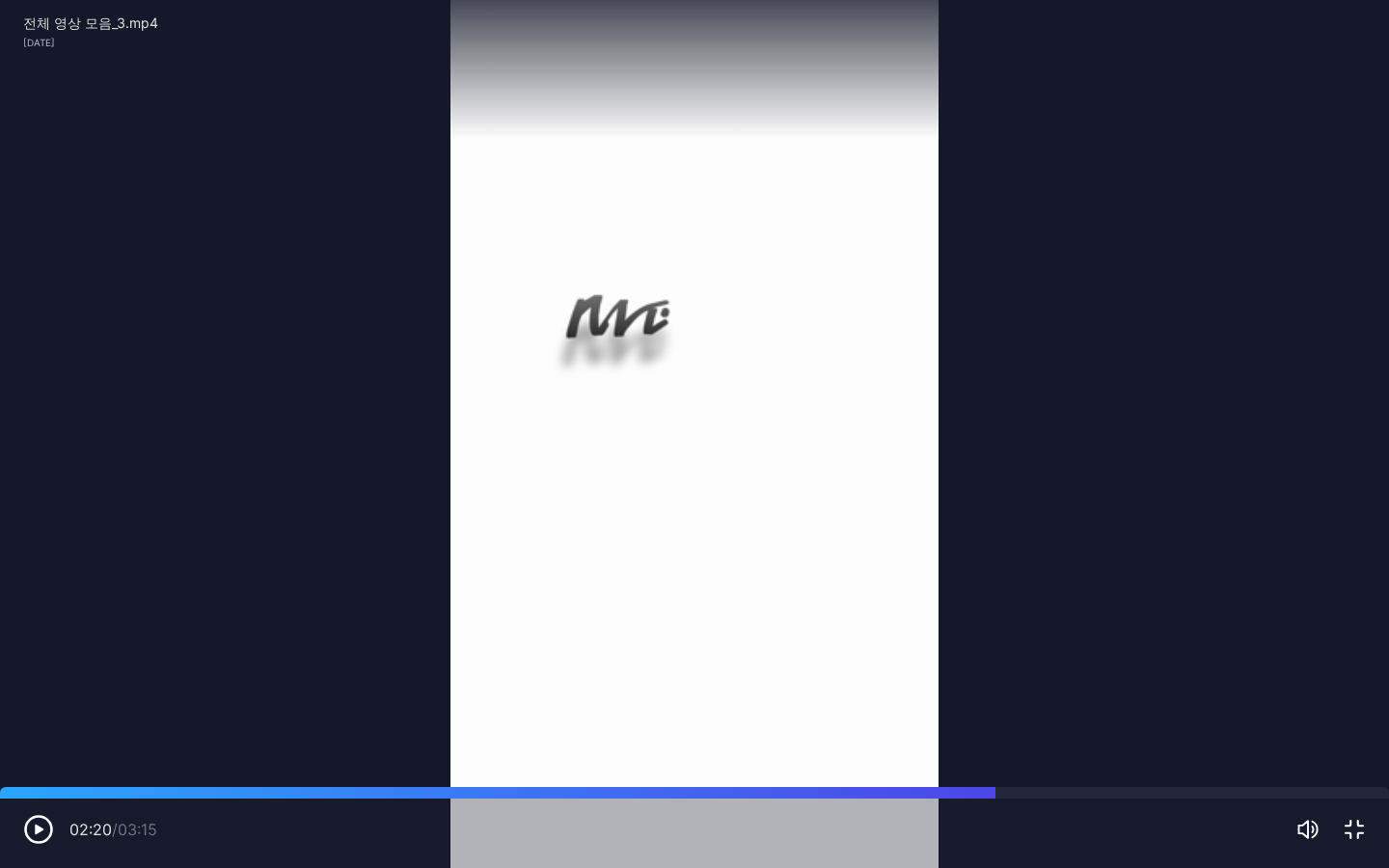 click 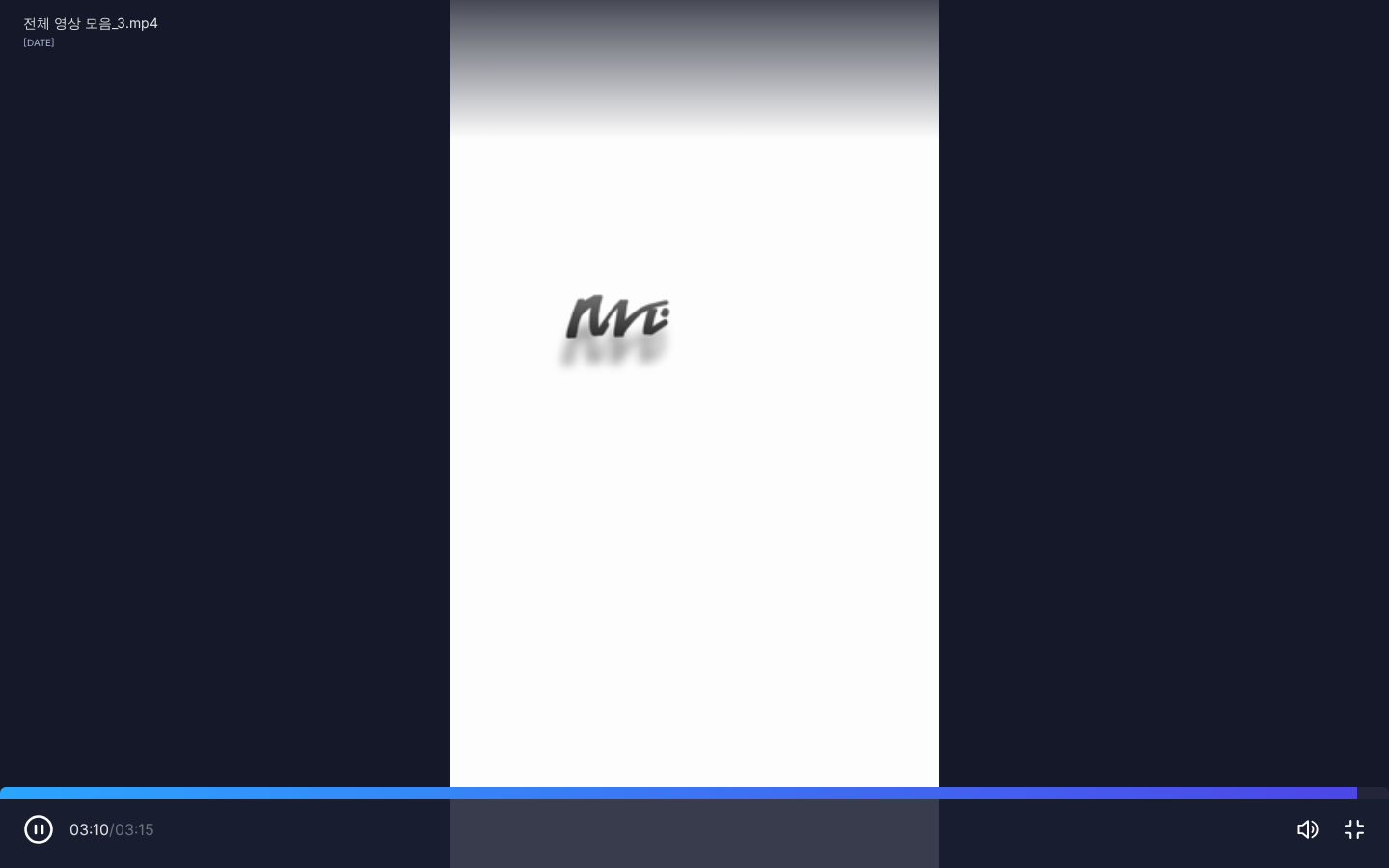 click at bounding box center [1331, 829] 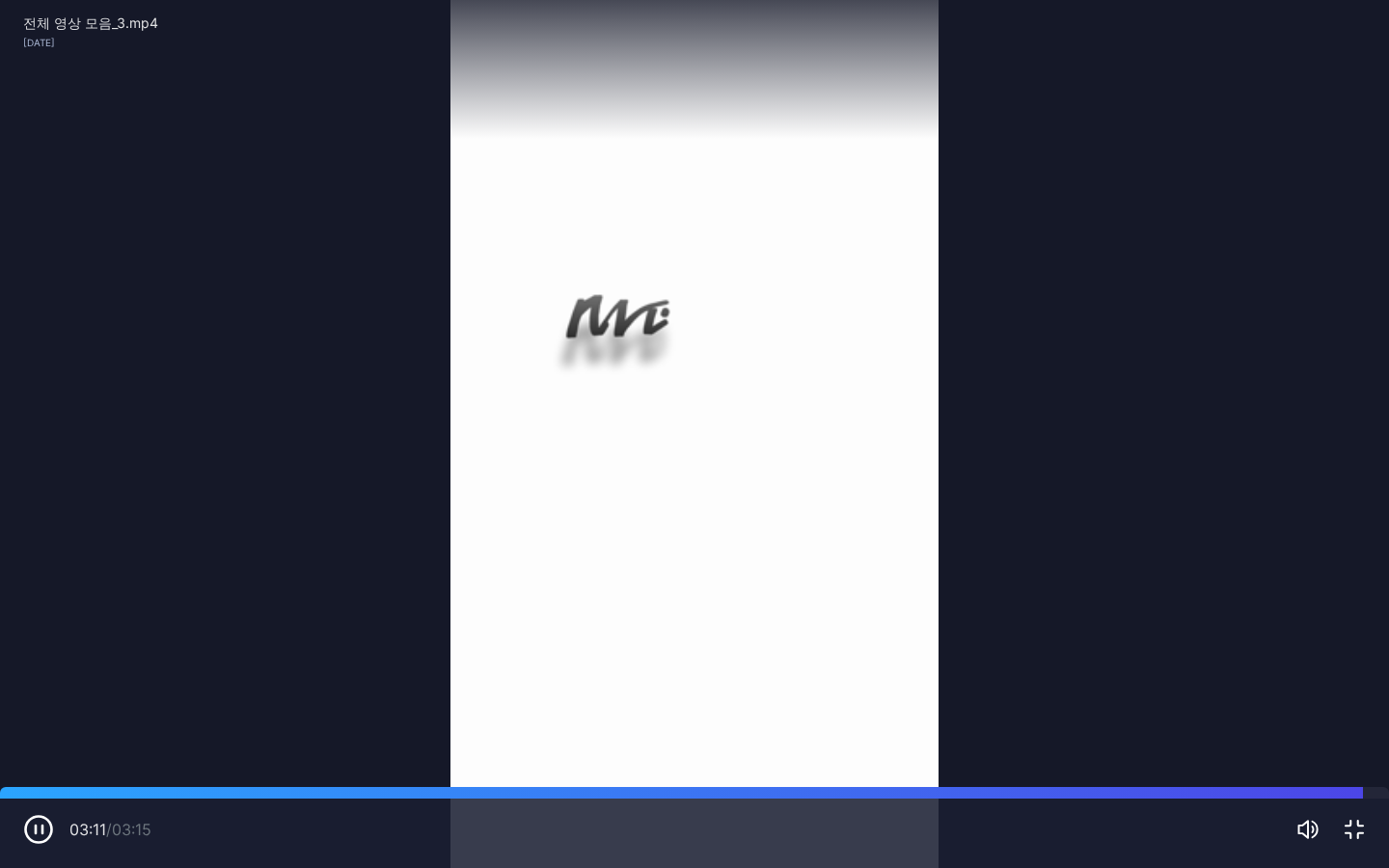 click 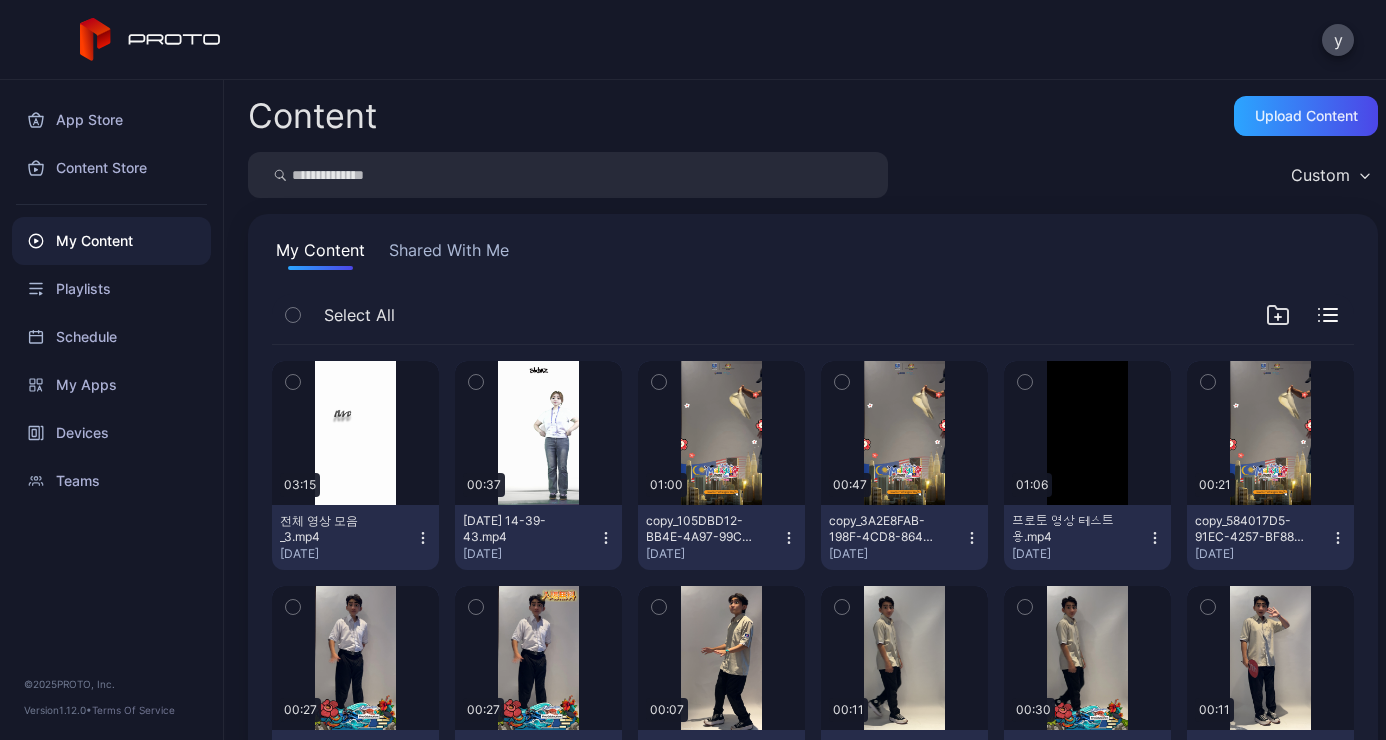 scroll, scrollTop: 200, scrollLeft: 0, axis: vertical 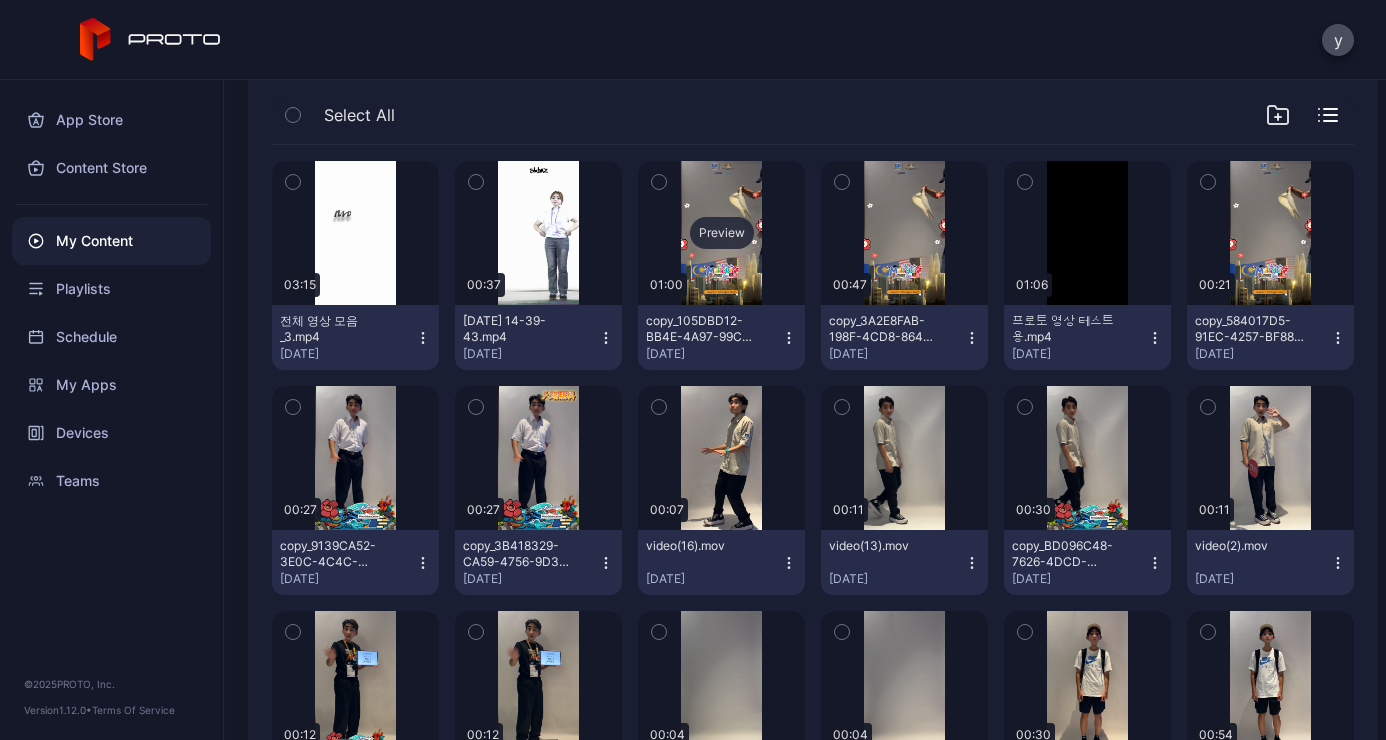 click on "Preview" at bounding box center [721, 233] 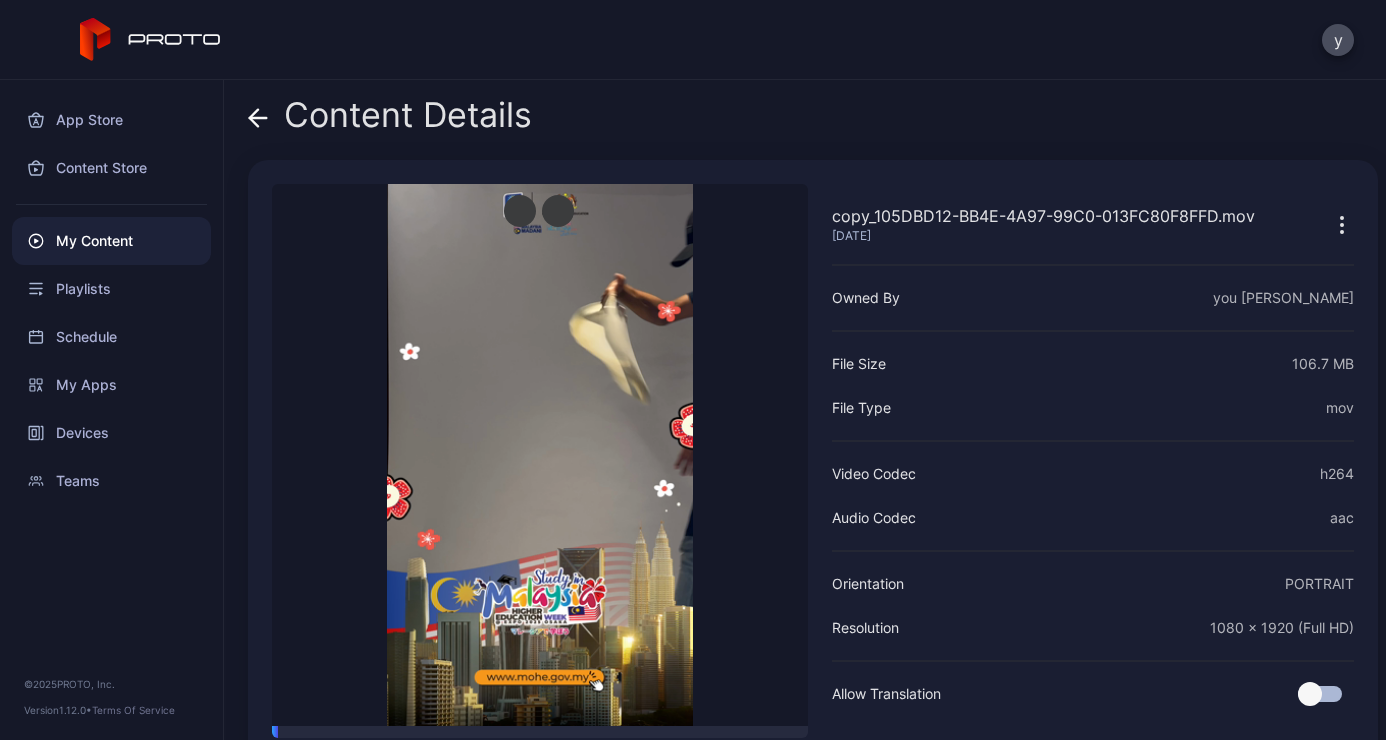 scroll, scrollTop: 86, scrollLeft: 0, axis: vertical 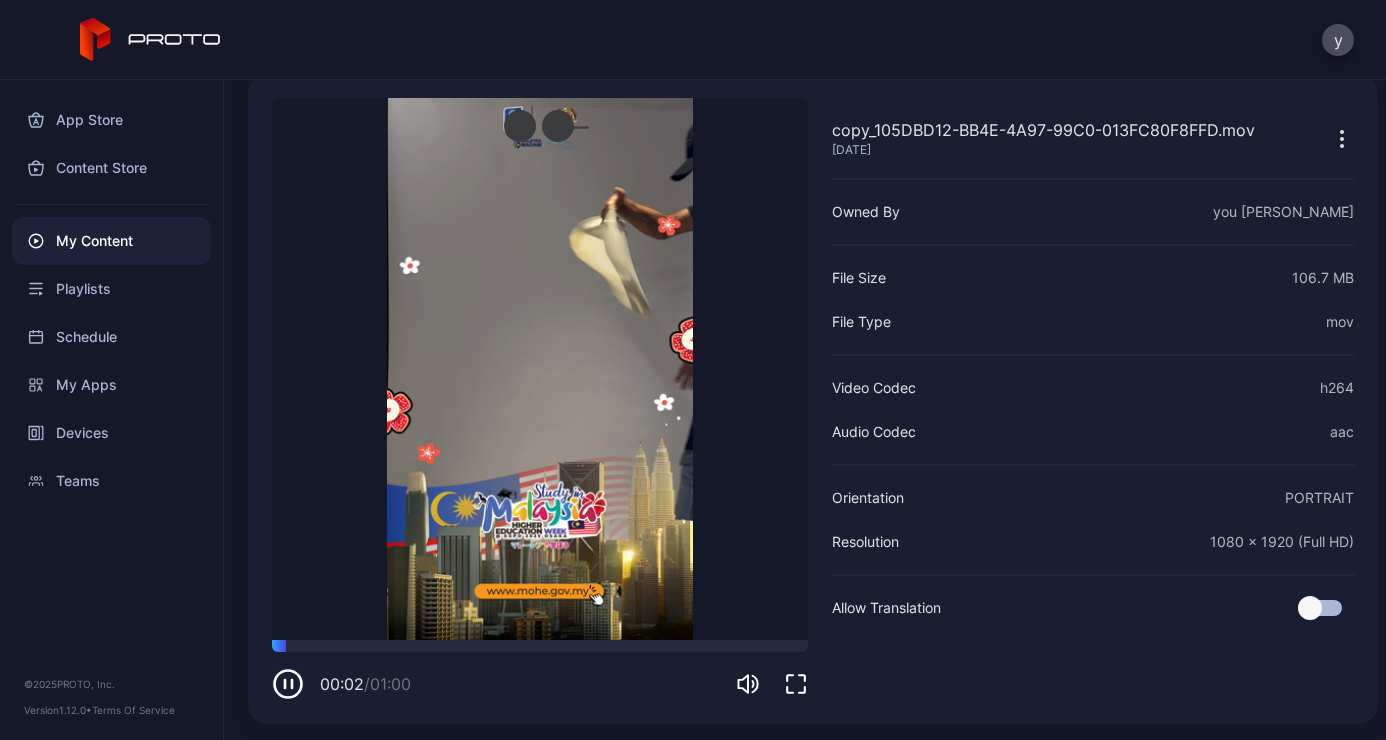 click on "Sorry, your browser doesn‘t support embedded videos" at bounding box center [540, 369] 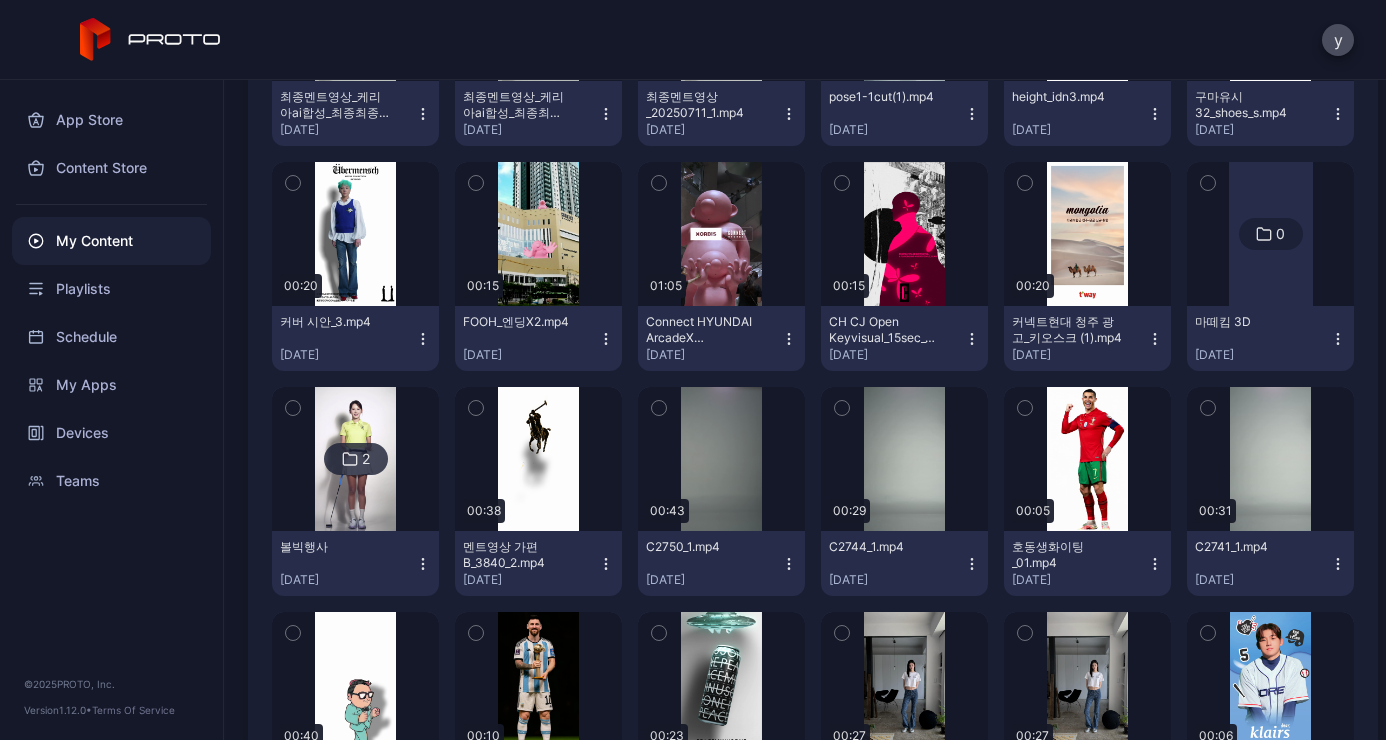 scroll, scrollTop: 2000, scrollLeft: 0, axis: vertical 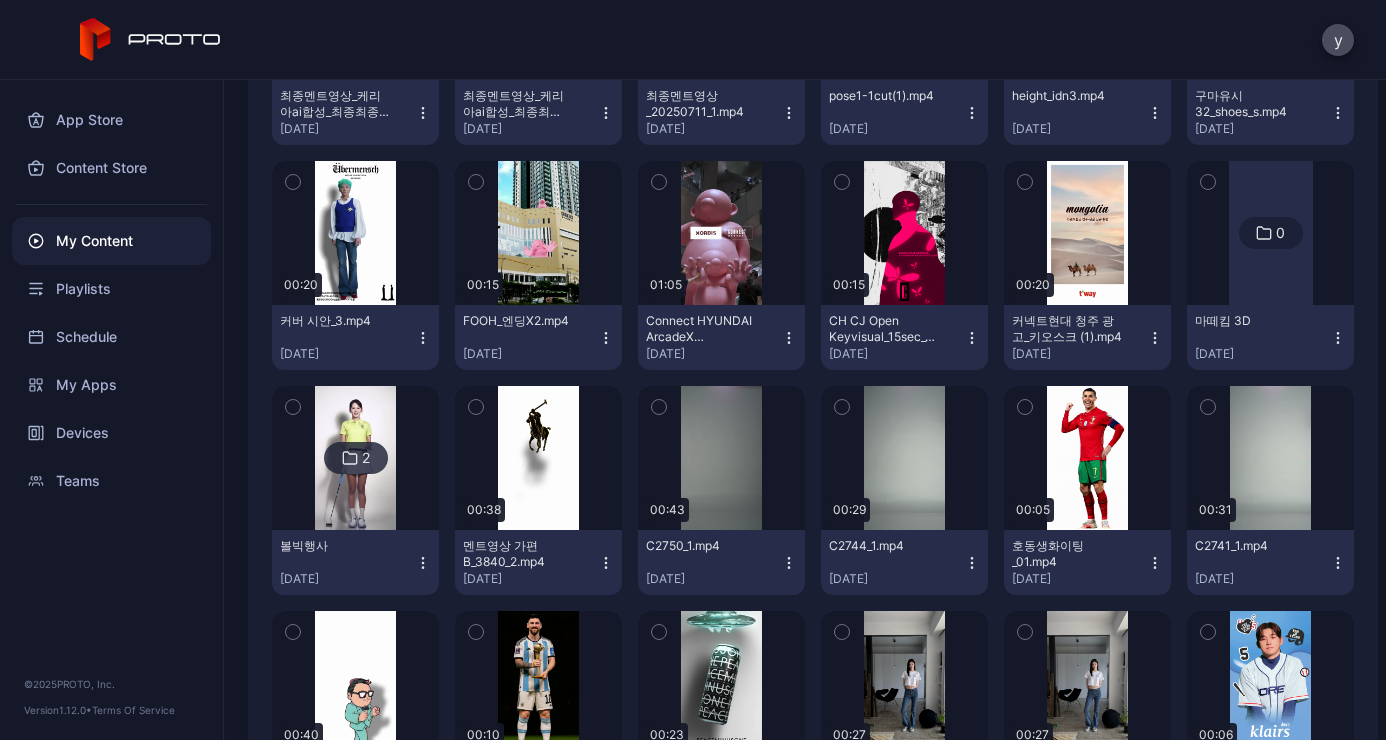 click at bounding box center (355, 458) 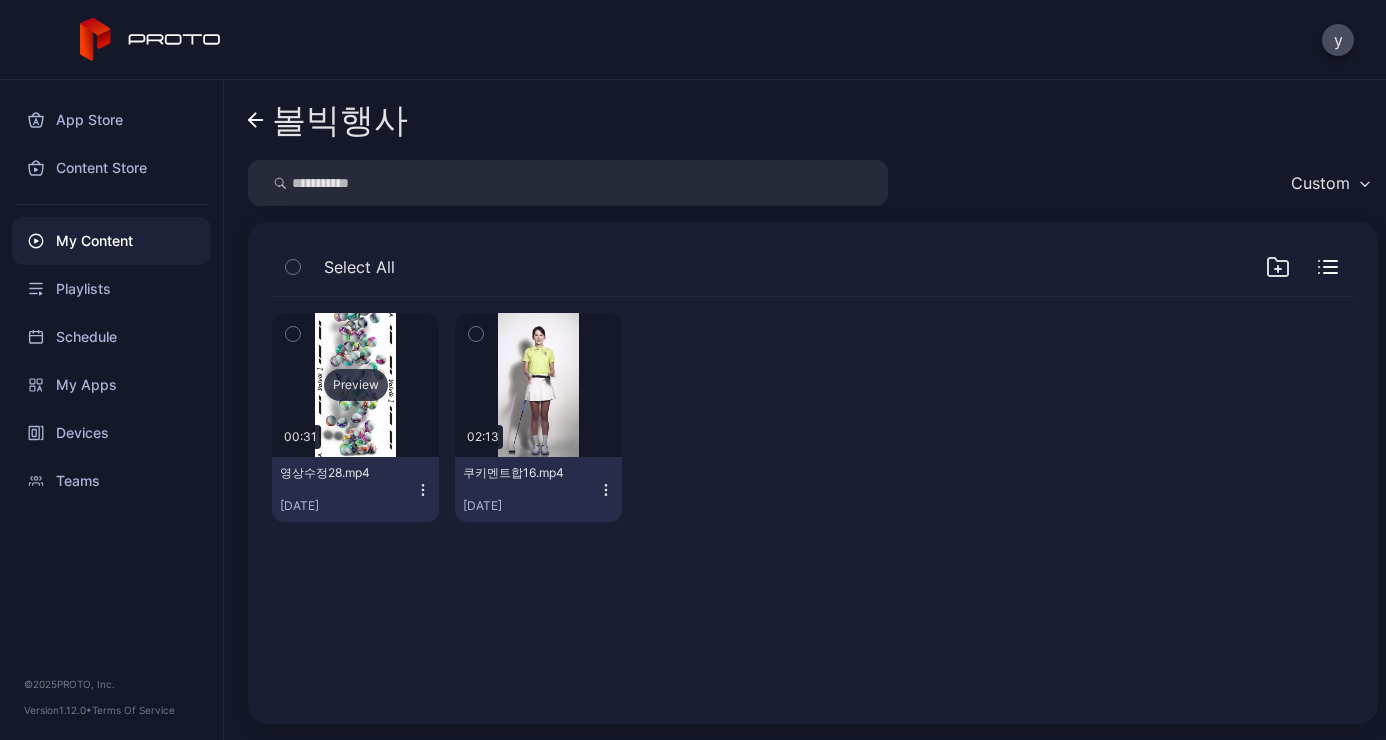 click on "Preview" at bounding box center [355, 385] 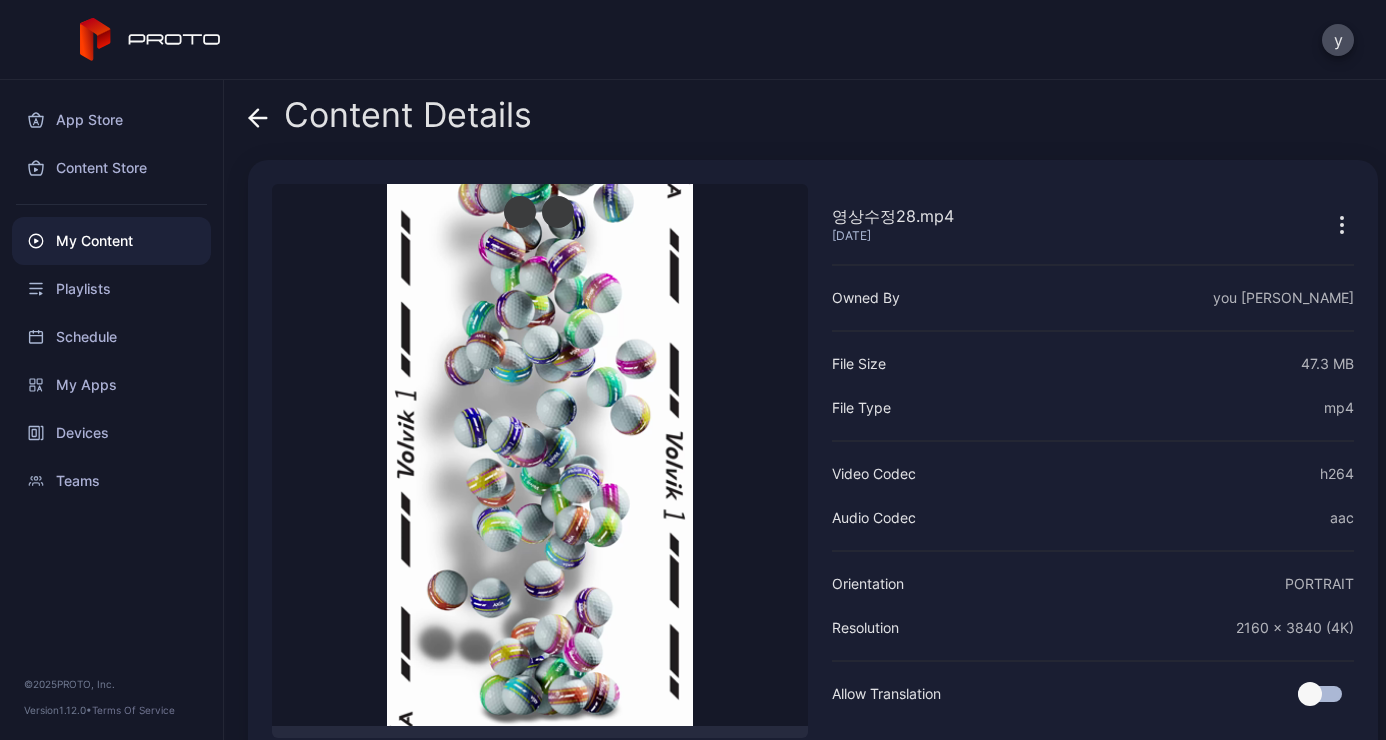 click on "Sorry, your browser doesn‘t support embedded videos" at bounding box center (540, 455) 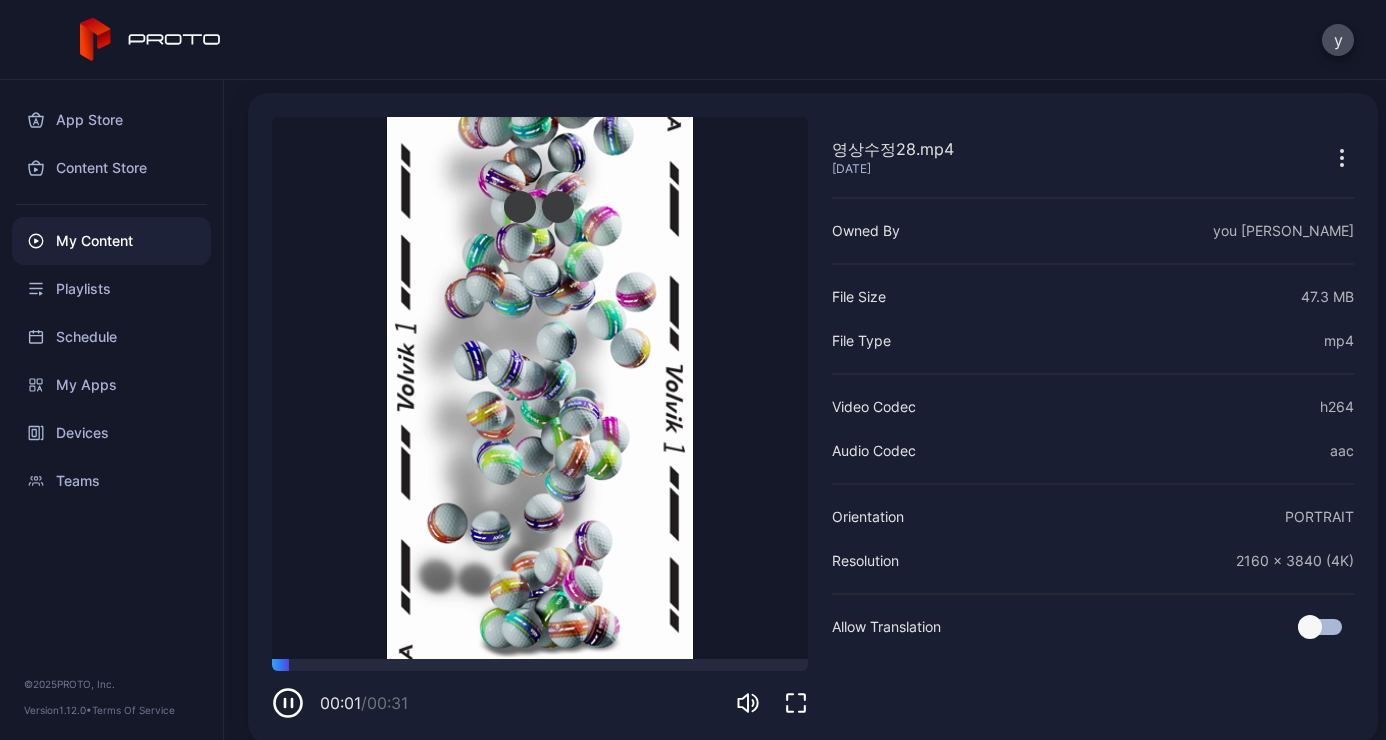 scroll, scrollTop: 86, scrollLeft: 0, axis: vertical 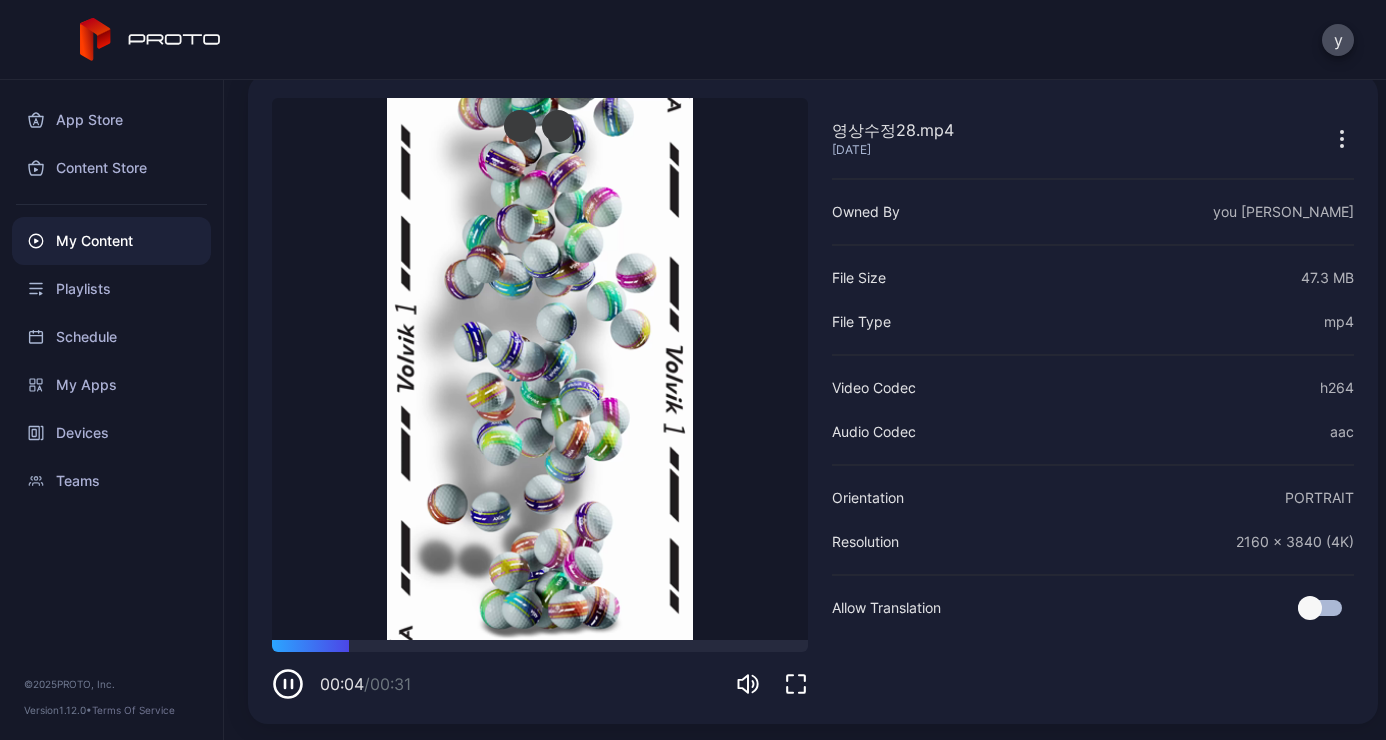 click 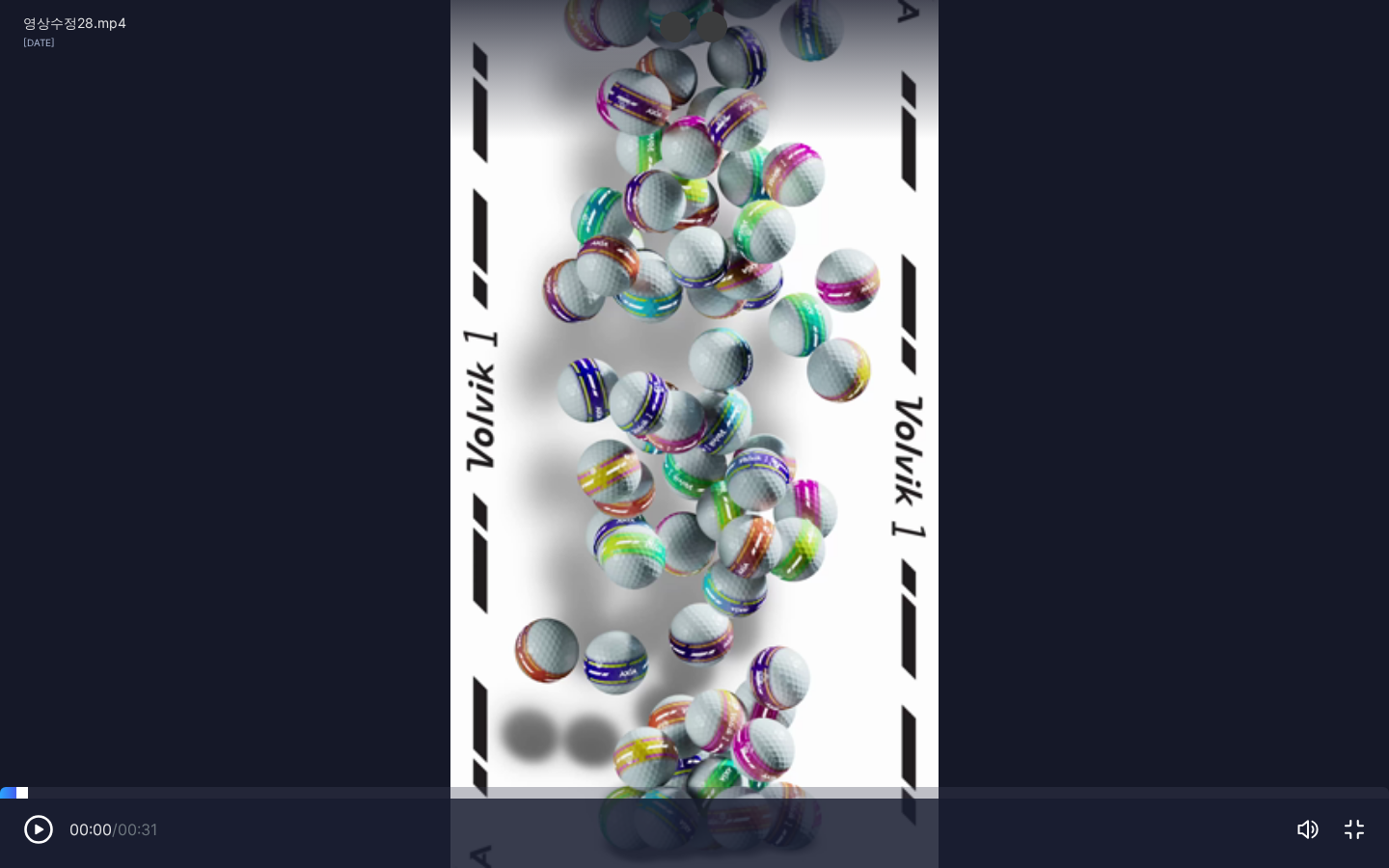 drag, startPoint x: 16, startPoint y: 793, endPoint x: 0, endPoint y: 793, distance: 16 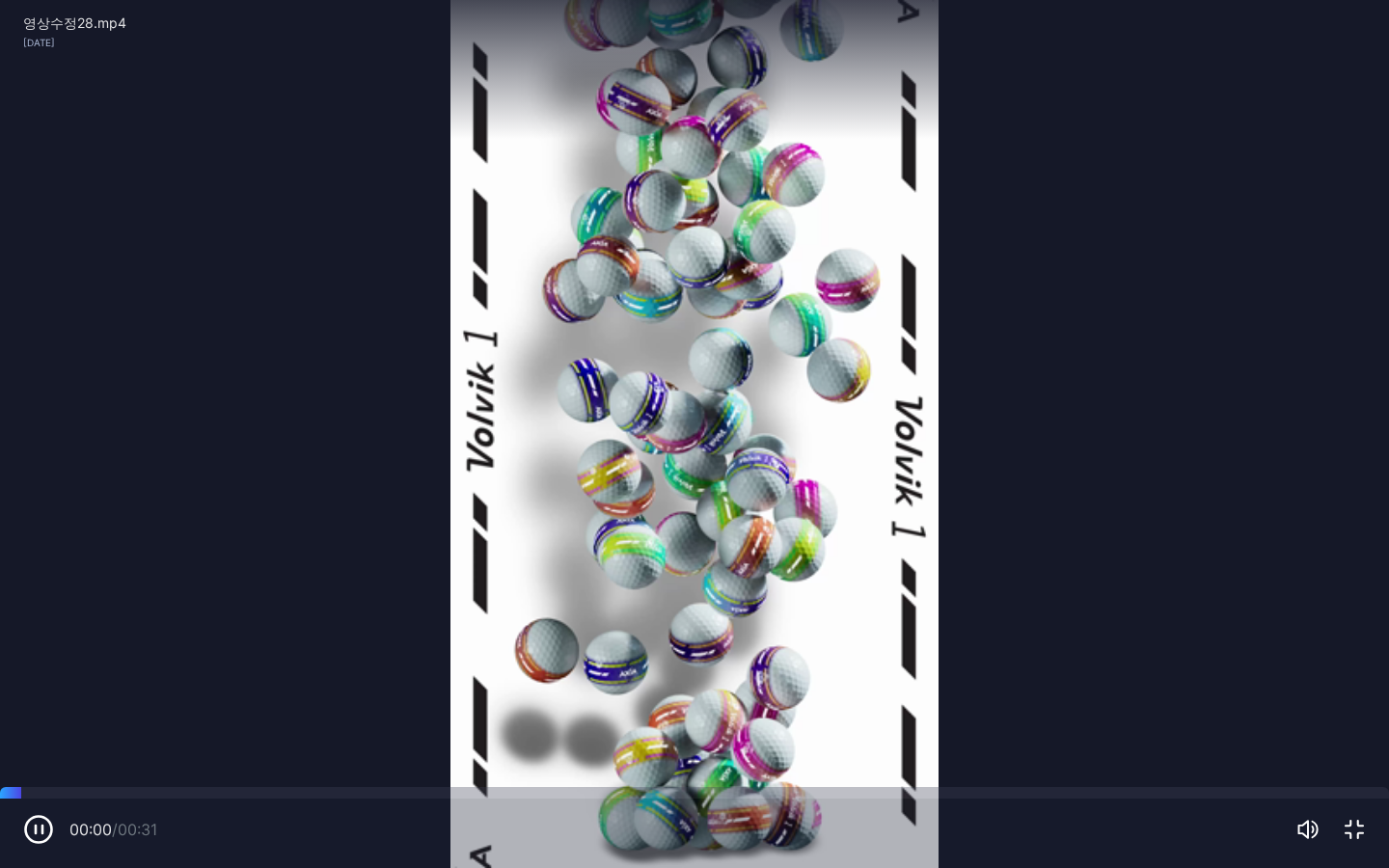 click on "Sorry, your browser doesn‘t support embedded videos" at bounding box center (694, 434) 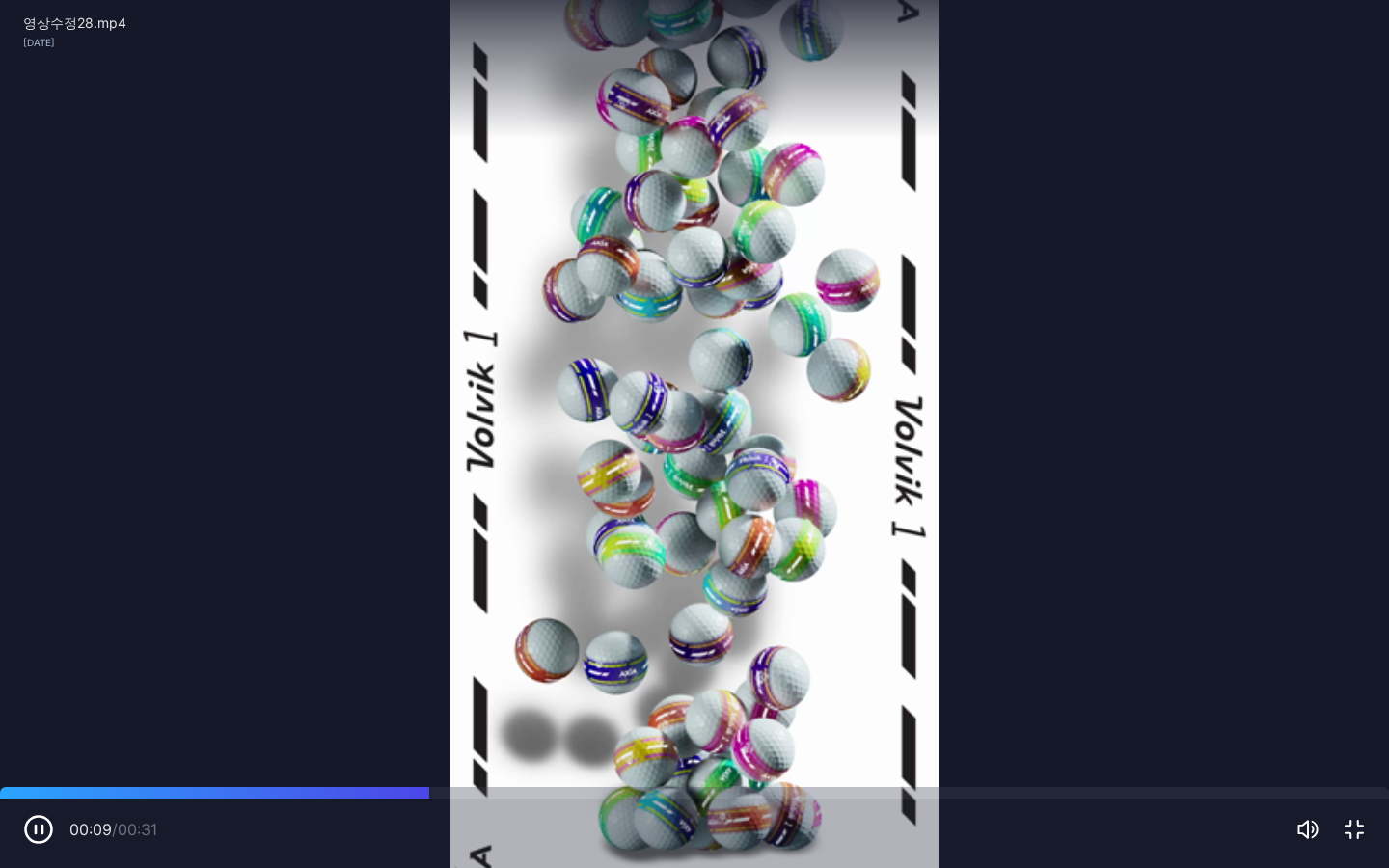 drag, startPoint x: 15, startPoint y: 793, endPoint x: 0, endPoint y: 781, distance: 19 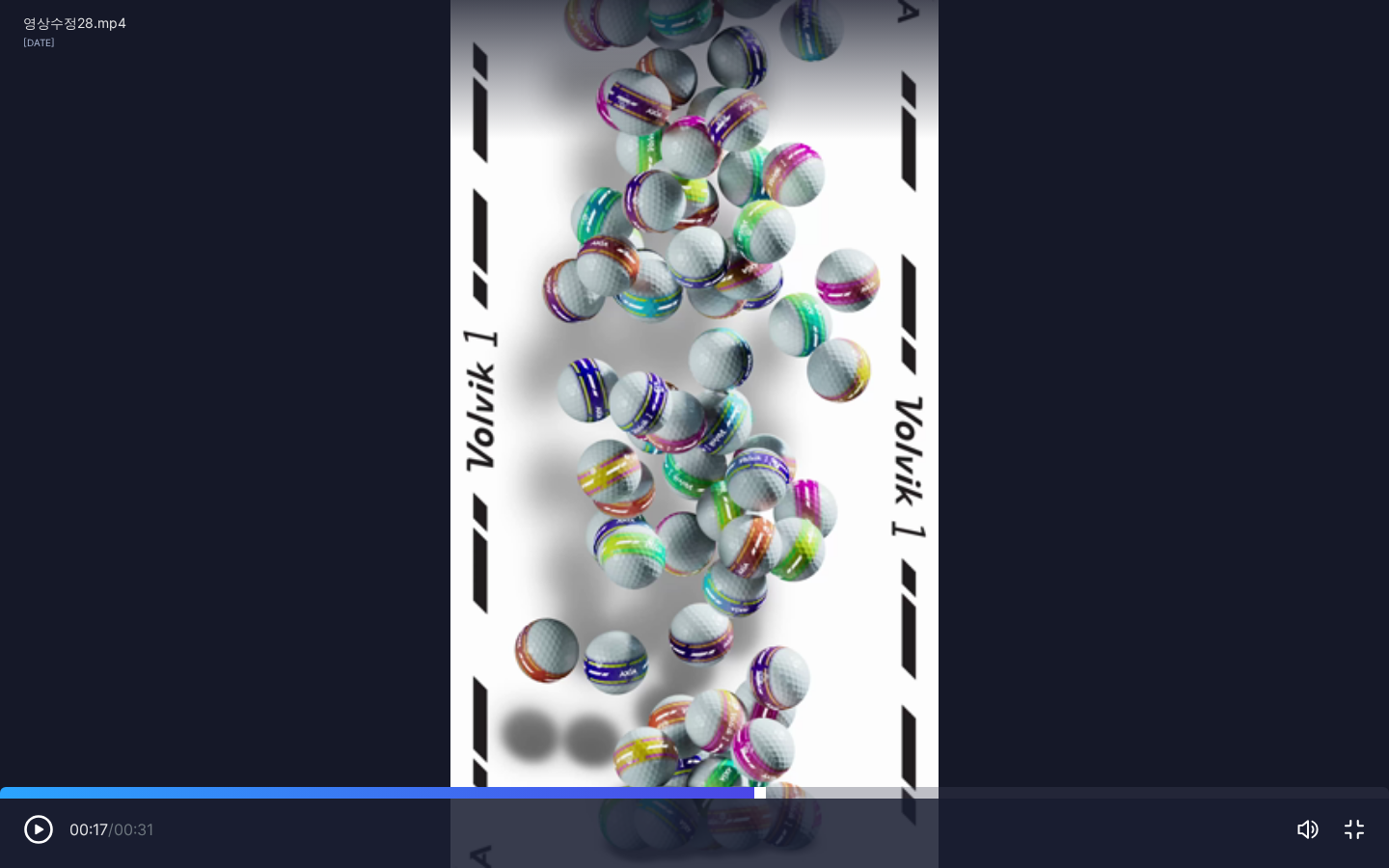click at bounding box center (694, 793) 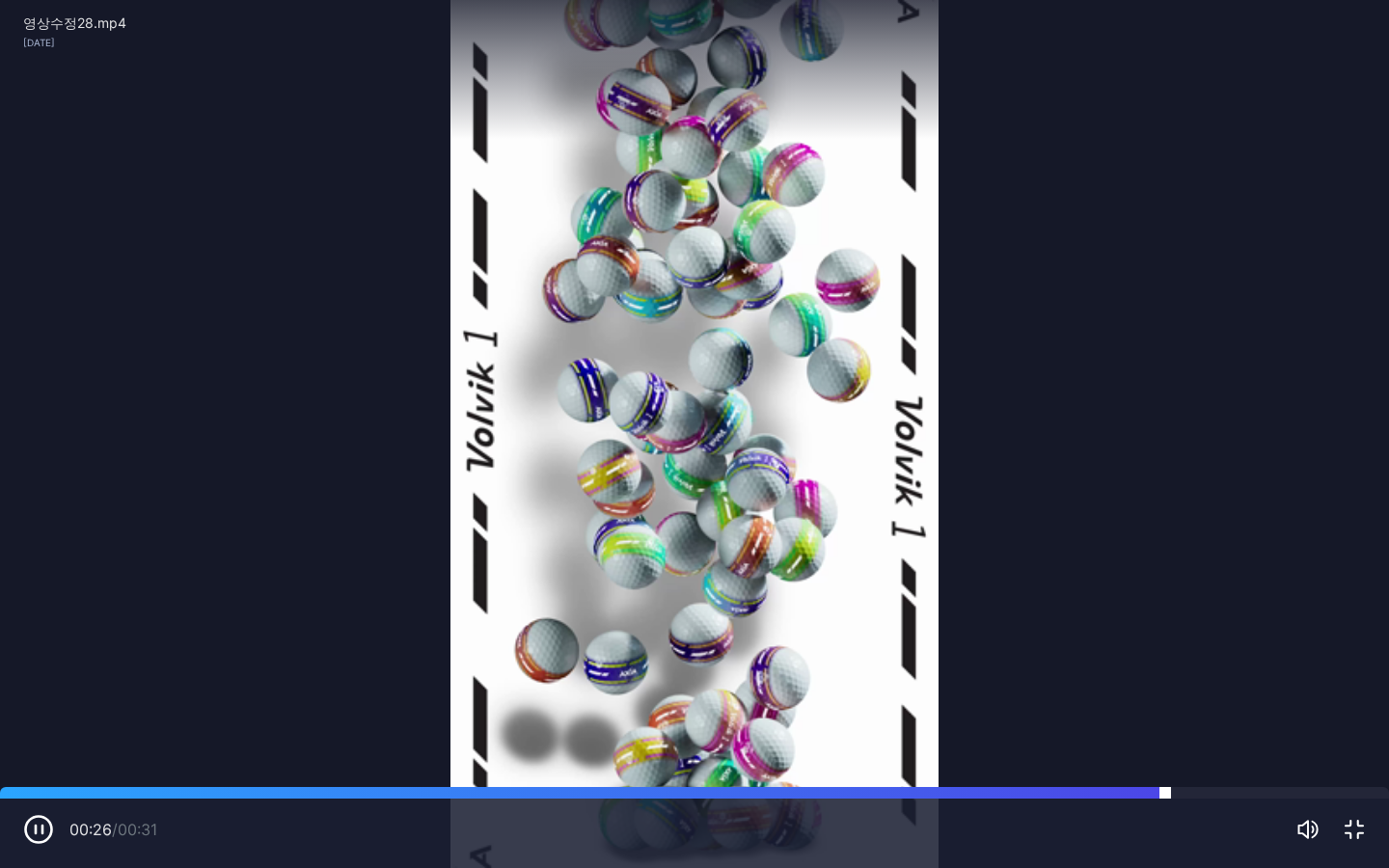 click at bounding box center [694, 793] 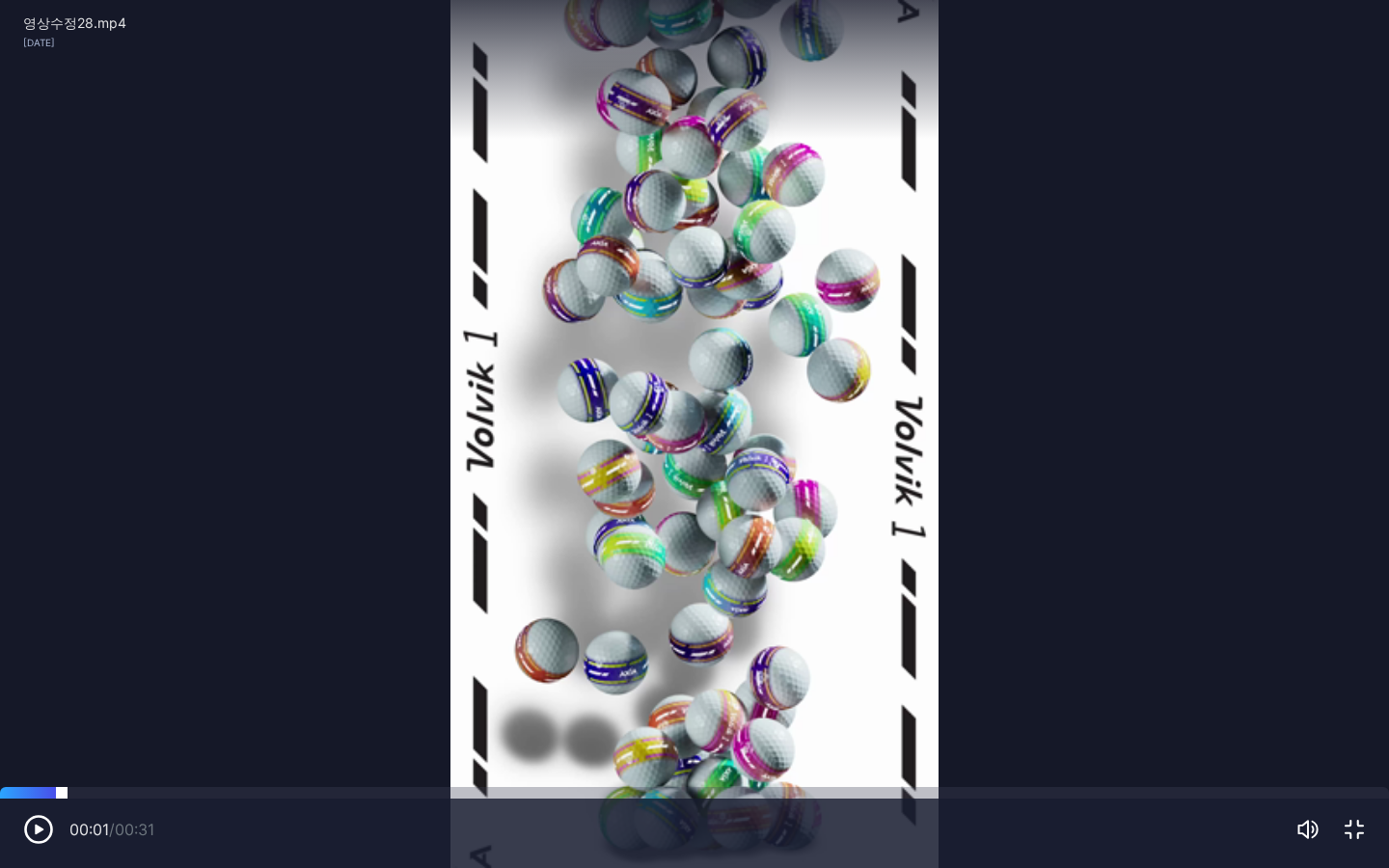drag, startPoint x: 62, startPoint y: 793, endPoint x: 39, endPoint y: 793, distance: 23 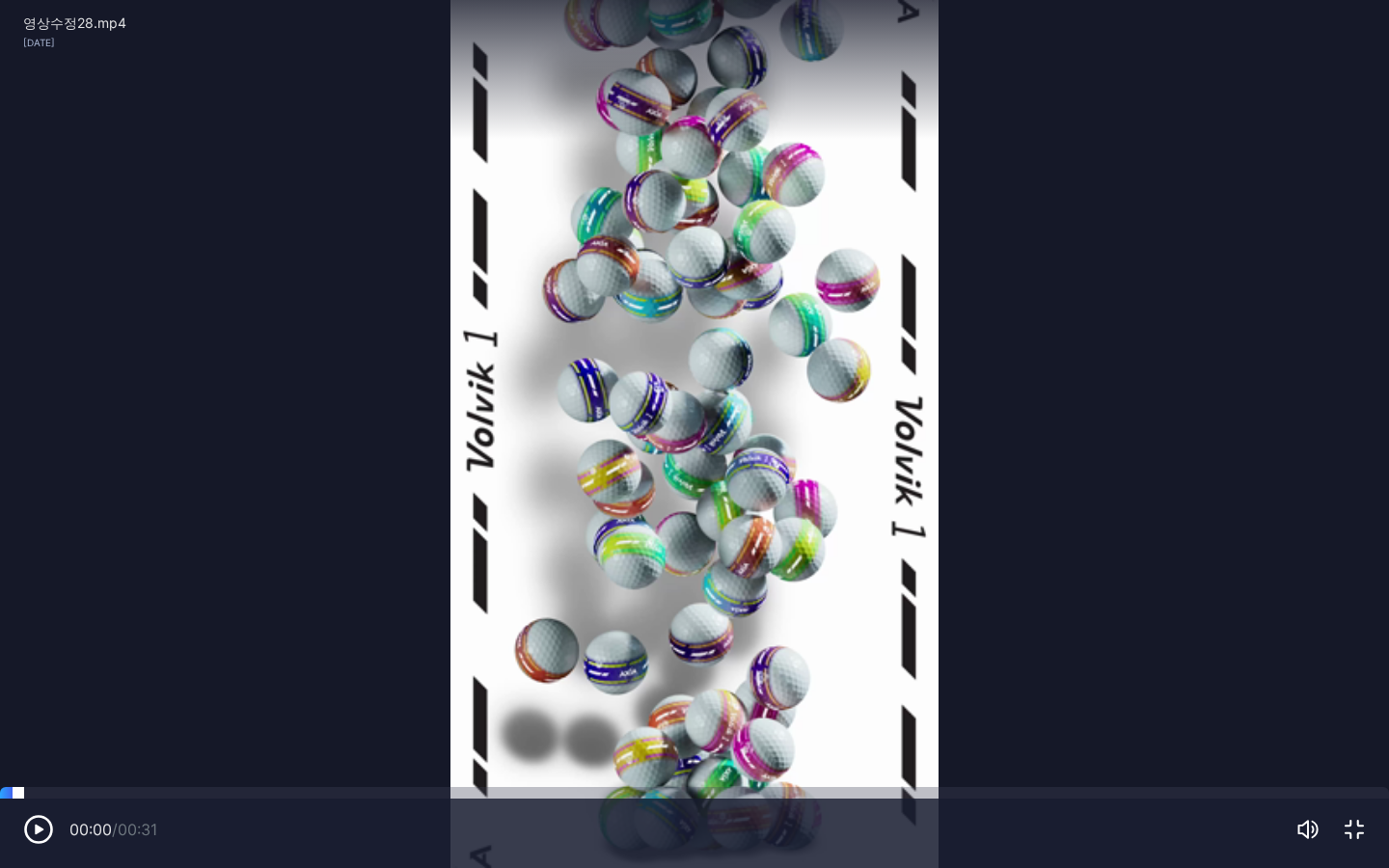 click at bounding box center [694, 793] 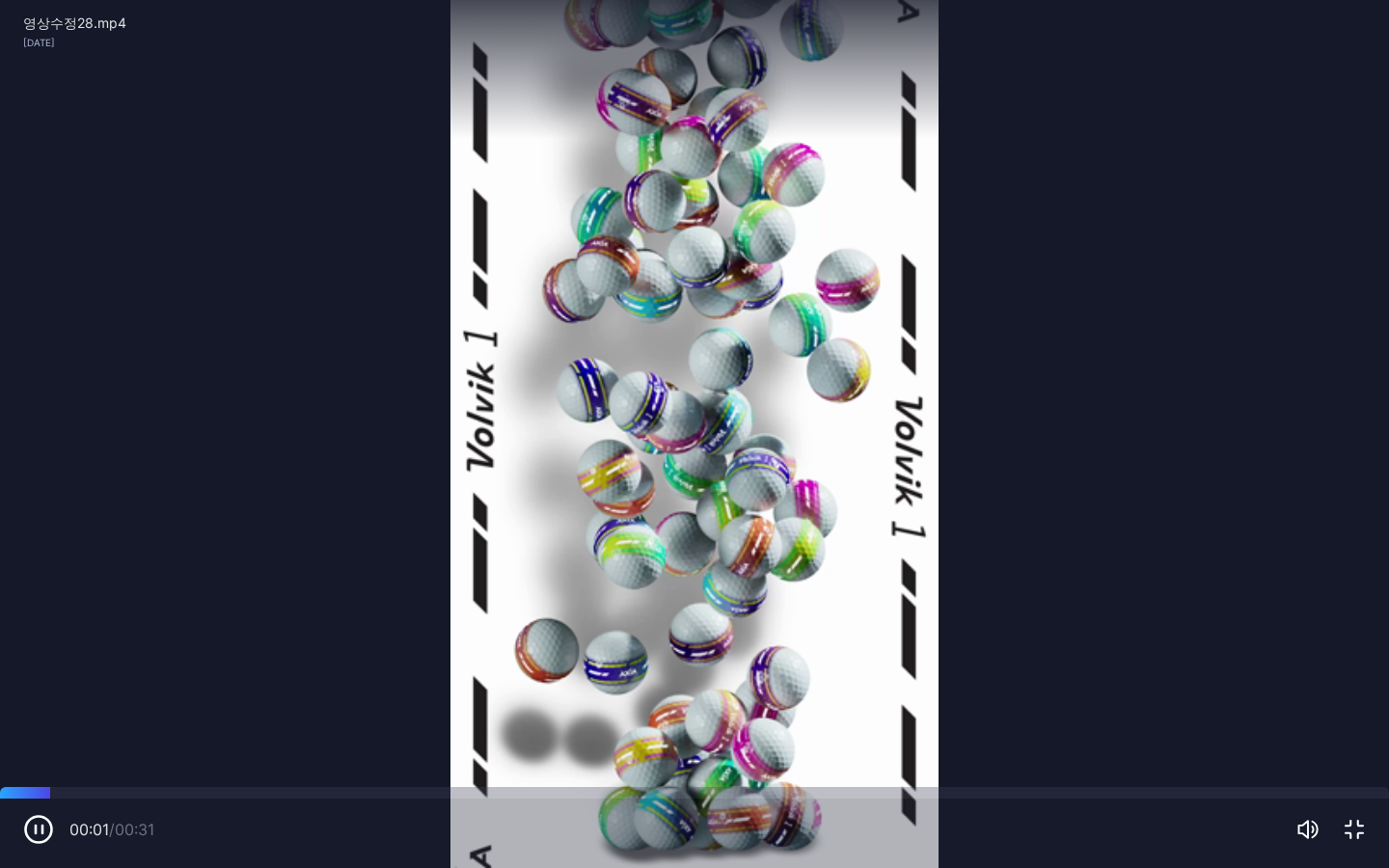 click on "Sorry, your browser doesn‘t support embedded videos" at bounding box center (694, 434) 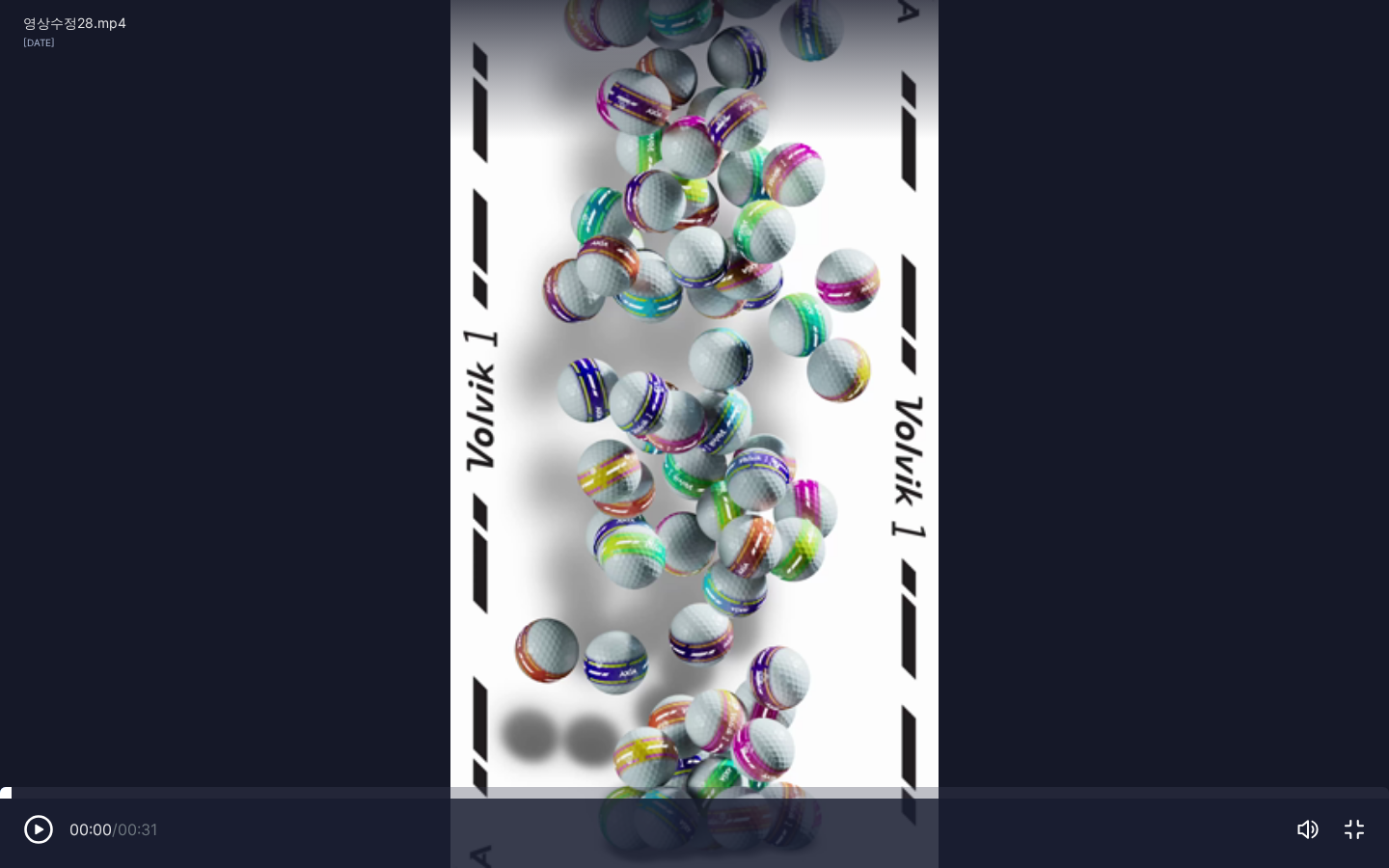 drag, startPoint x: 19, startPoint y: 793, endPoint x: 4, endPoint y: 793, distance: 15 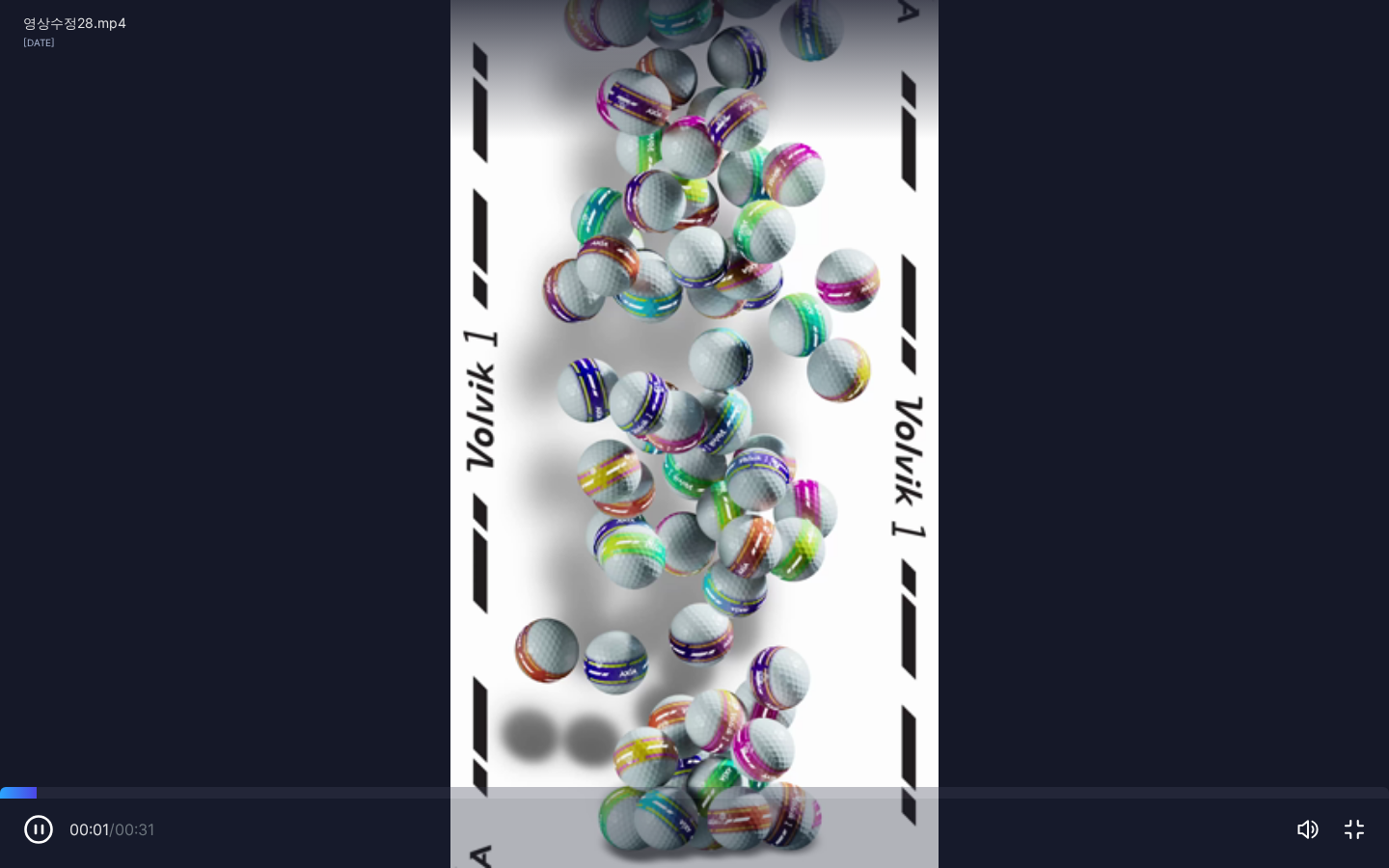 click on "Sorry, your browser doesn‘t support embedded videos" at bounding box center (694, 434) 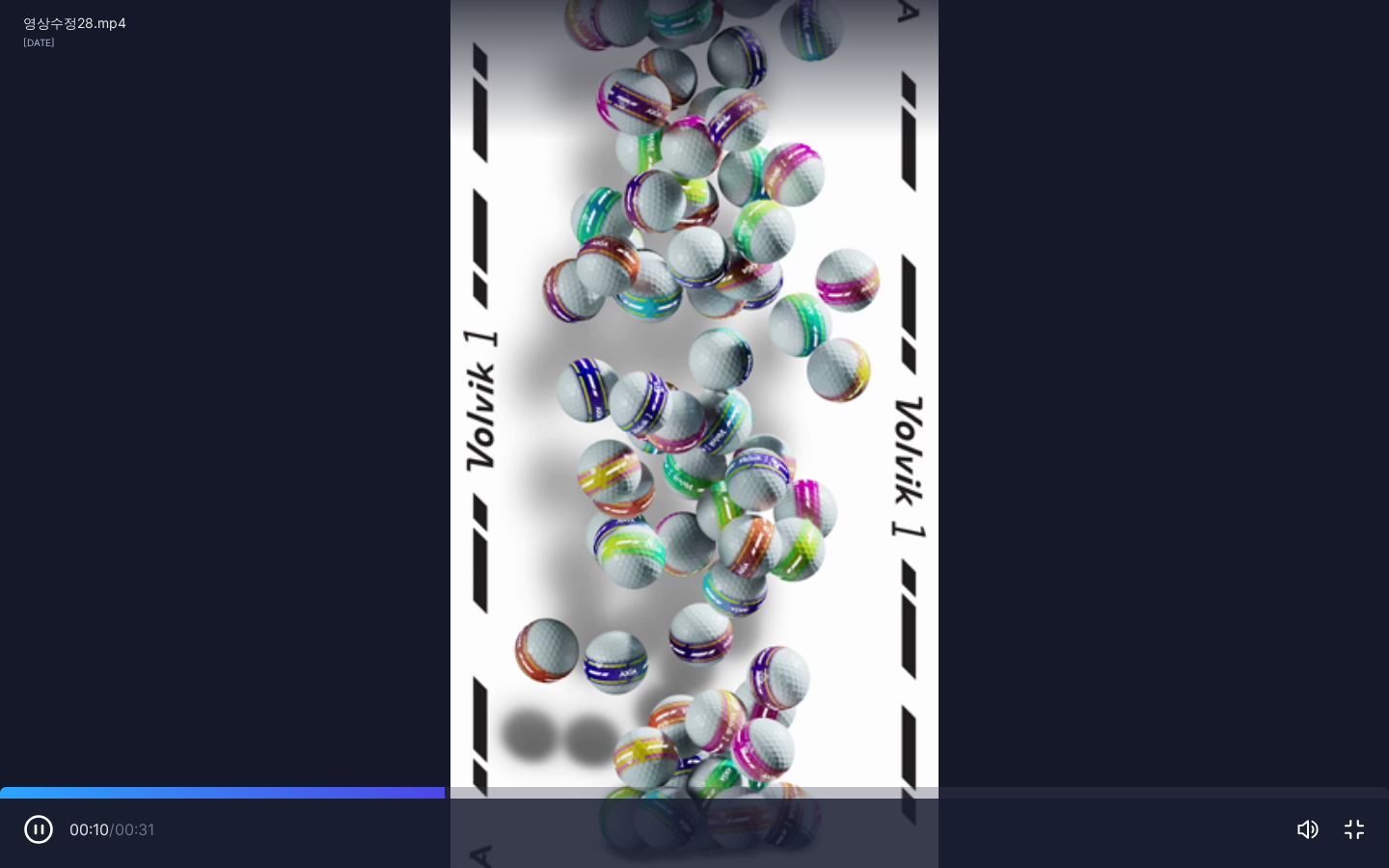 click on "00:10  /  00:31" at bounding box center (694, 833) 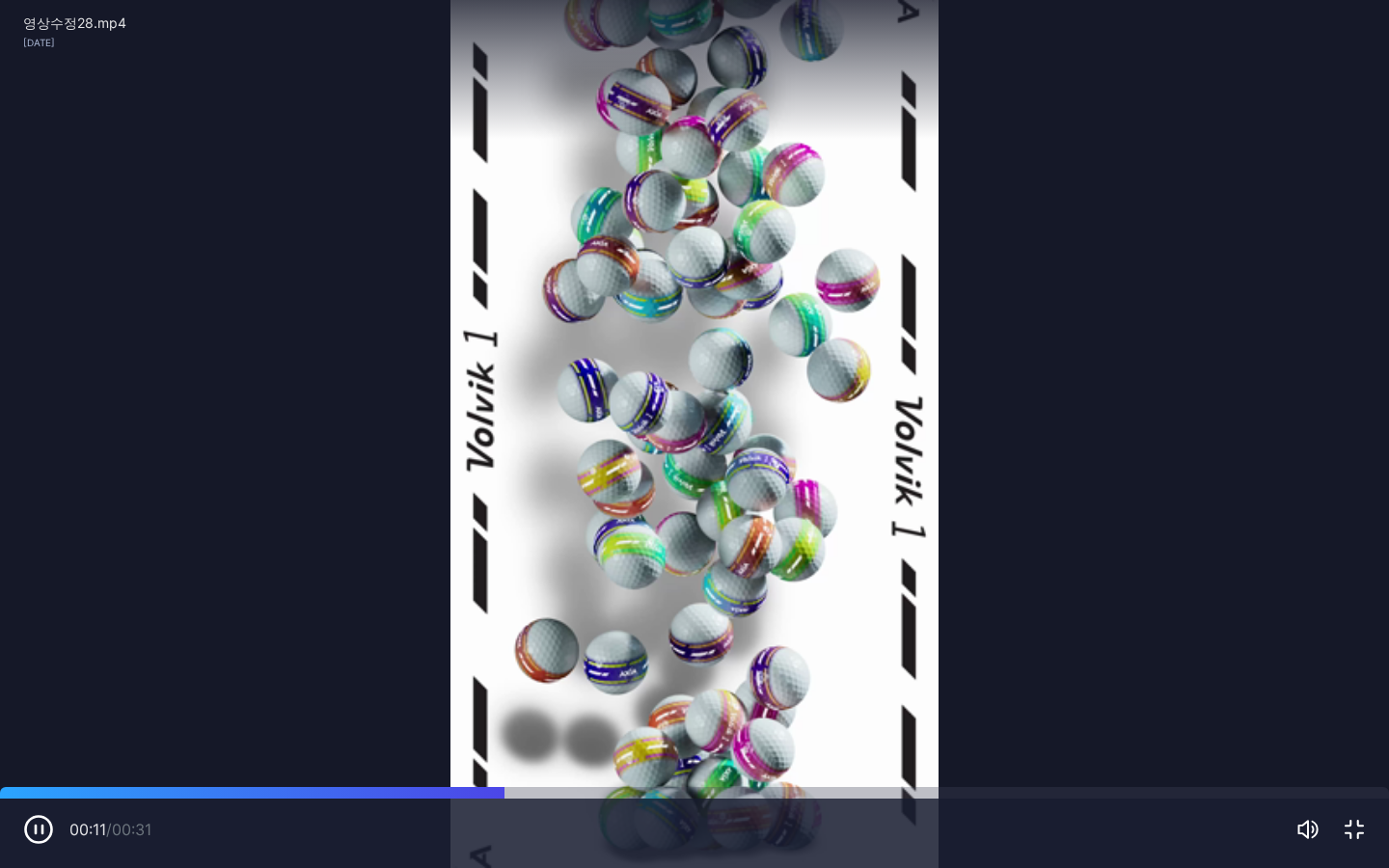 click 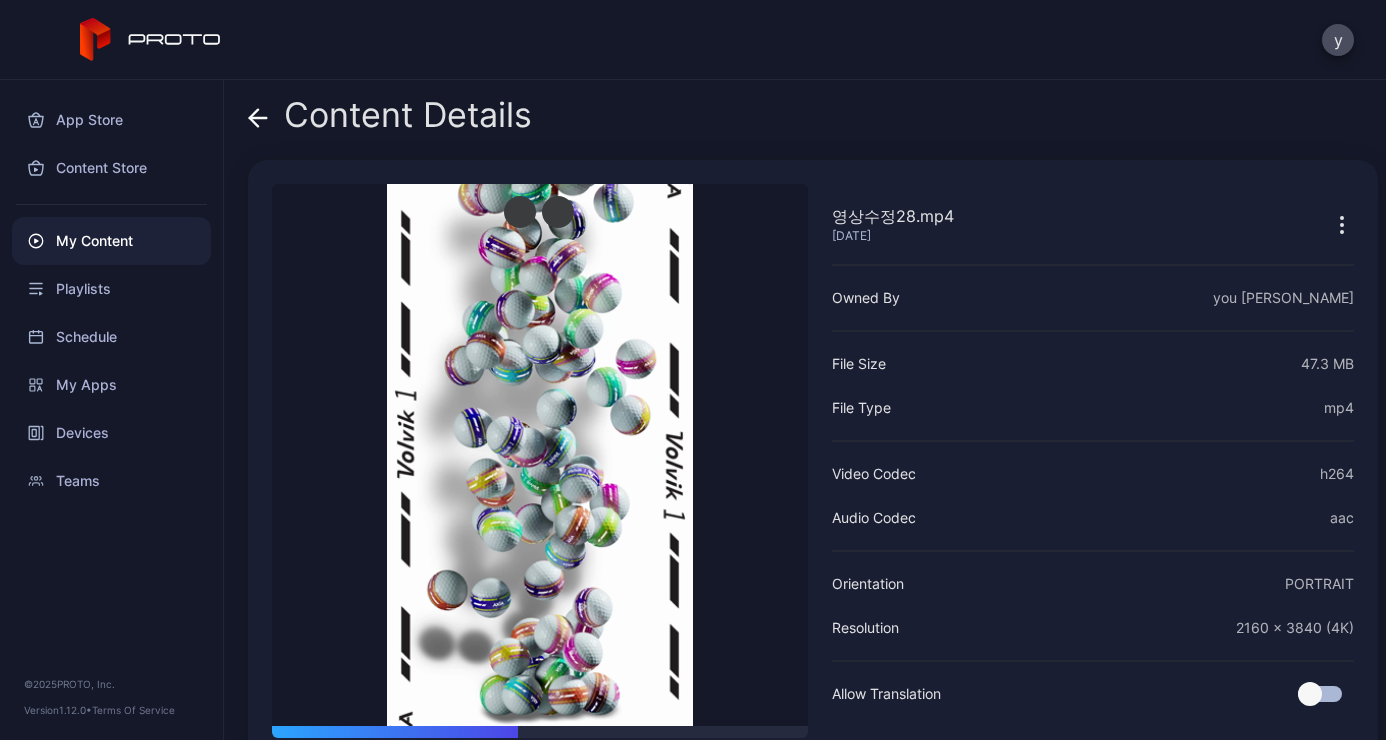 click on "Sorry, your browser doesn‘t support embedded videos" at bounding box center [540, 455] 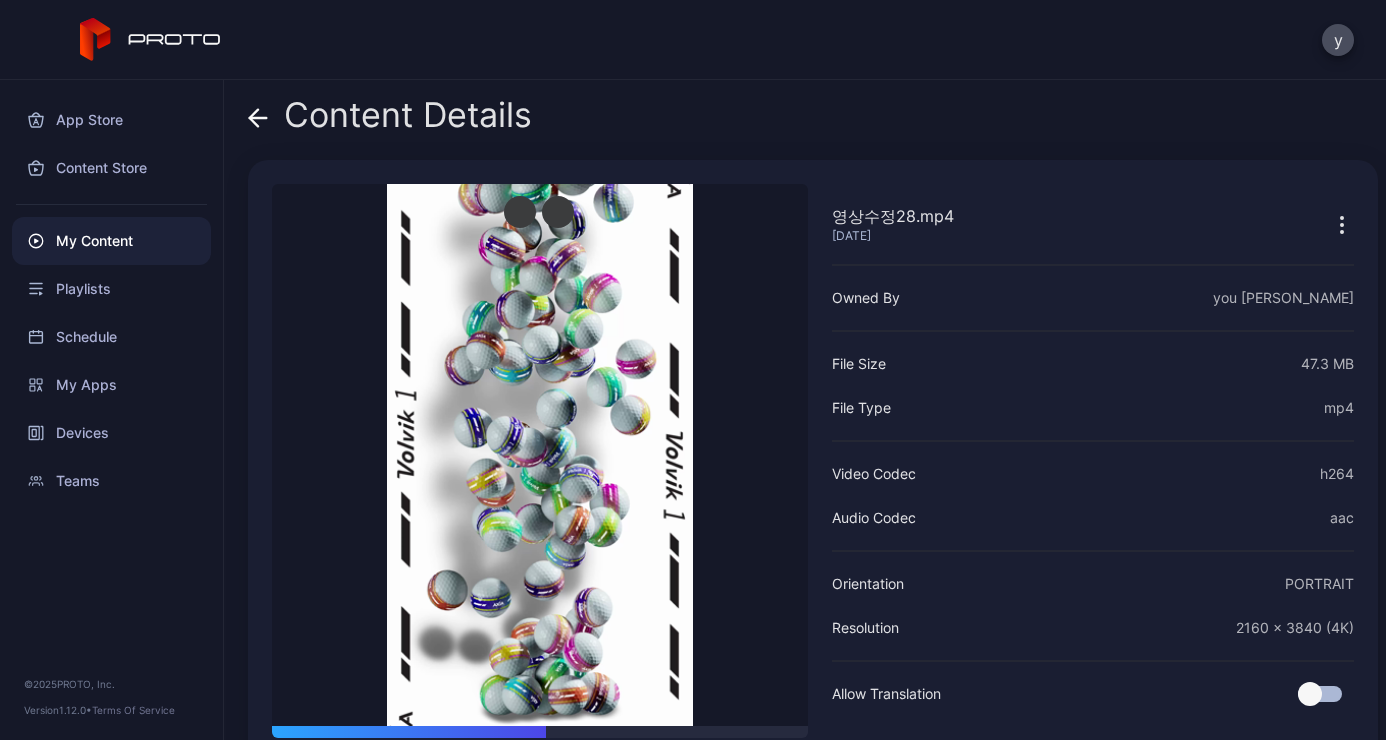 click on "Sorry, your browser doesn‘t support embedded videos" at bounding box center [540, 455] 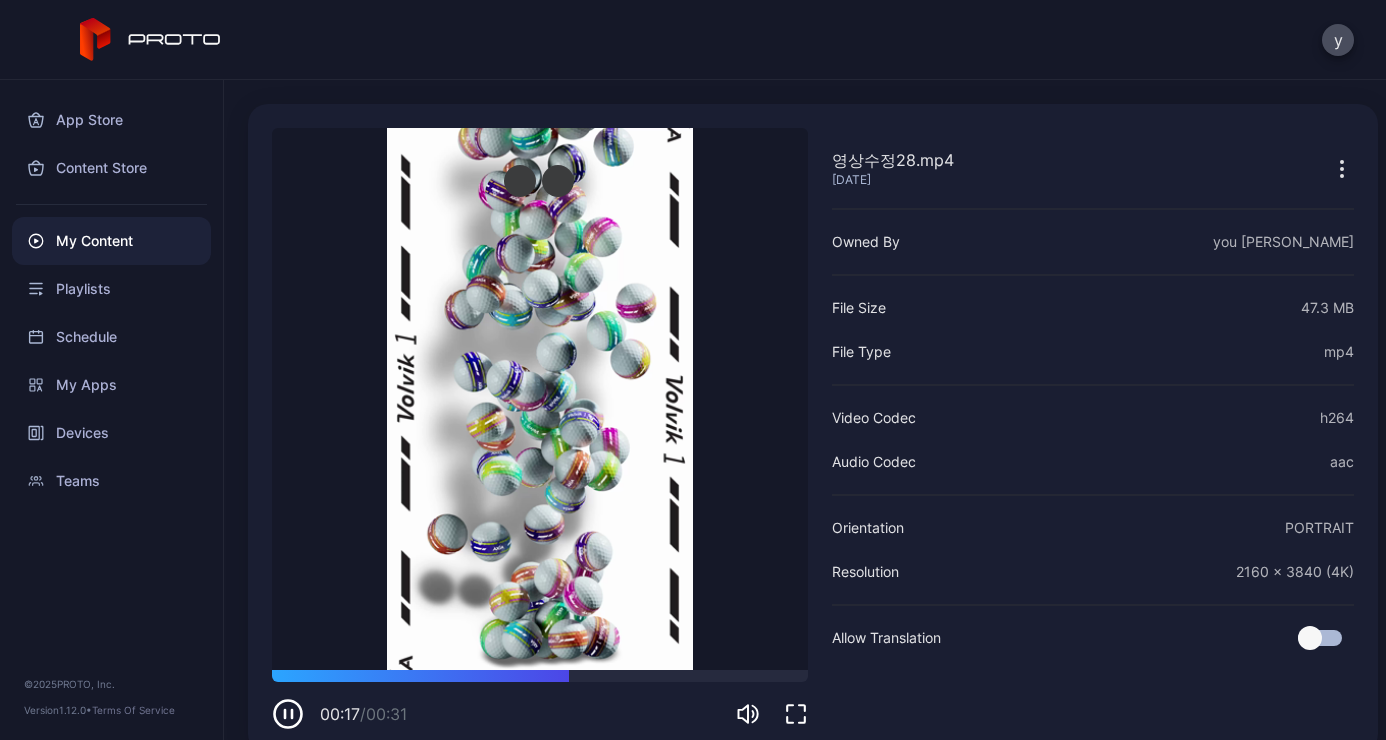 scroll, scrollTop: 86, scrollLeft: 0, axis: vertical 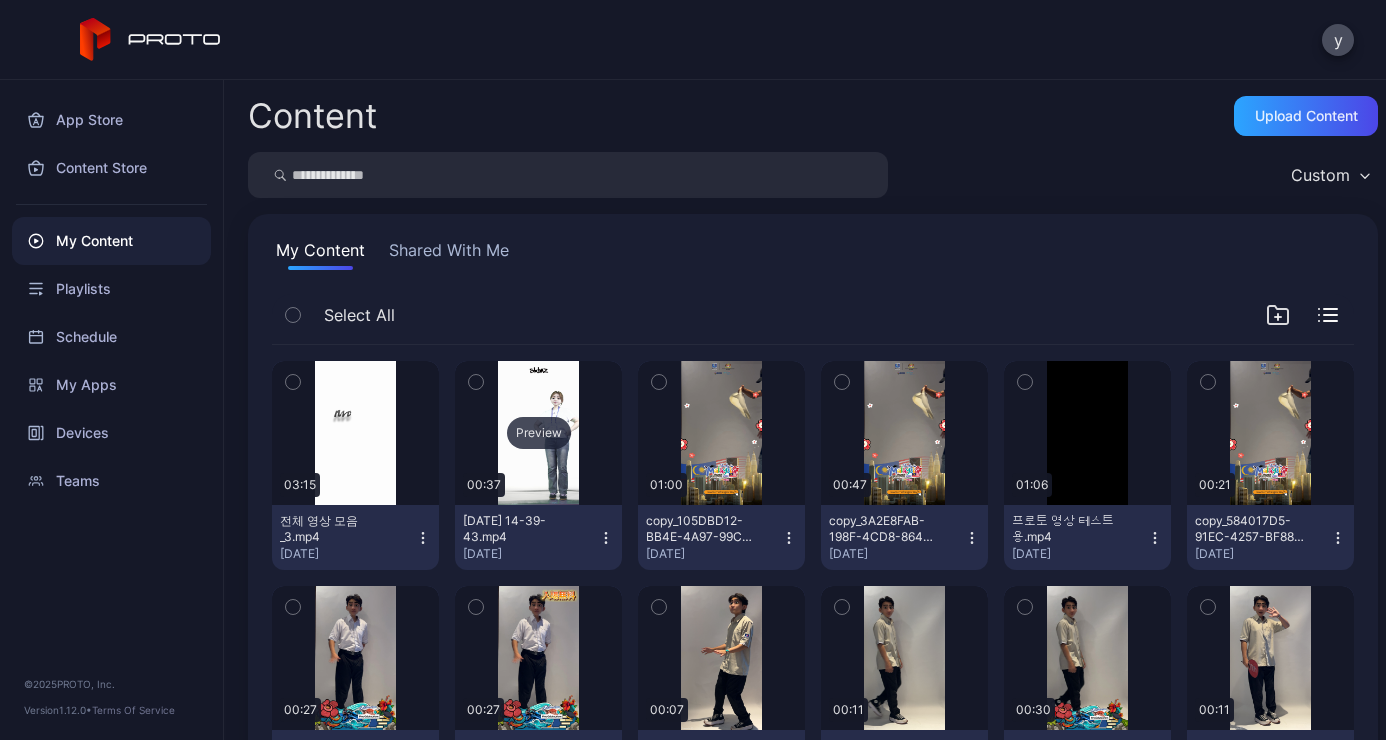 click on "Preview" at bounding box center [538, 433] 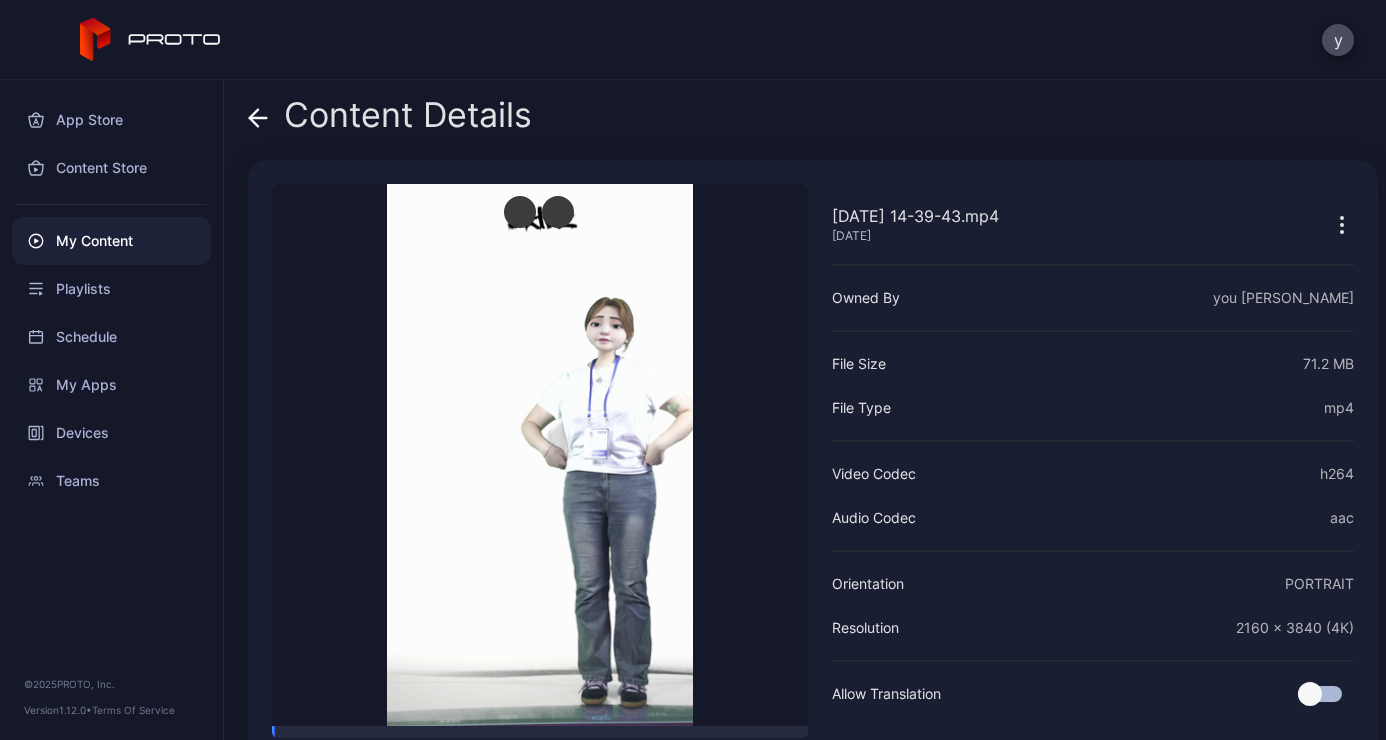 click on "Sorry, your browser doesn‘t support embedded videos" at bounding box center [540, 455] 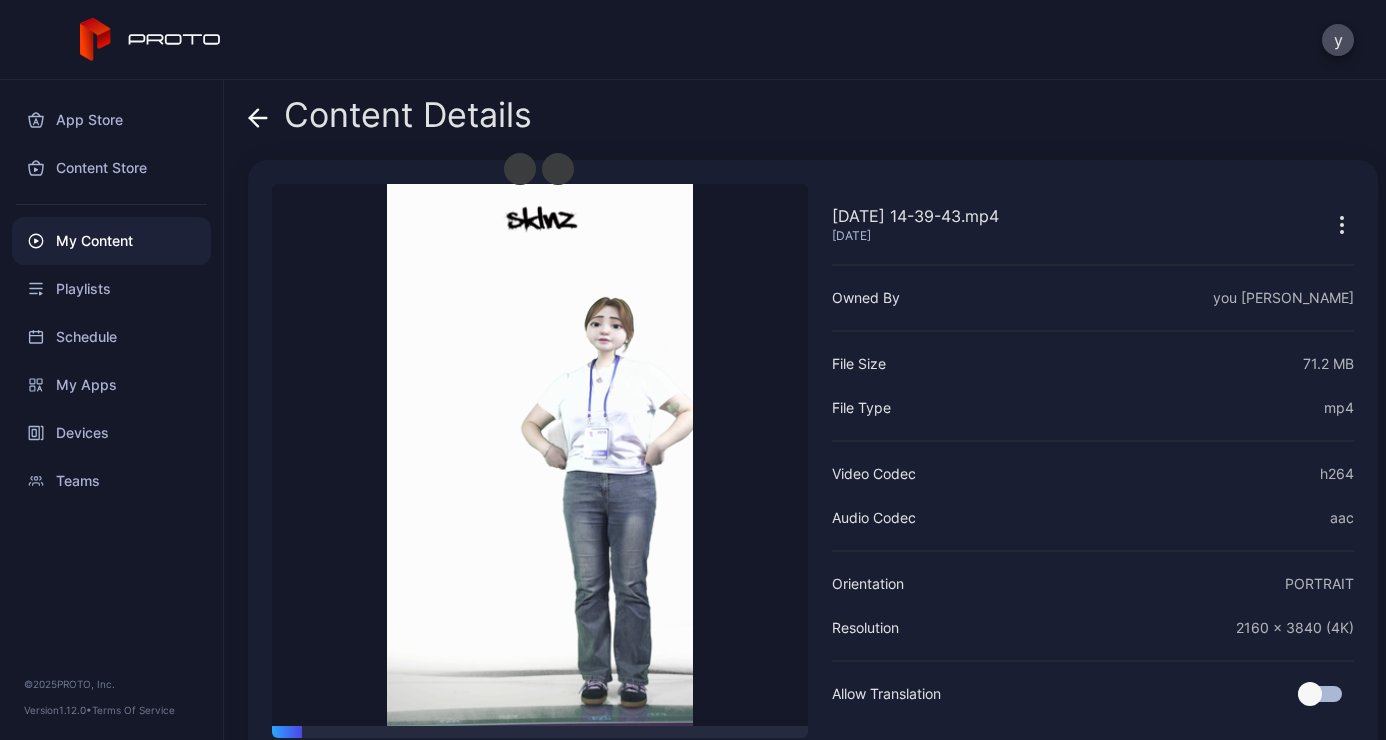 scroll, scrollTop: 86, scrollLeft: 0, axis: vertical 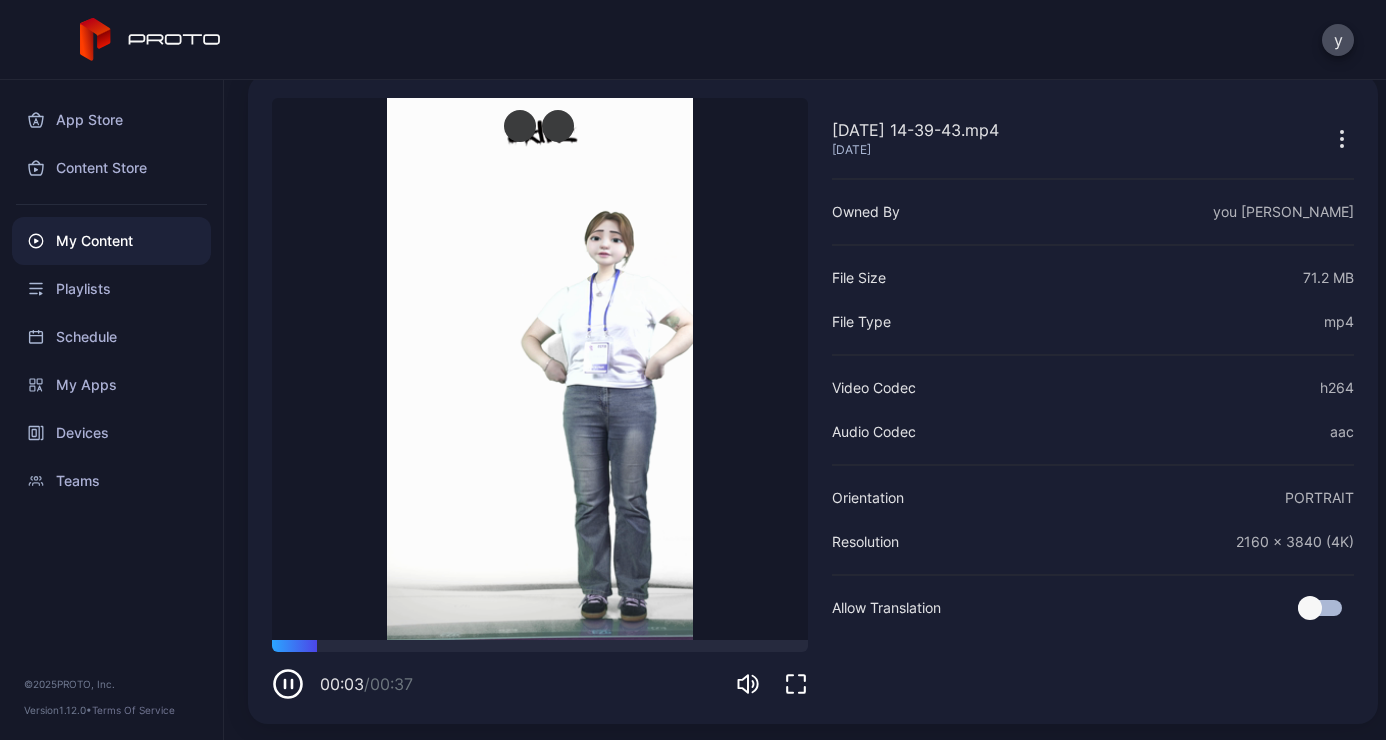 click 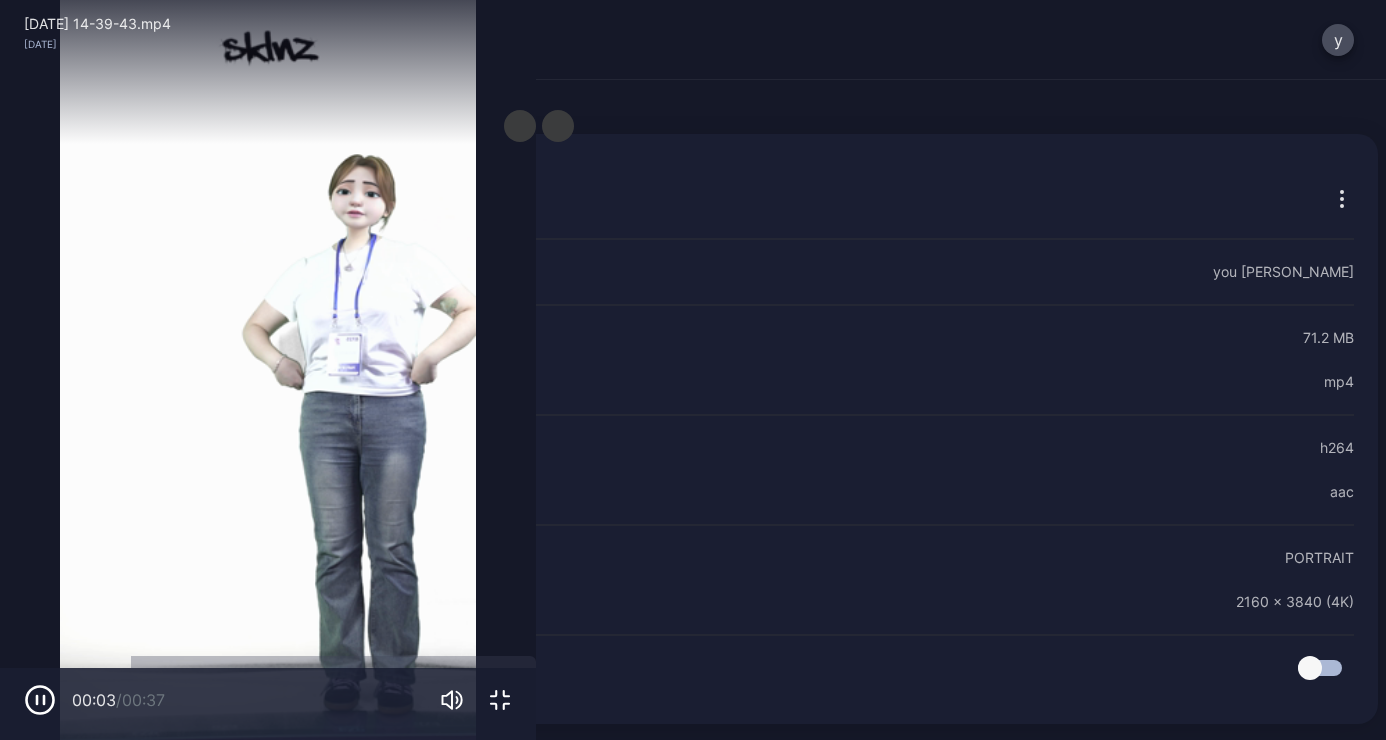 scroll, scrollTop: 0, scrollLeft: 0, axis: both 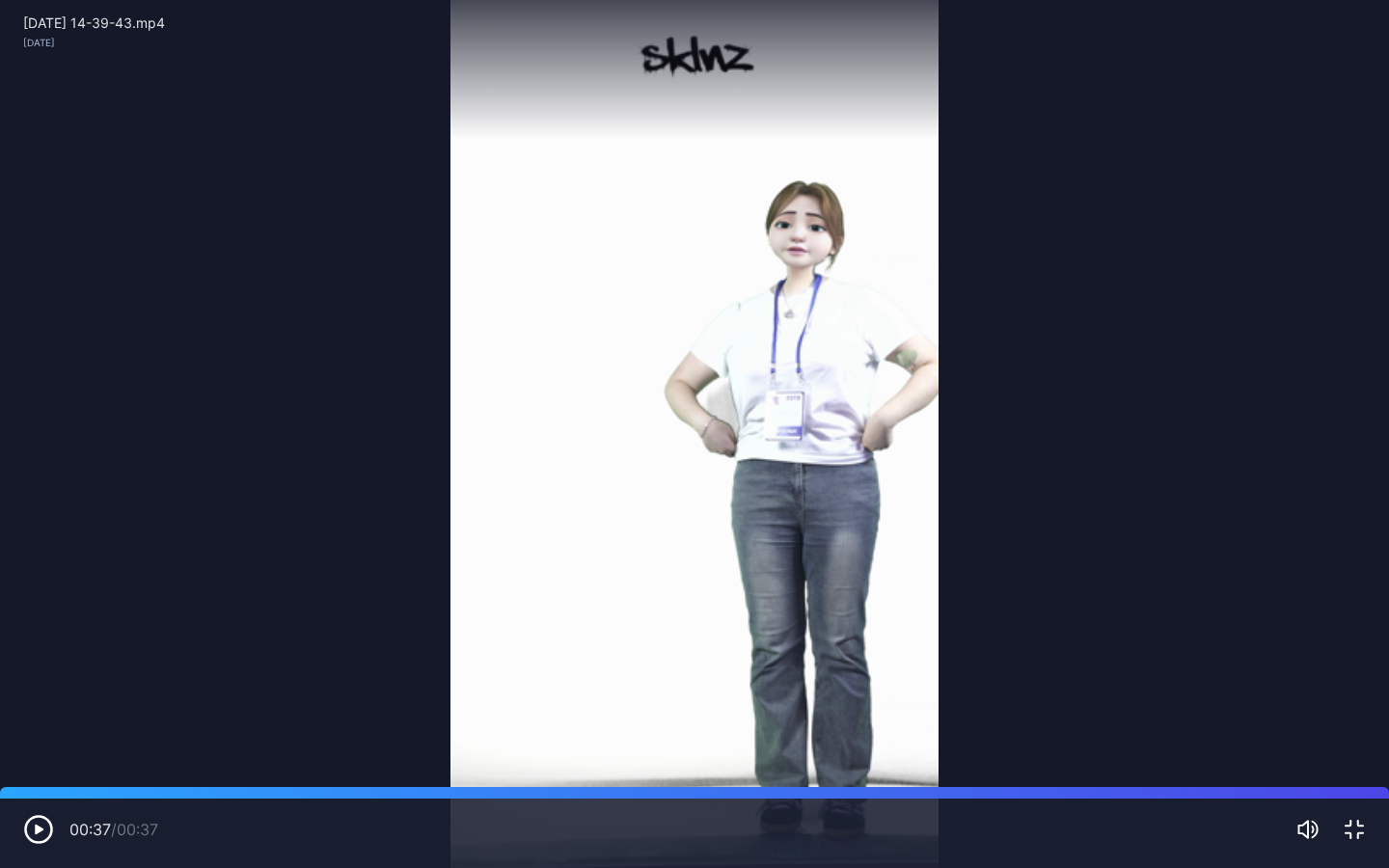 click on "00:37  /  00:37" at bounding box center [694, 829] 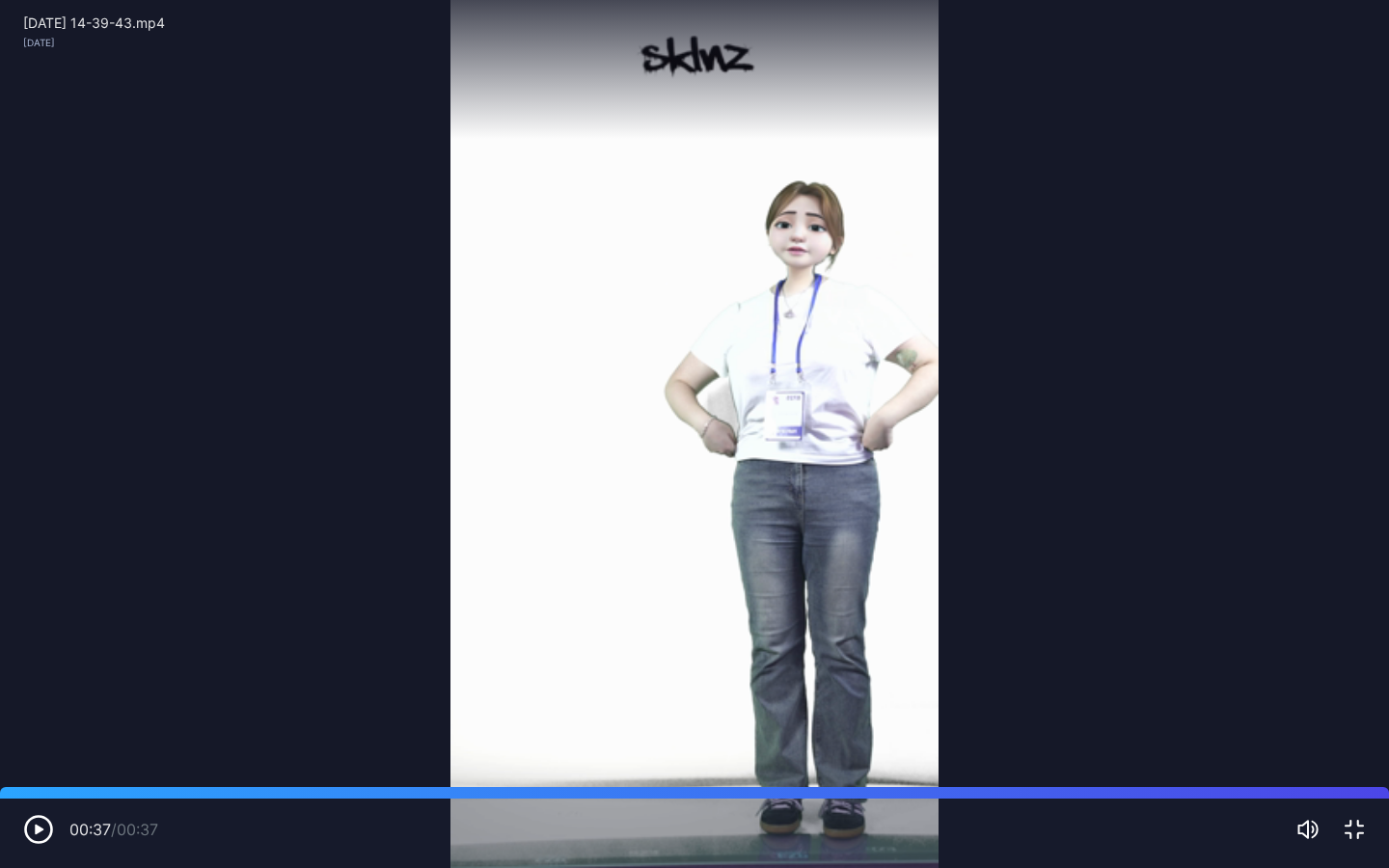 click 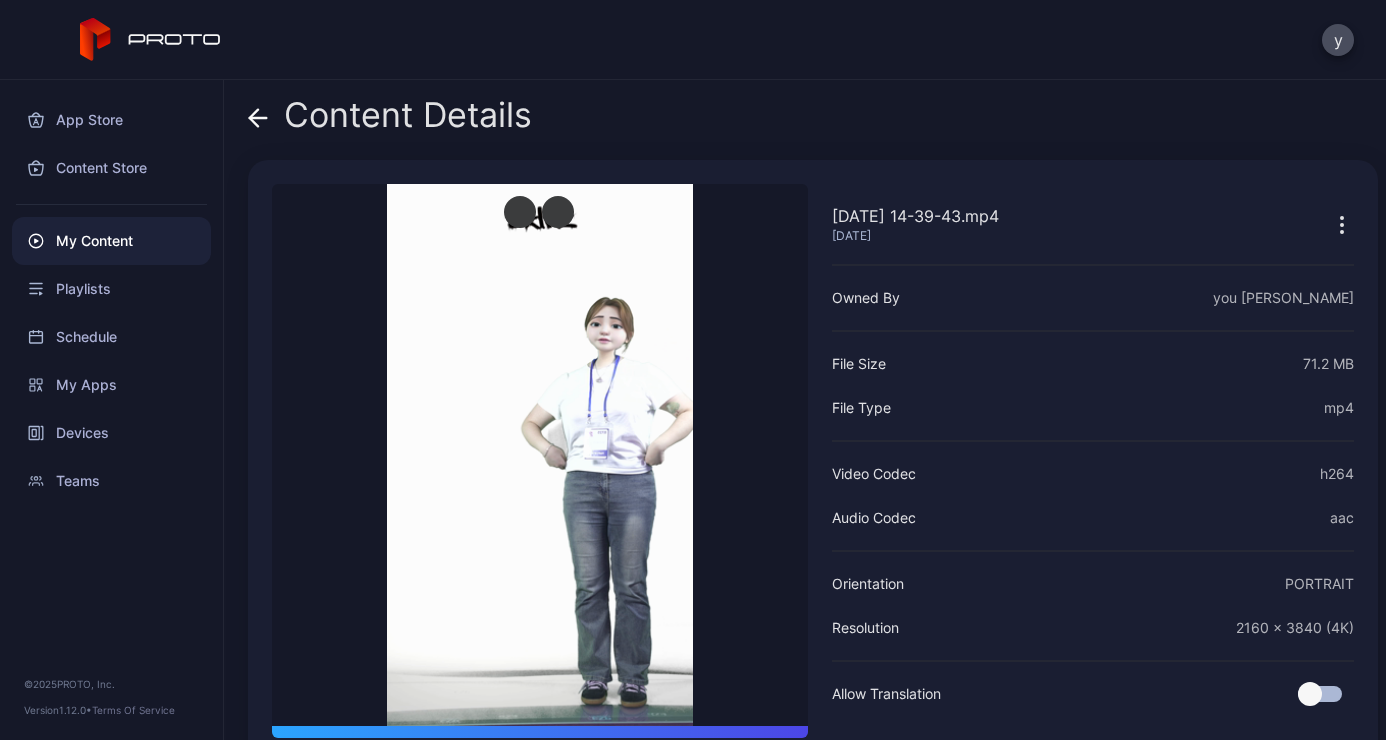 click 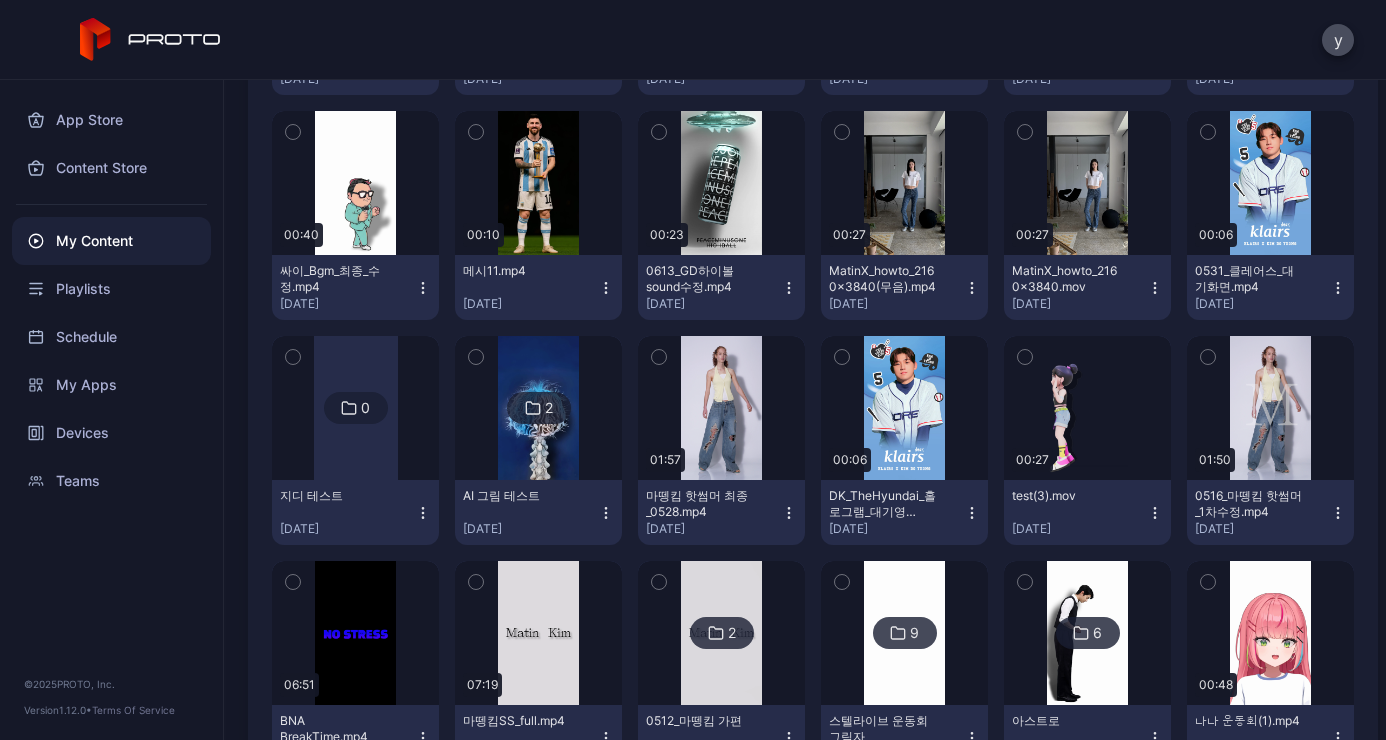 scroll, scrollTop: 2400, scrollLeft: 0, axis: vertical 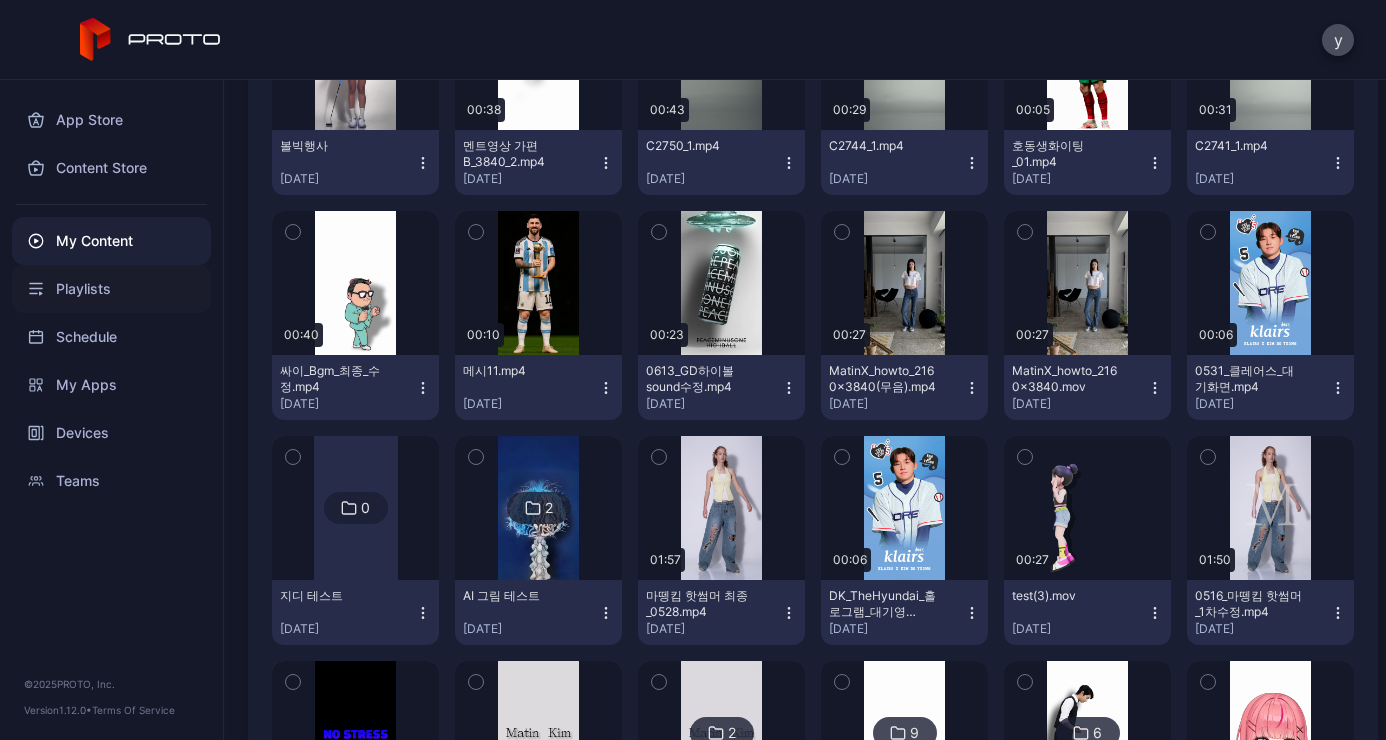 click on "Playlists" at bounding box center (111, 289) 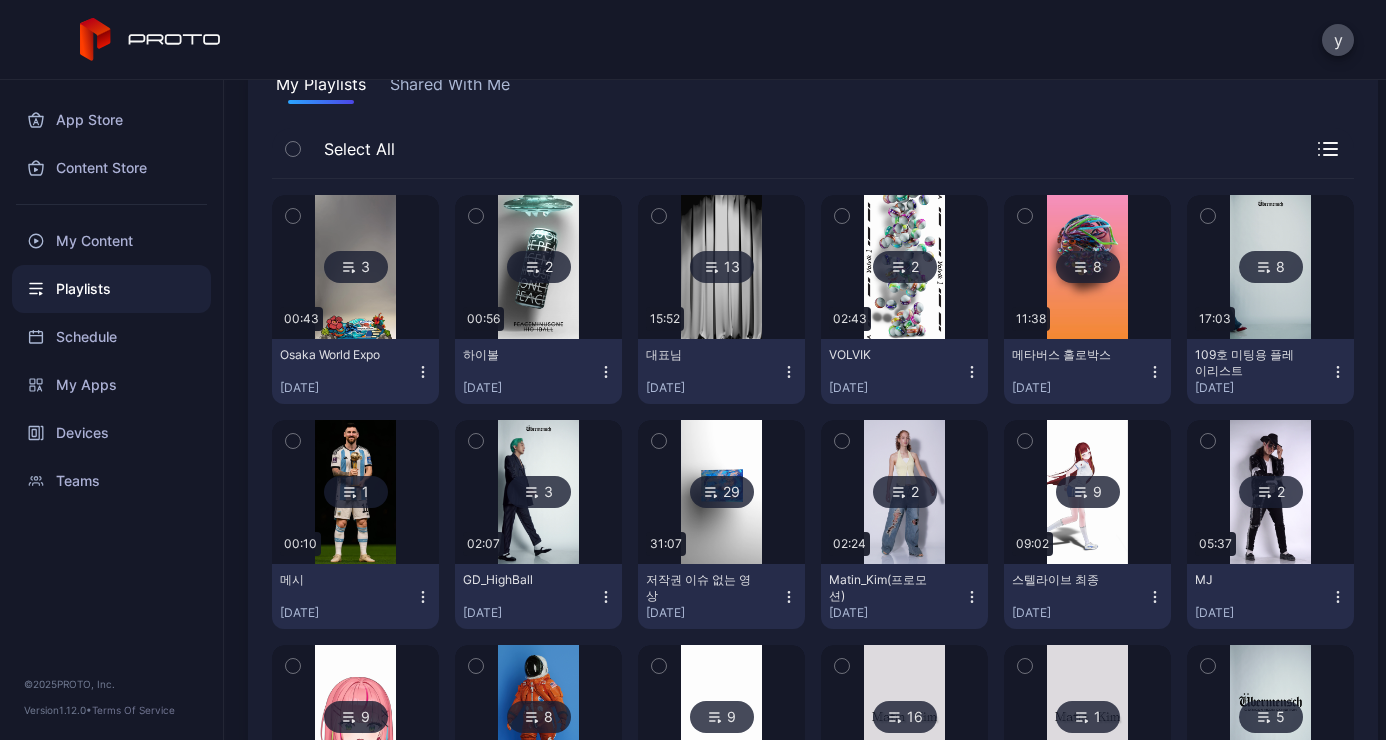 scroll, scrollTop: 200, scrollLeft: 0, axis: vertical 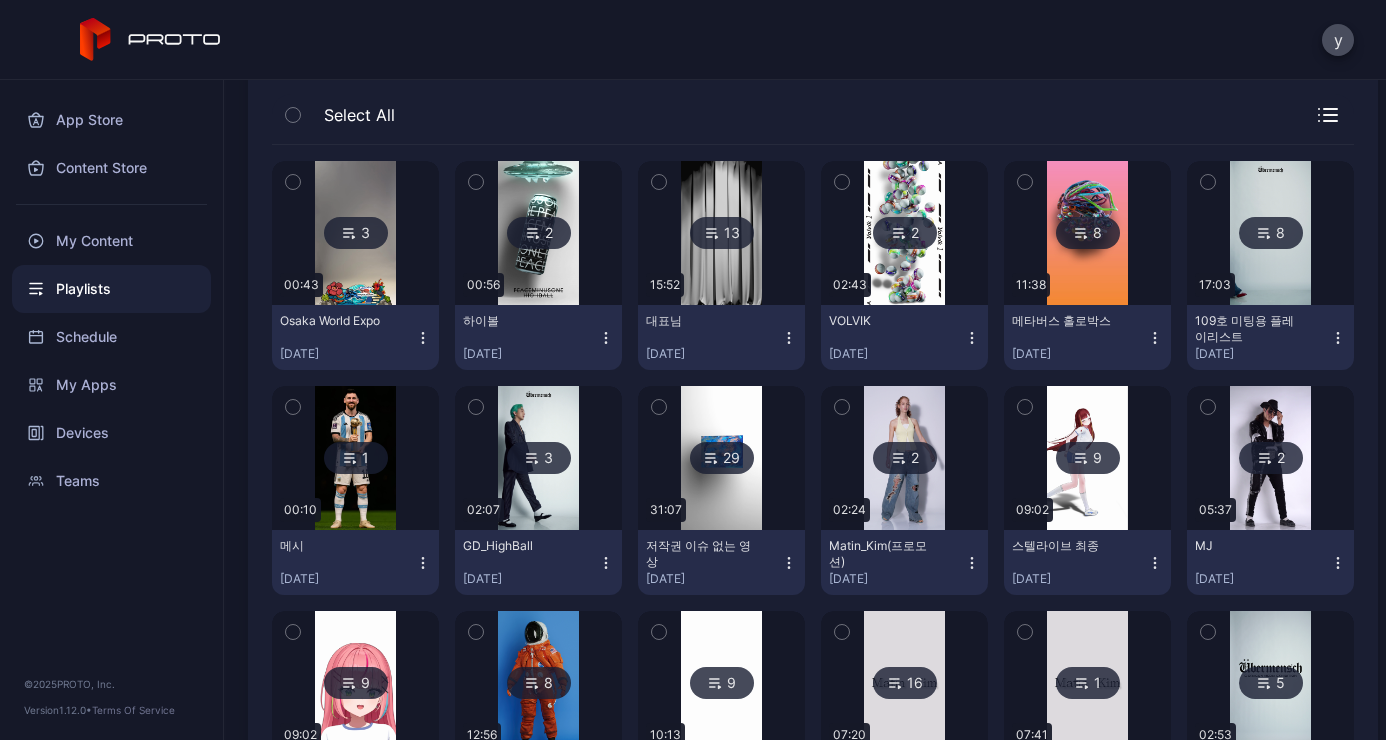click at bounding box center [538, 233] 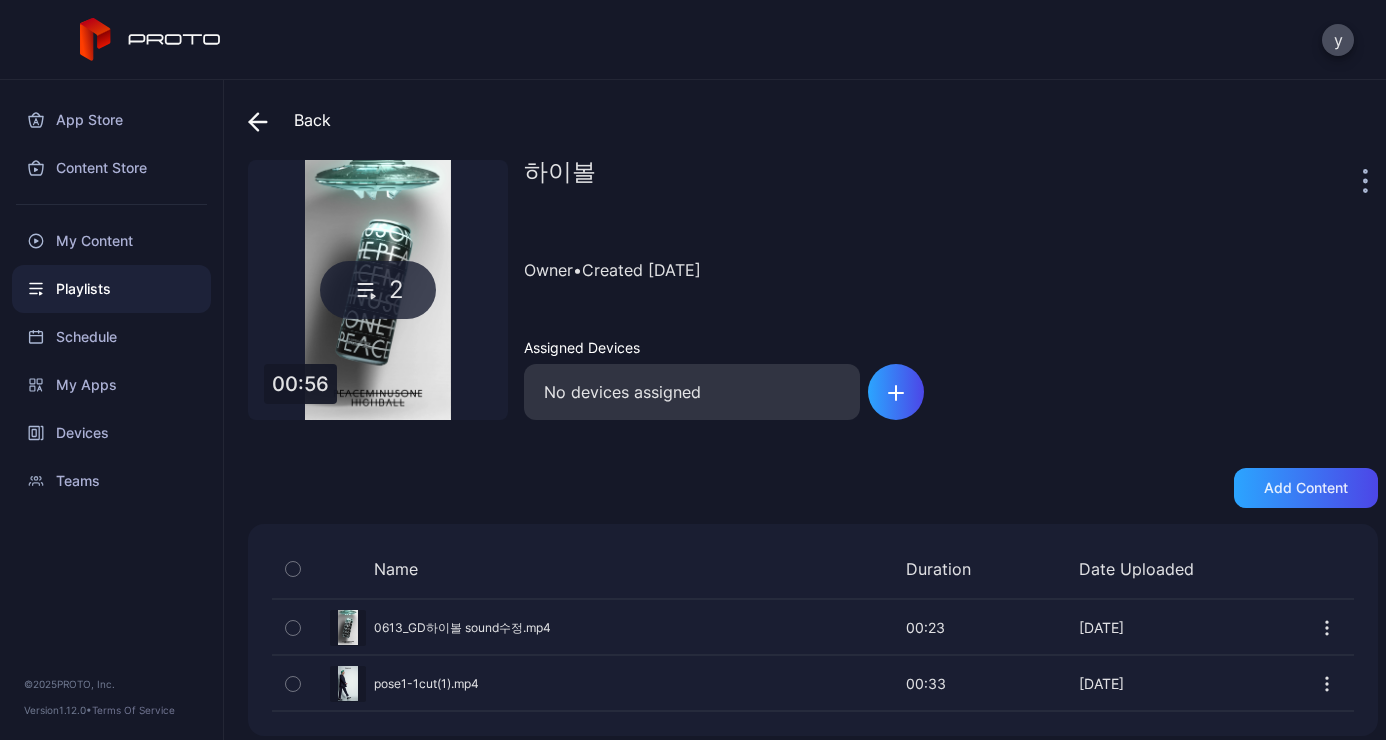 click on "Preview" at bounding box center (813, 627) 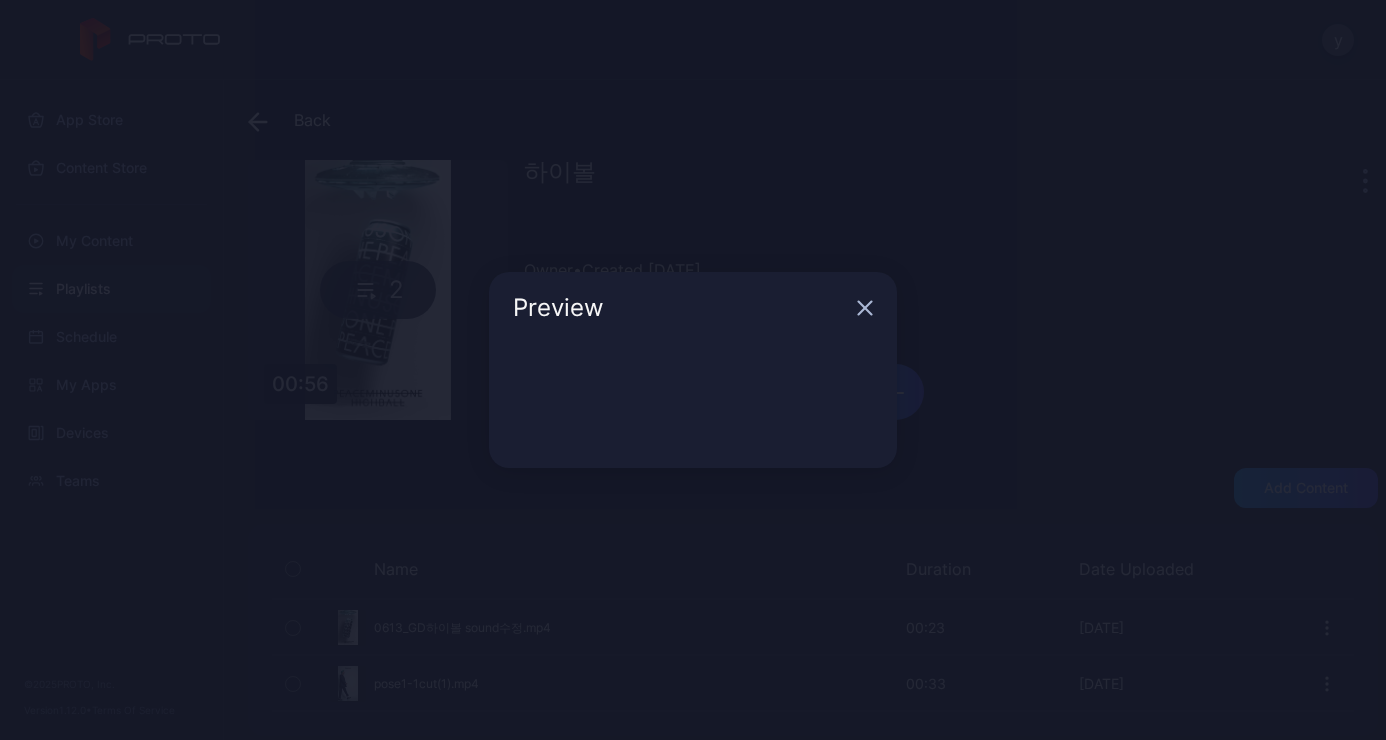 click on "Preview" at bounding box center (693, 370) 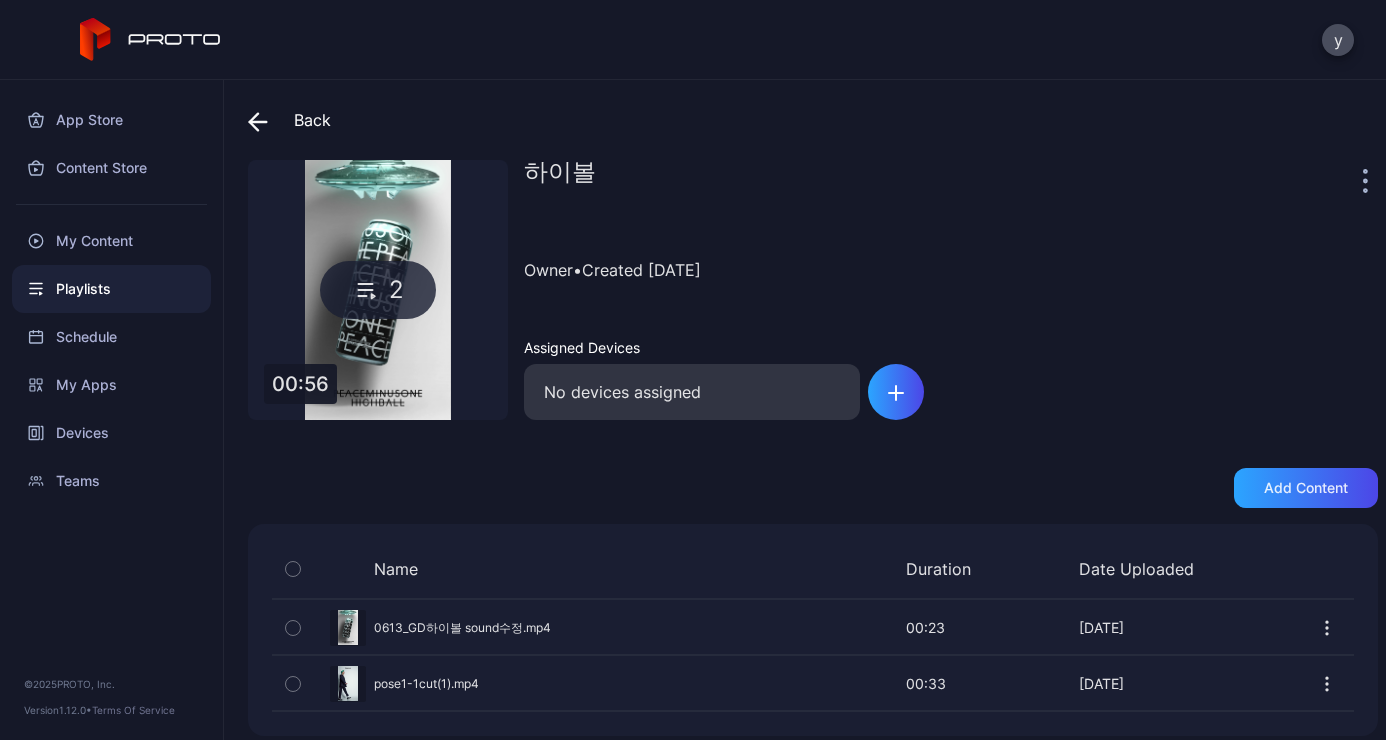 click on "2" at bounding box center [378, 290] 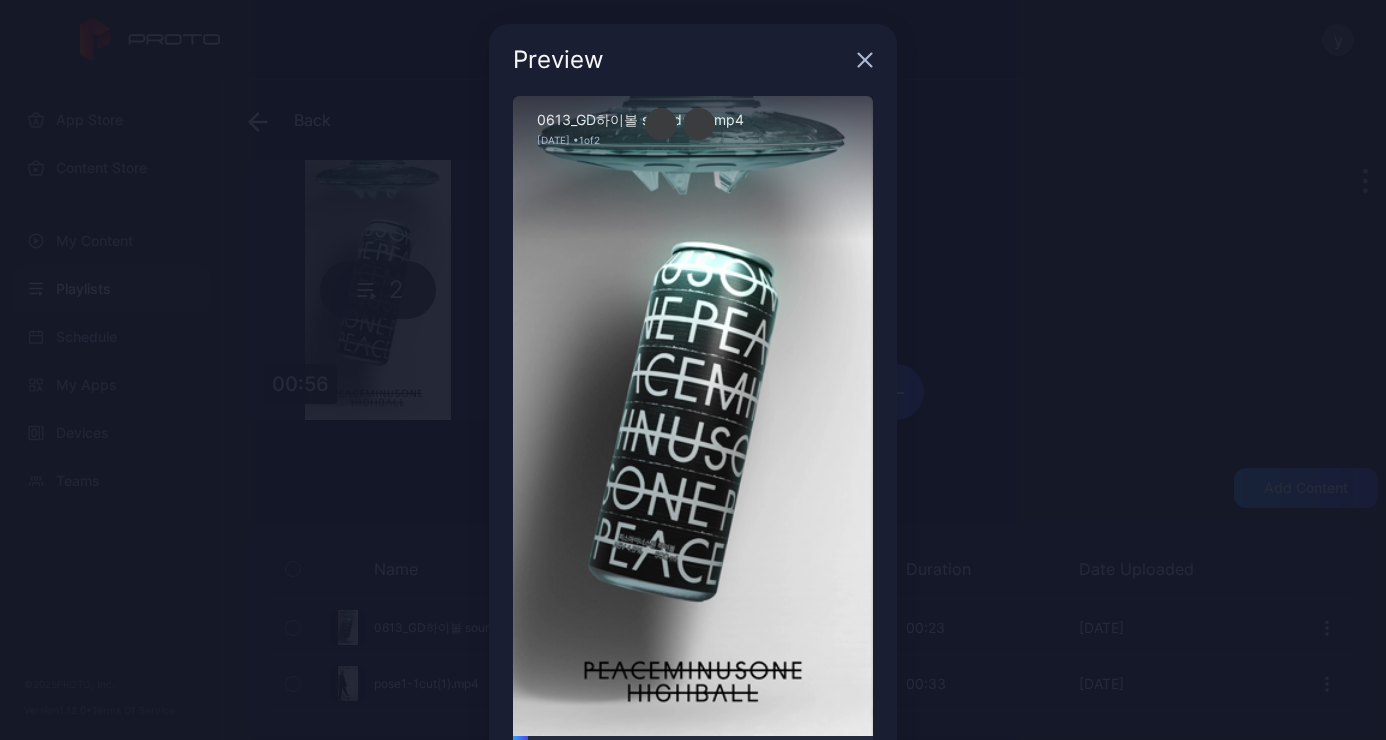 click on "Sorry, your browser doesn‘t support embedded videos" at bounding box center (693, 416) 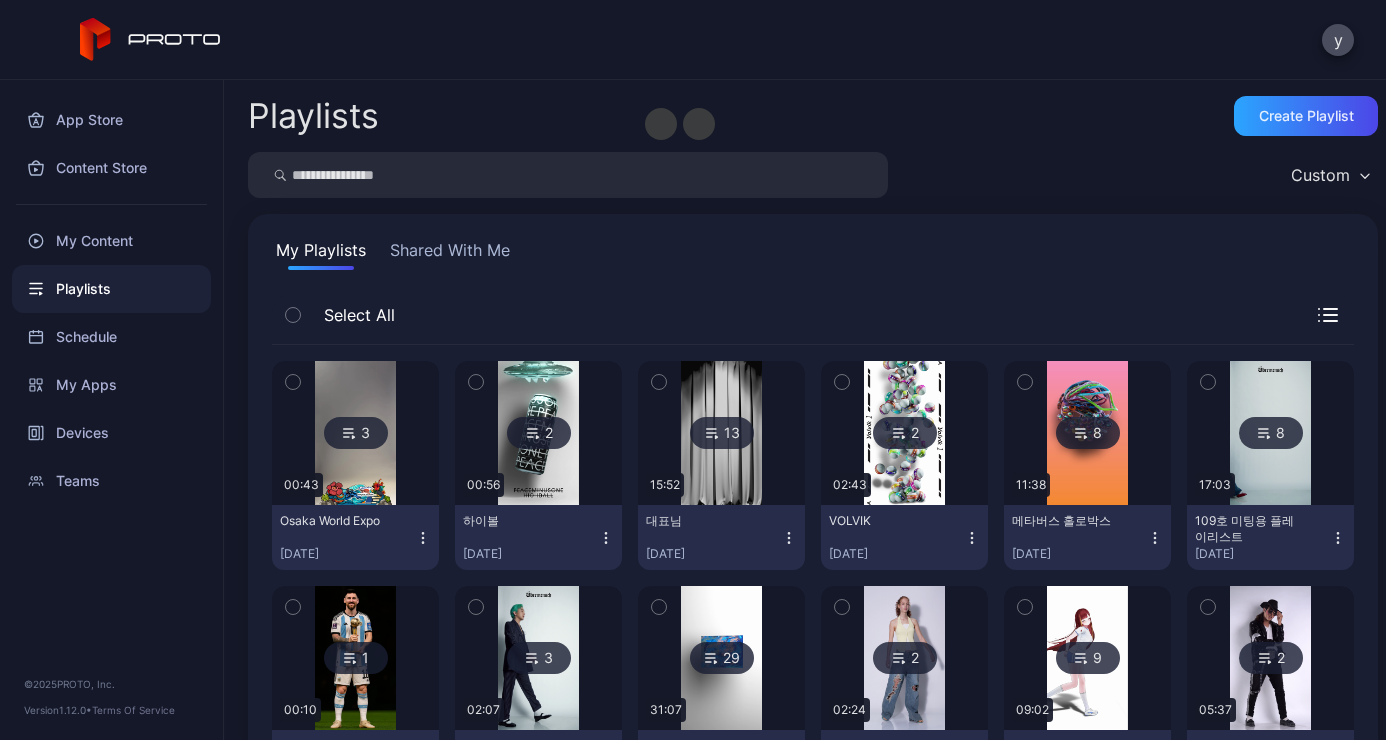 scroll, scrollTop: 200, scrollLeft: 0, axis: vertical 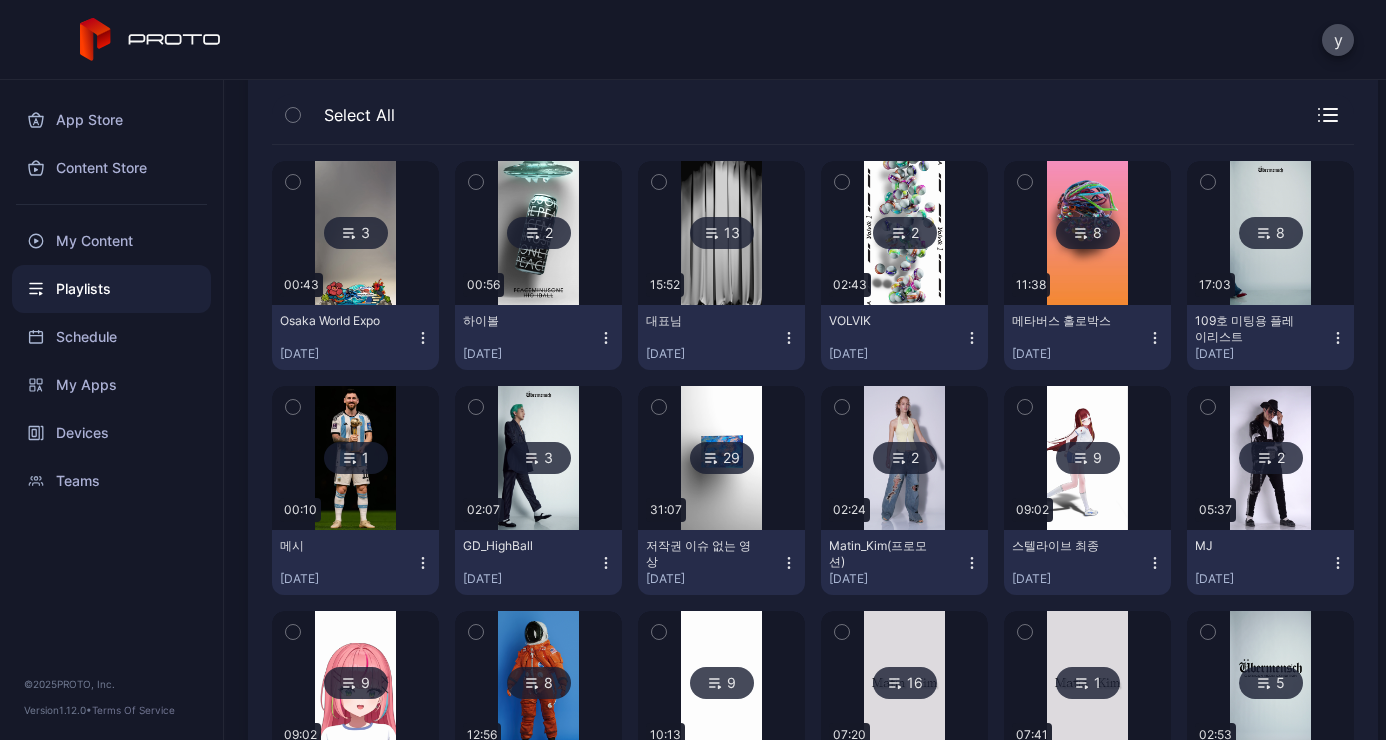 click at bounding box center [904, 233] 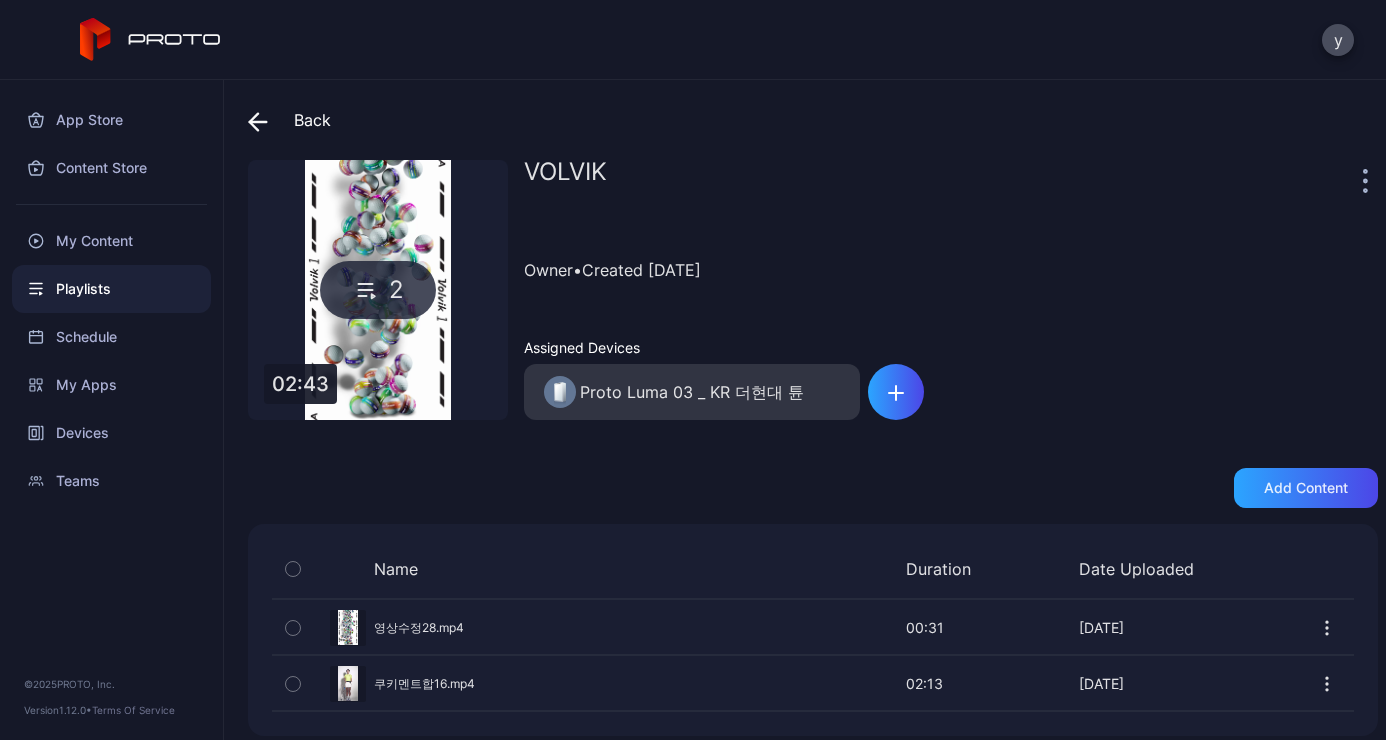 click on "Preview" at bounding box center (813, 627) 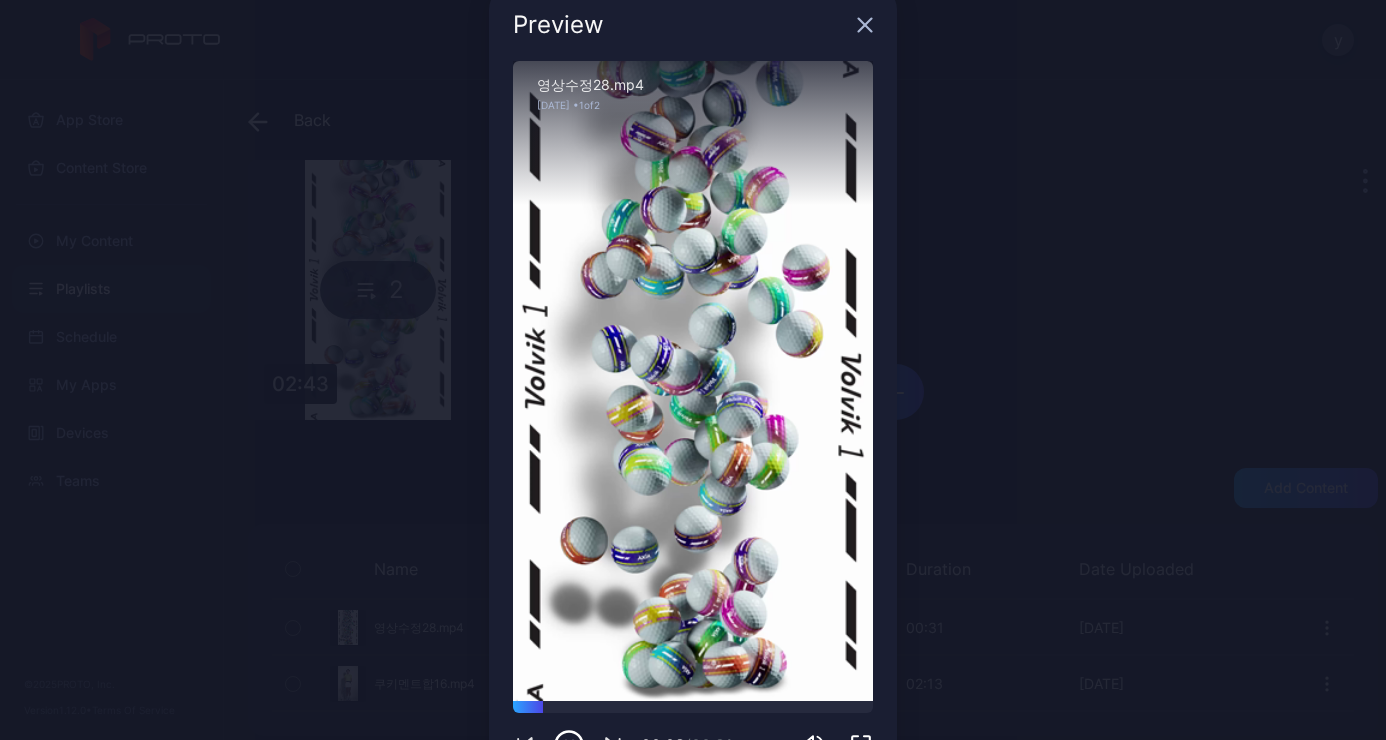 scroll, scrollTop: 0, scrollLeft: 0, axis: both 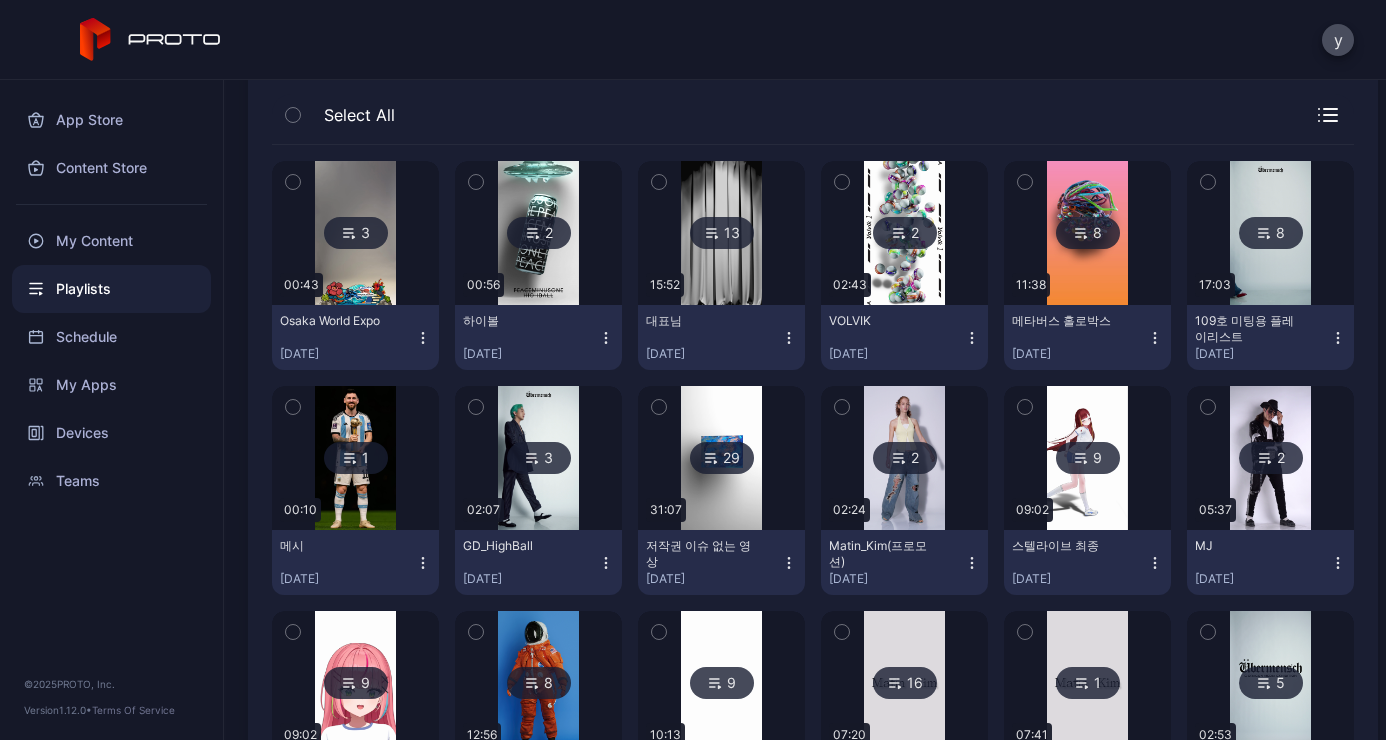 click at bounding box center [904, 233] 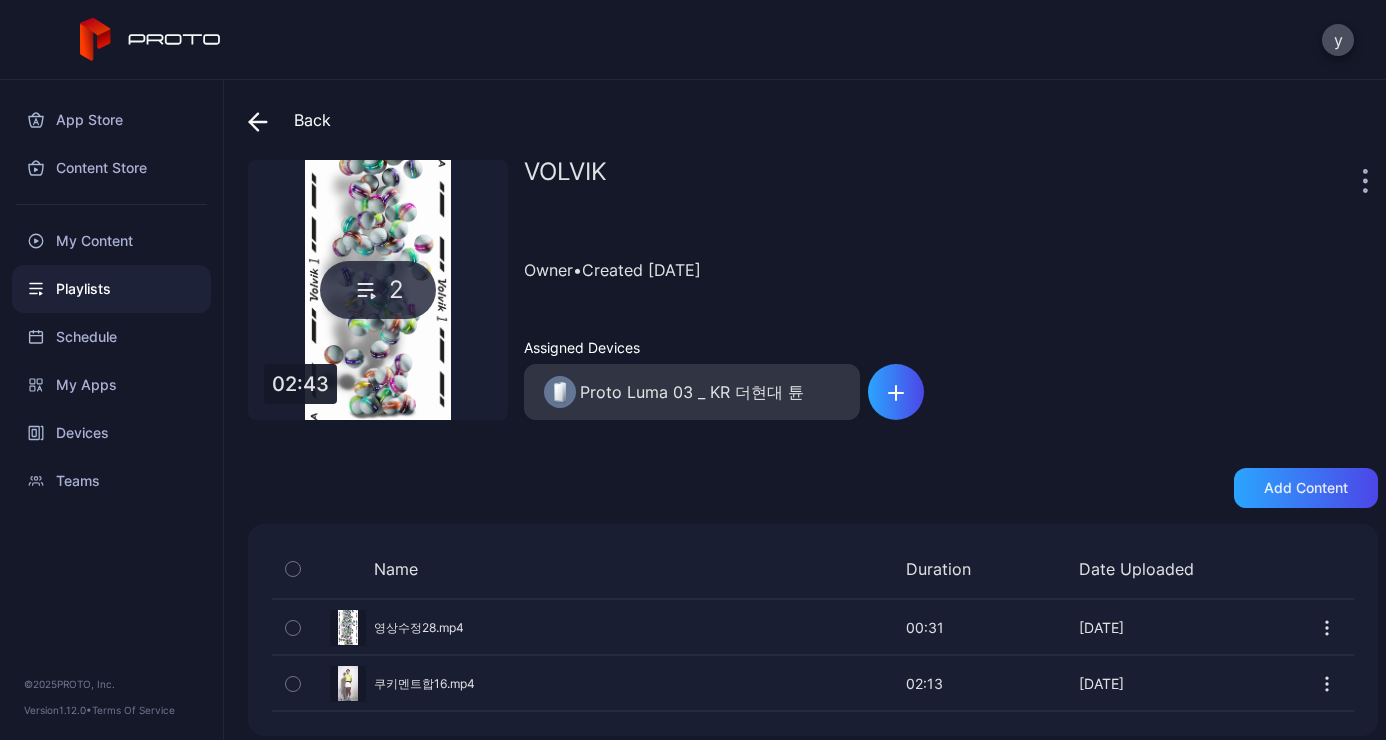 click on "Preview" at bounding box center [813, 627] 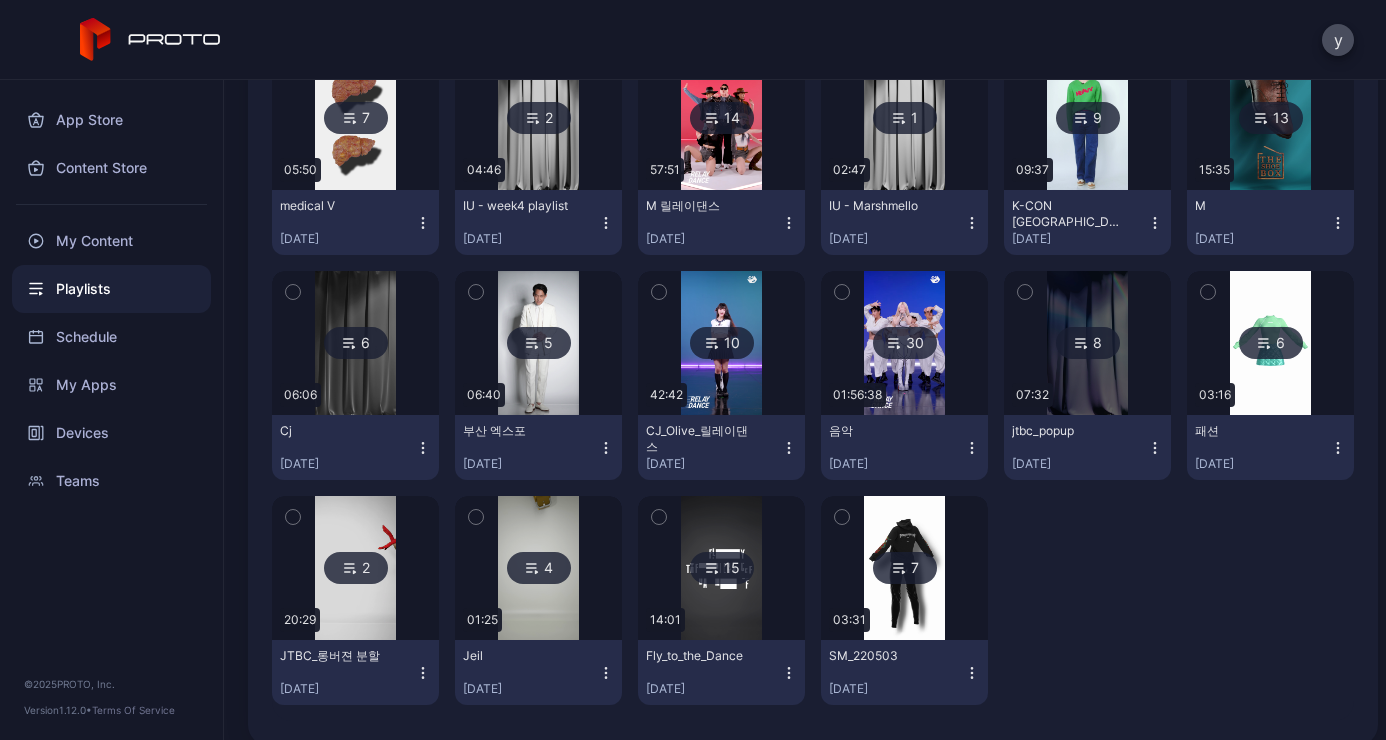 scroll, scrollTop: 2361, scrollLeft: 0, axis: vertical 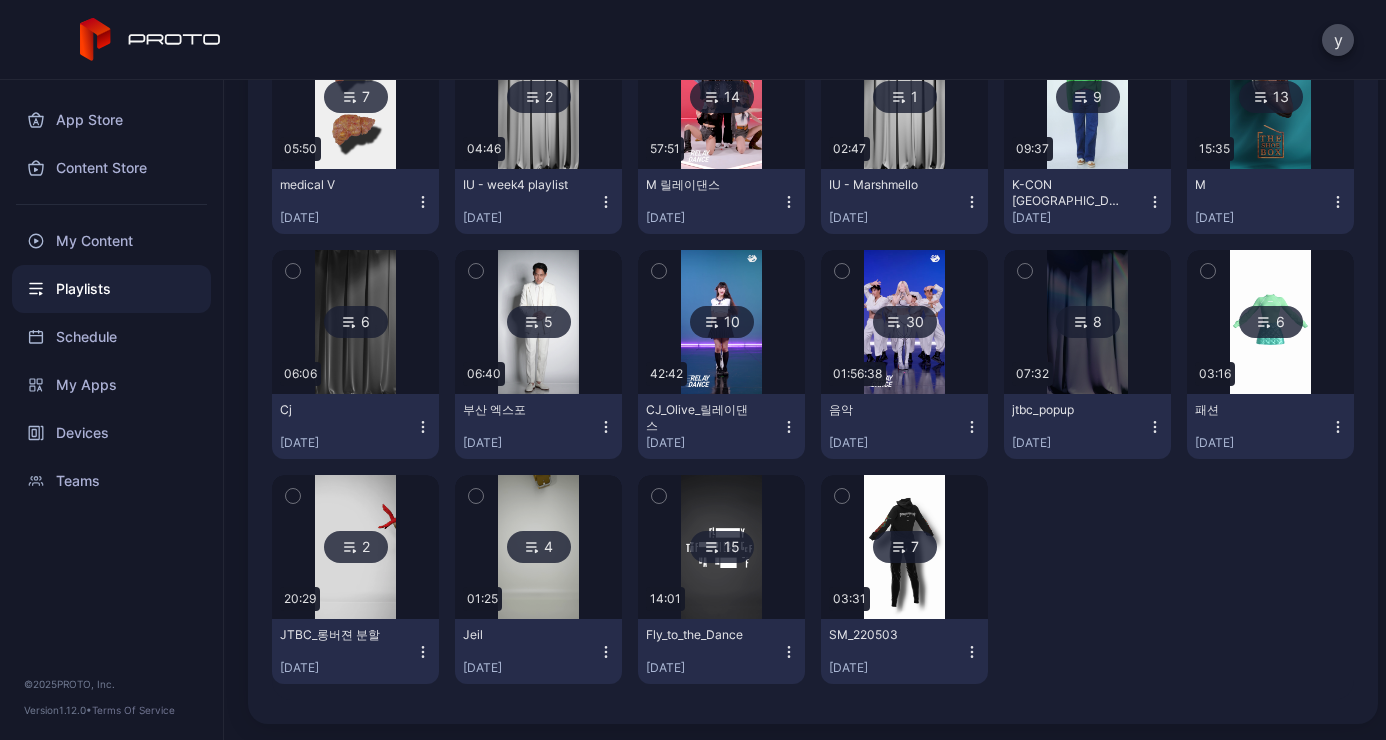 click at bounding box center [721, 322] 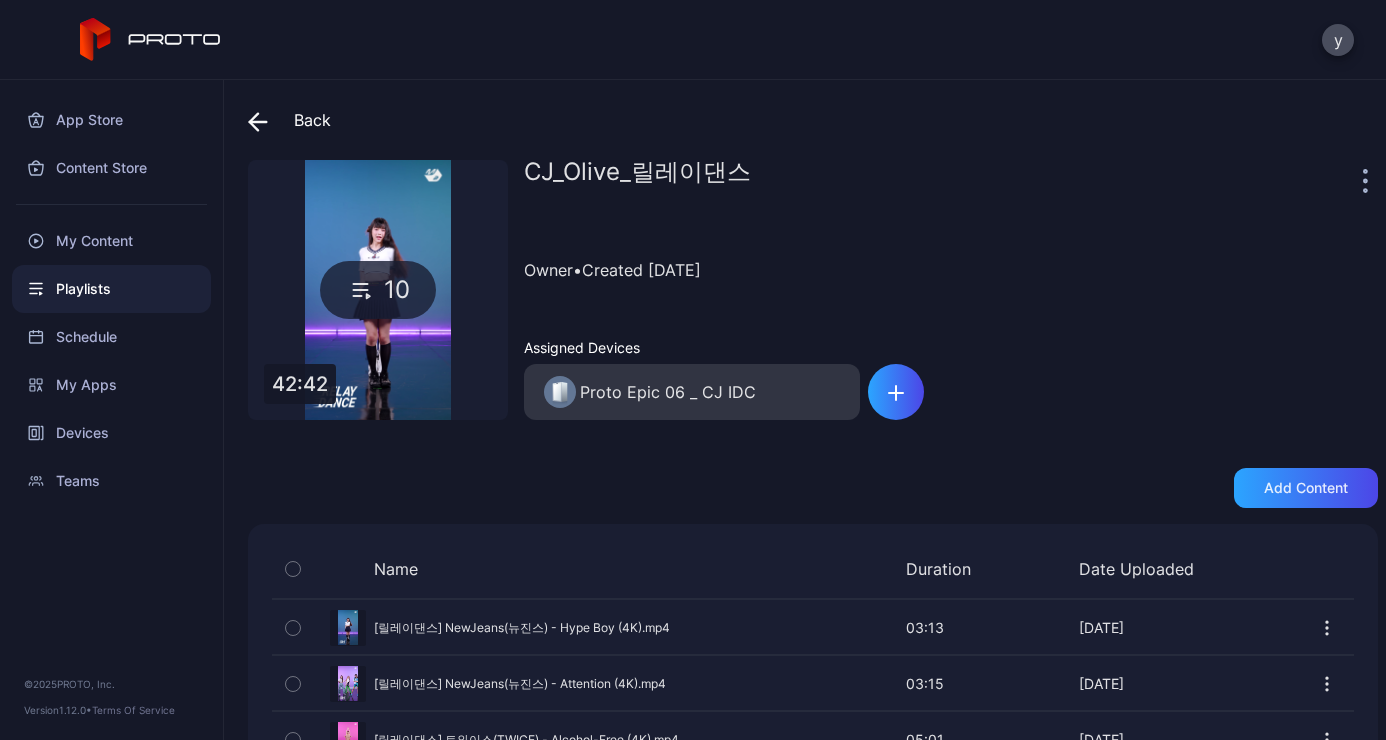 scroll, scrollTop: 200, scrollLeft: 0, axis: vertical 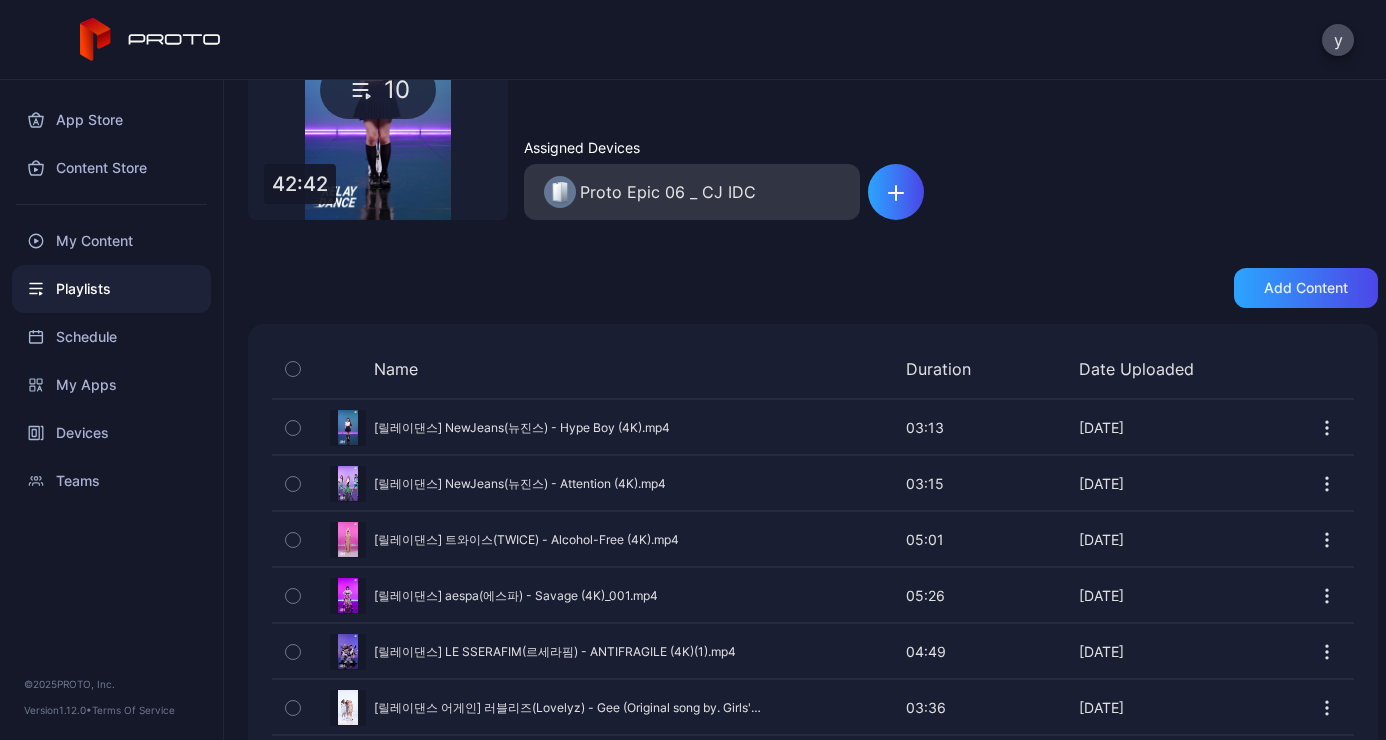 click on "Preview" at bounding box center [813, 427] 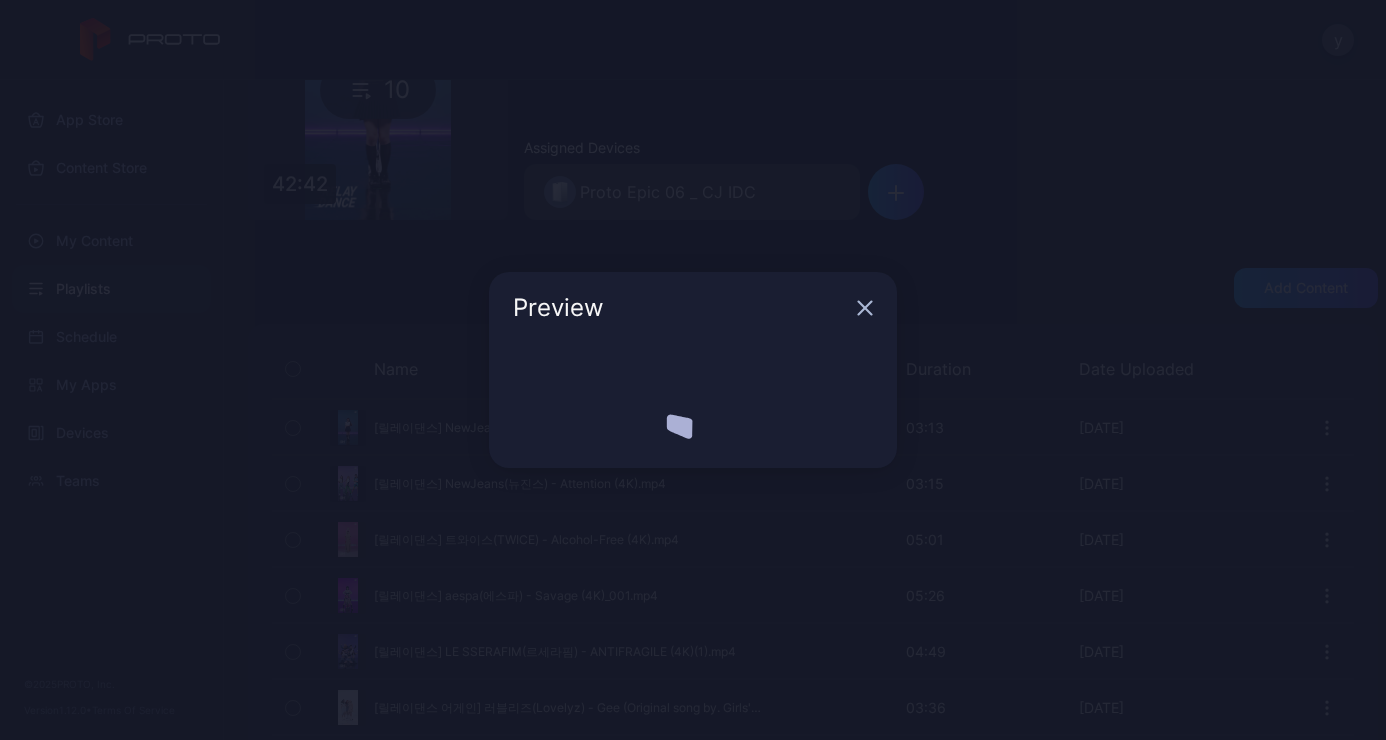 click on "Preview" at bounding box center [693, 370] 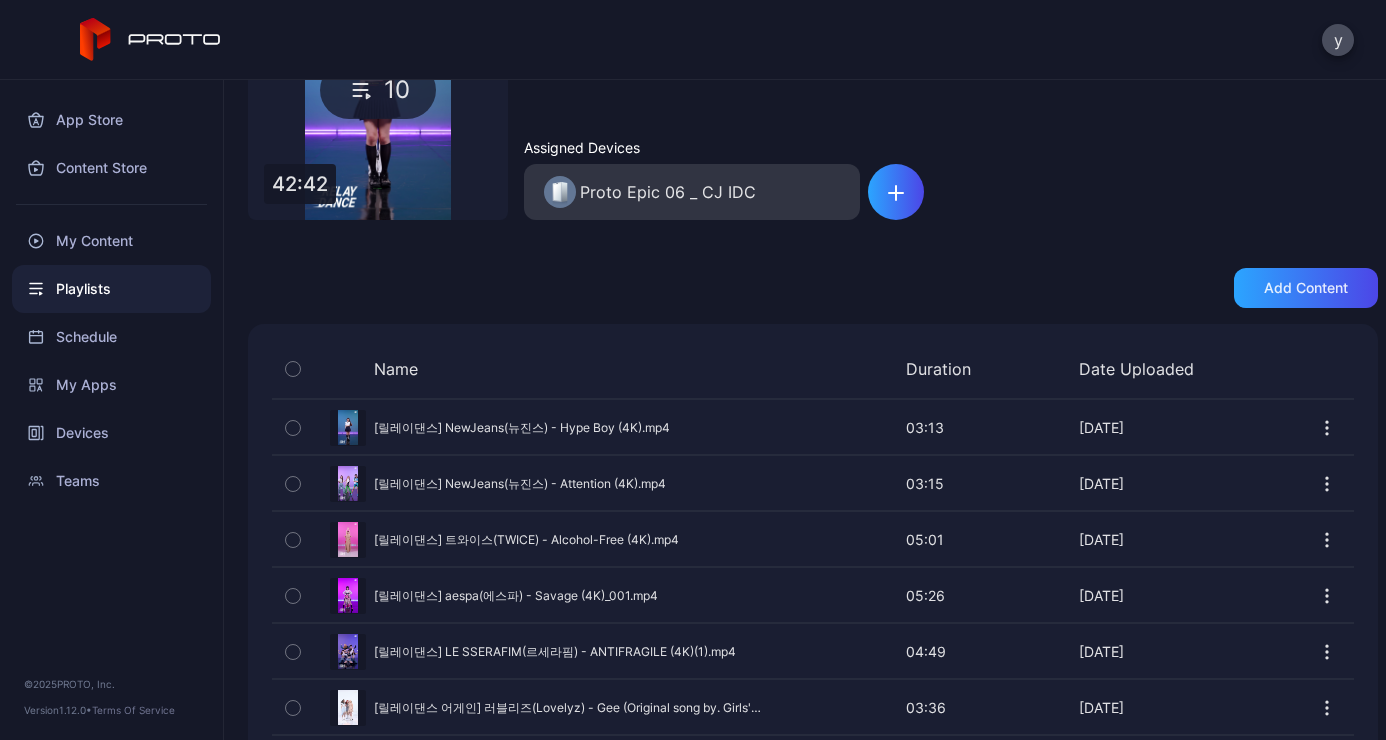 click on "Preview" at bounding box center (813, 427) 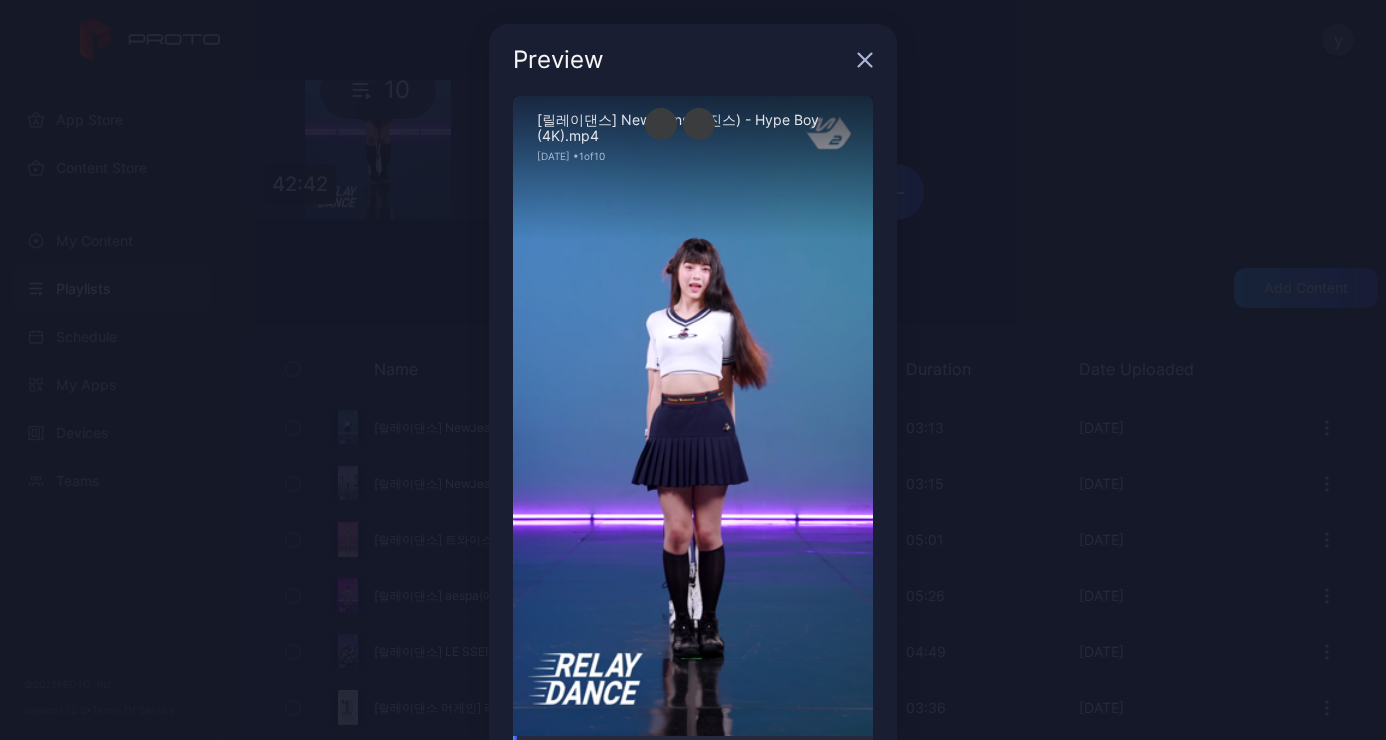 click on "Preview Sorry, your browser doesn‘t support embedded videos 00:02  /  03:13 [릴레이댄스] NewJeans(뉴진스) - Hype Boy (4K).mp4 [DATE]   •  1  of  10" at bounding box center [693, 422] 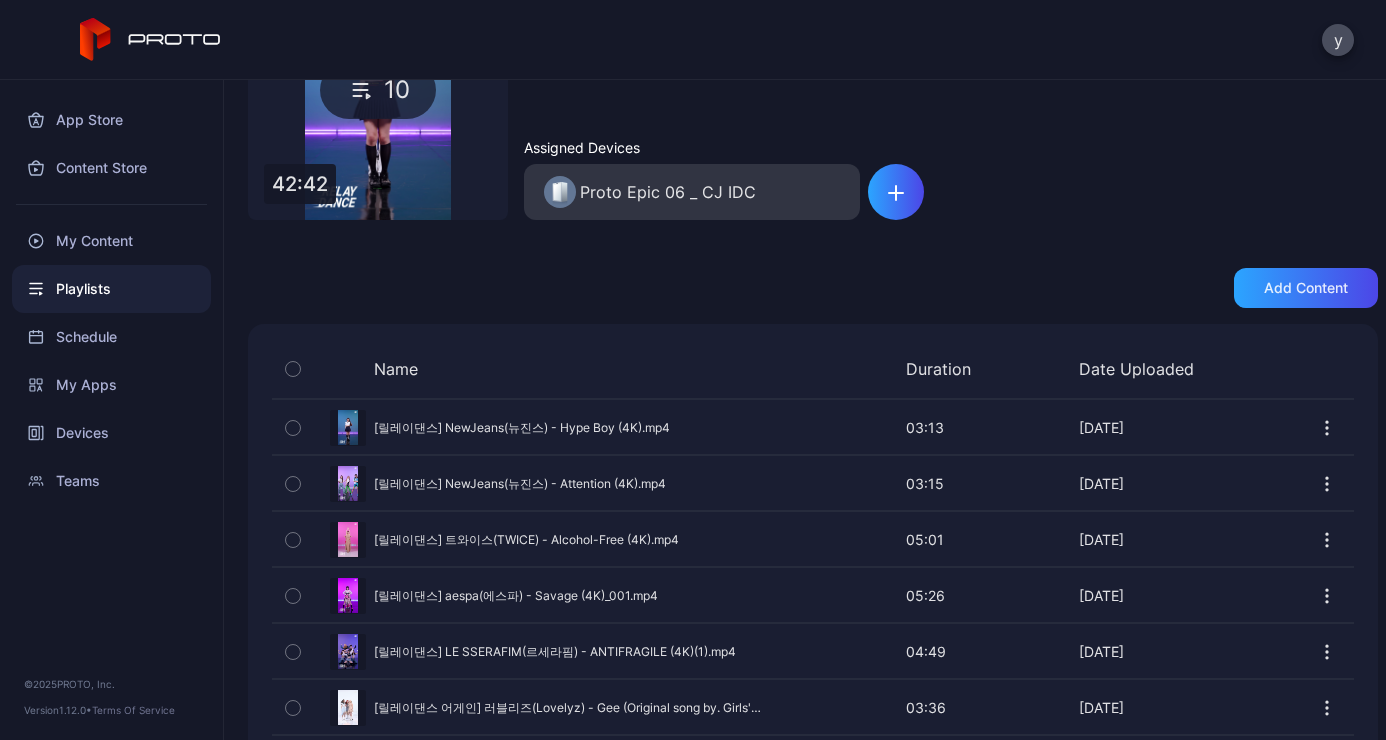 click on "Preview" at bounding box center [813, 427] 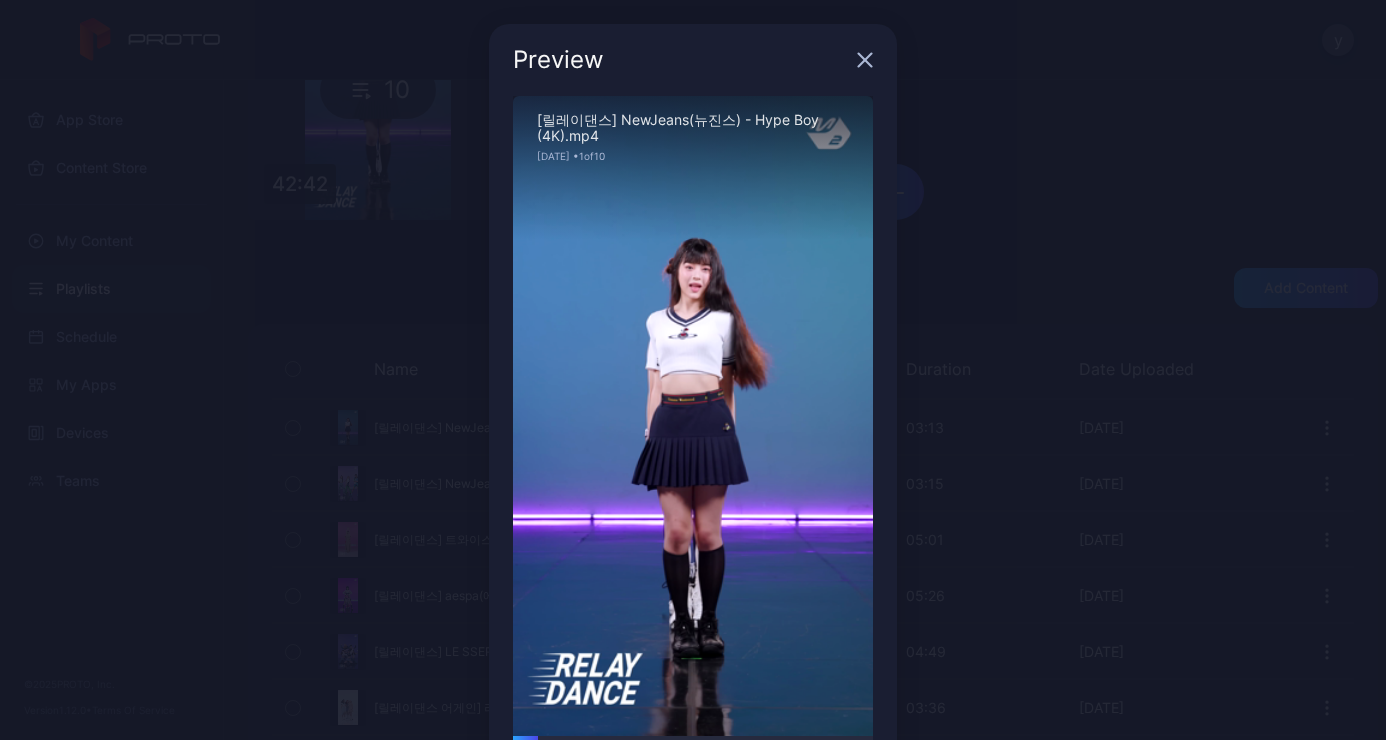 click 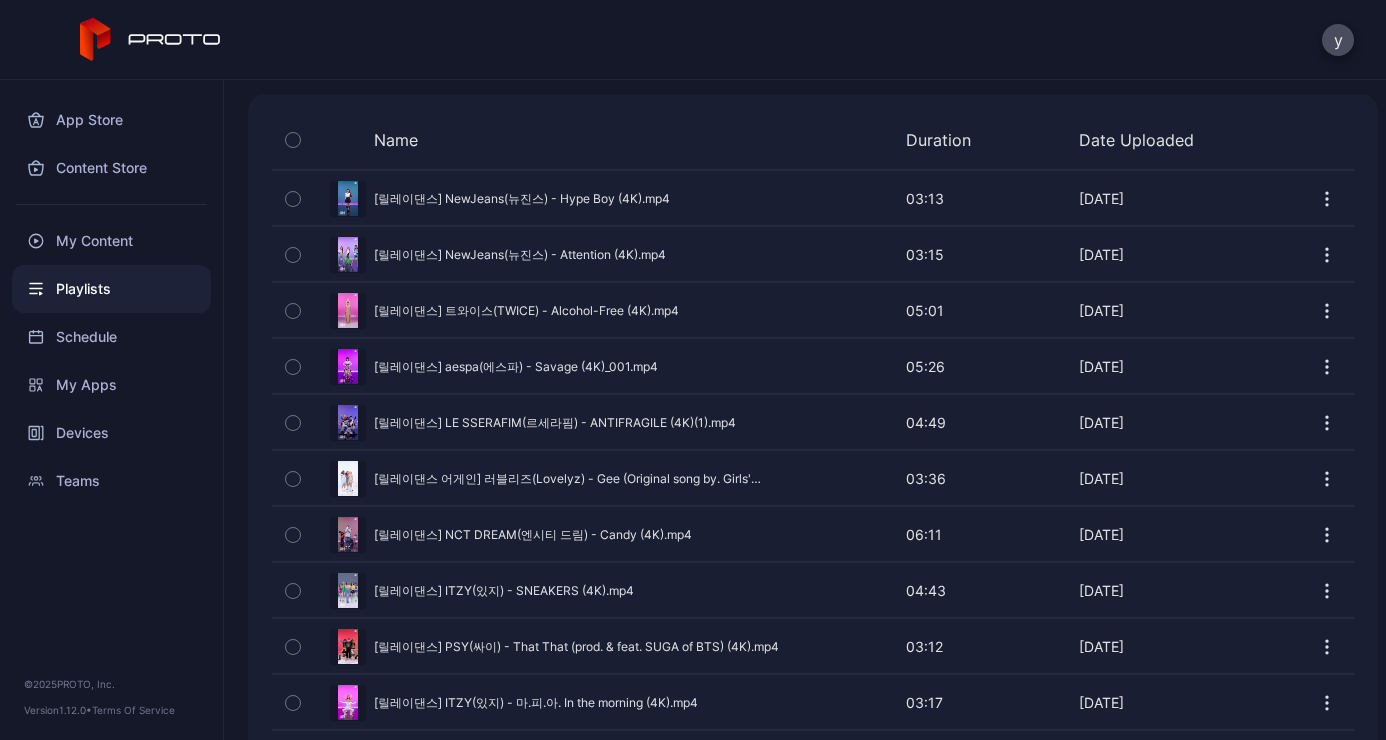 scroll, scrollTop: 460, scrollLeft: 0, axis: vertical 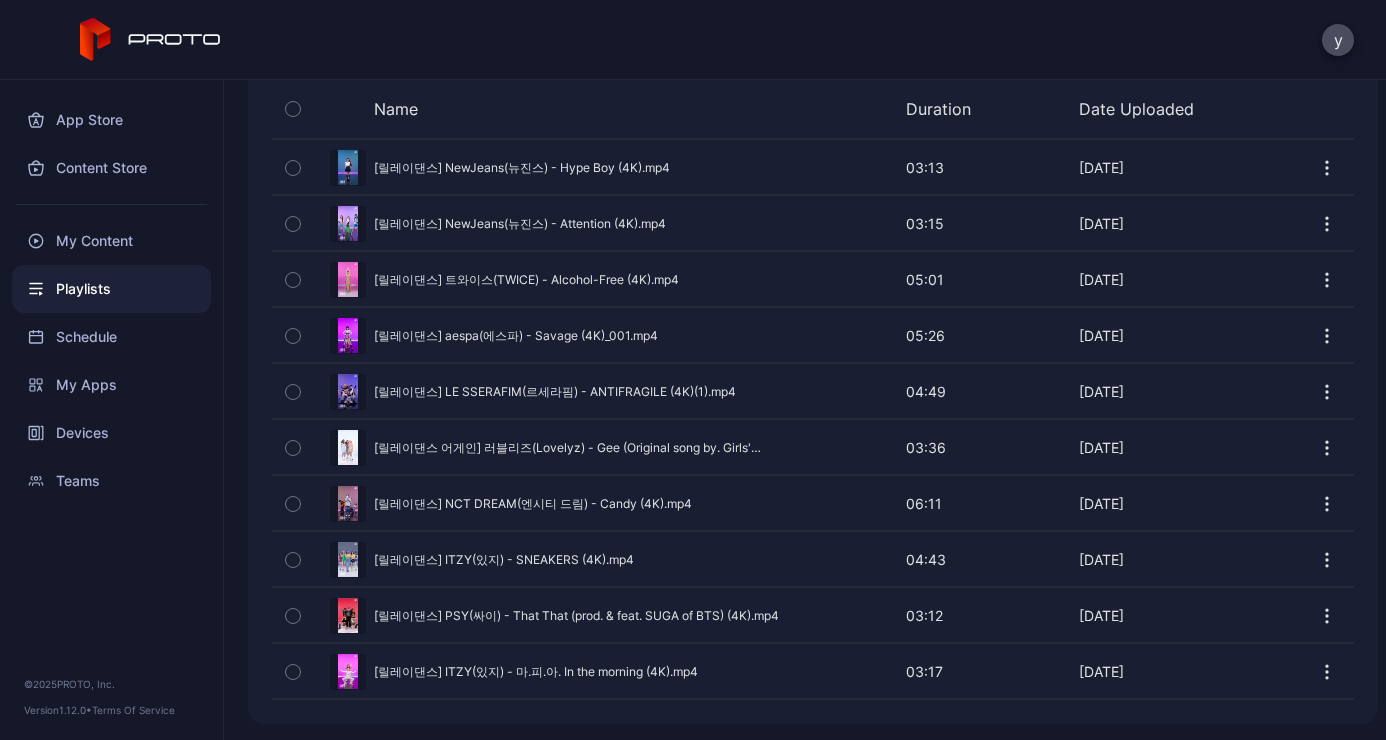 click on "Preview" at bounding box center [813, 447] 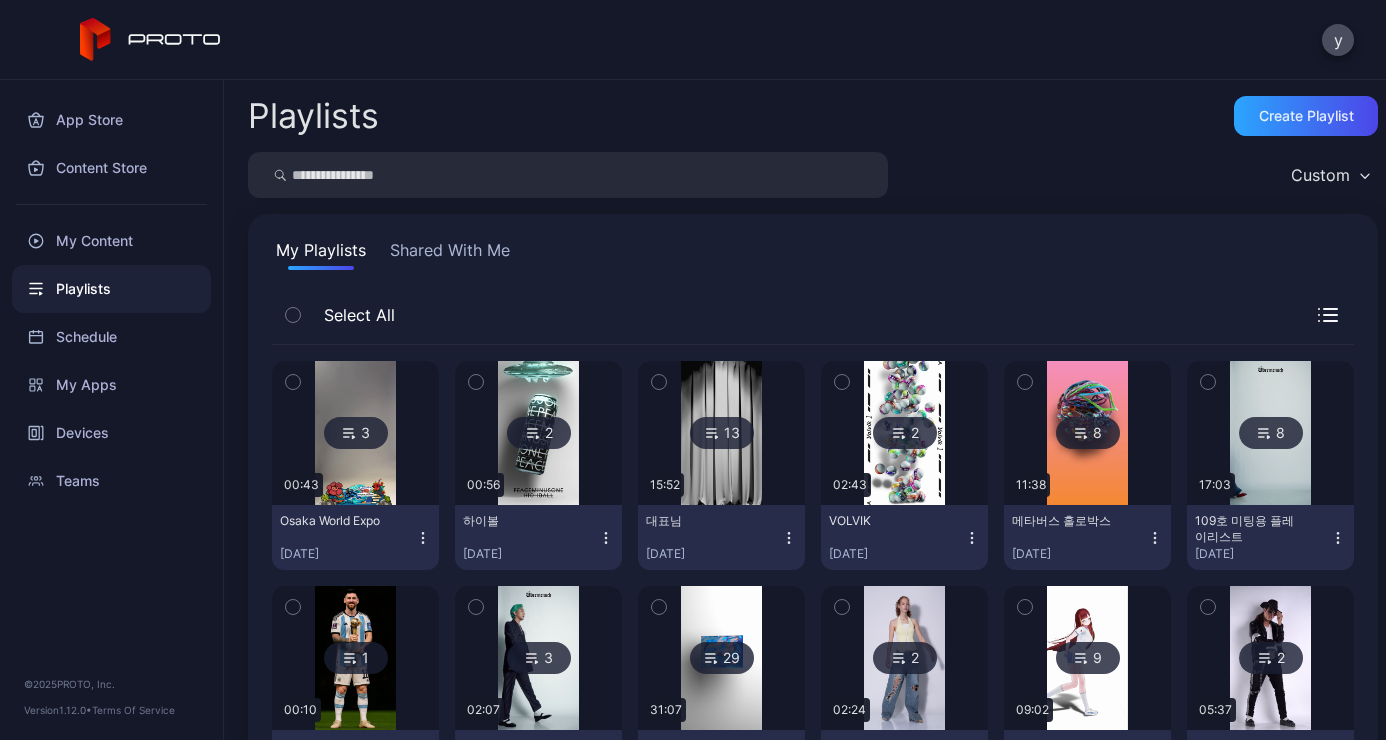 scroll, scrollTop: 2361, scrollLeft: 0, axis: vertical 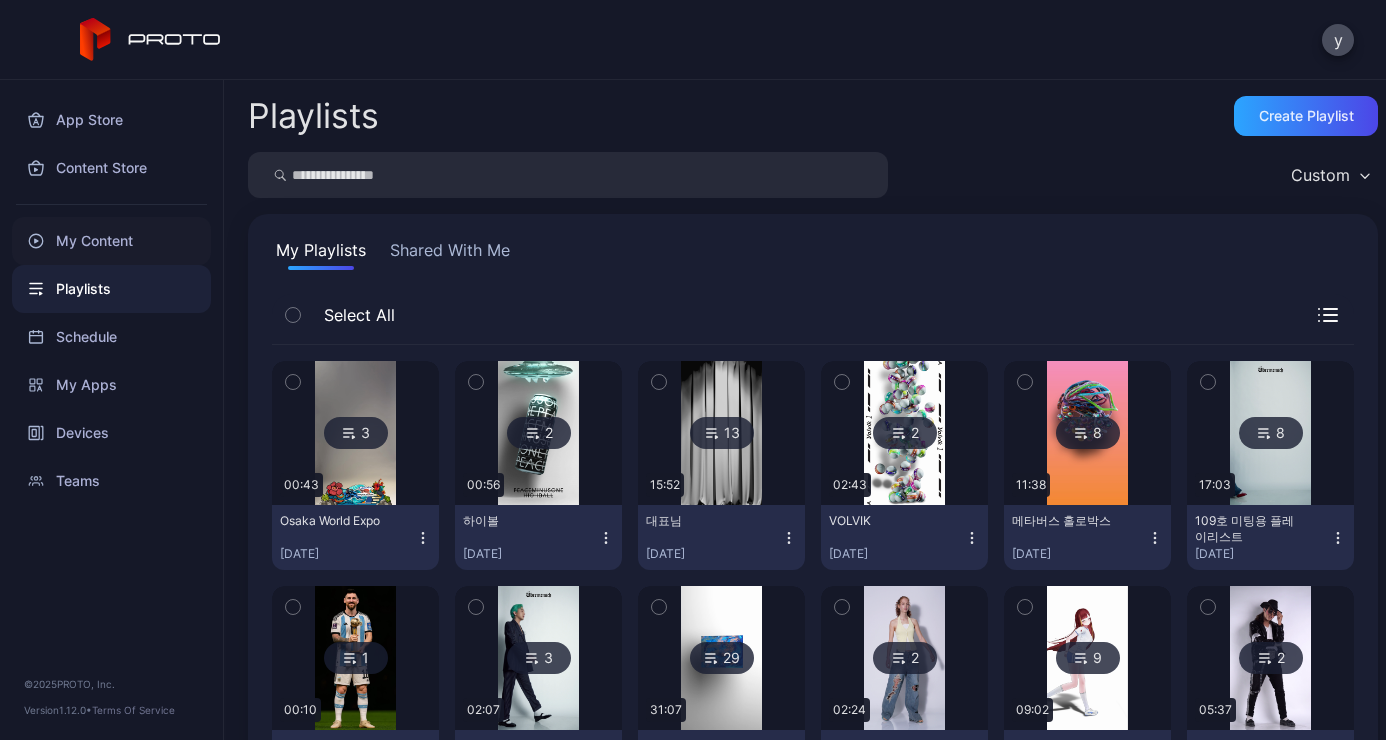 click on "My Content" at bounding box center [111, 241] 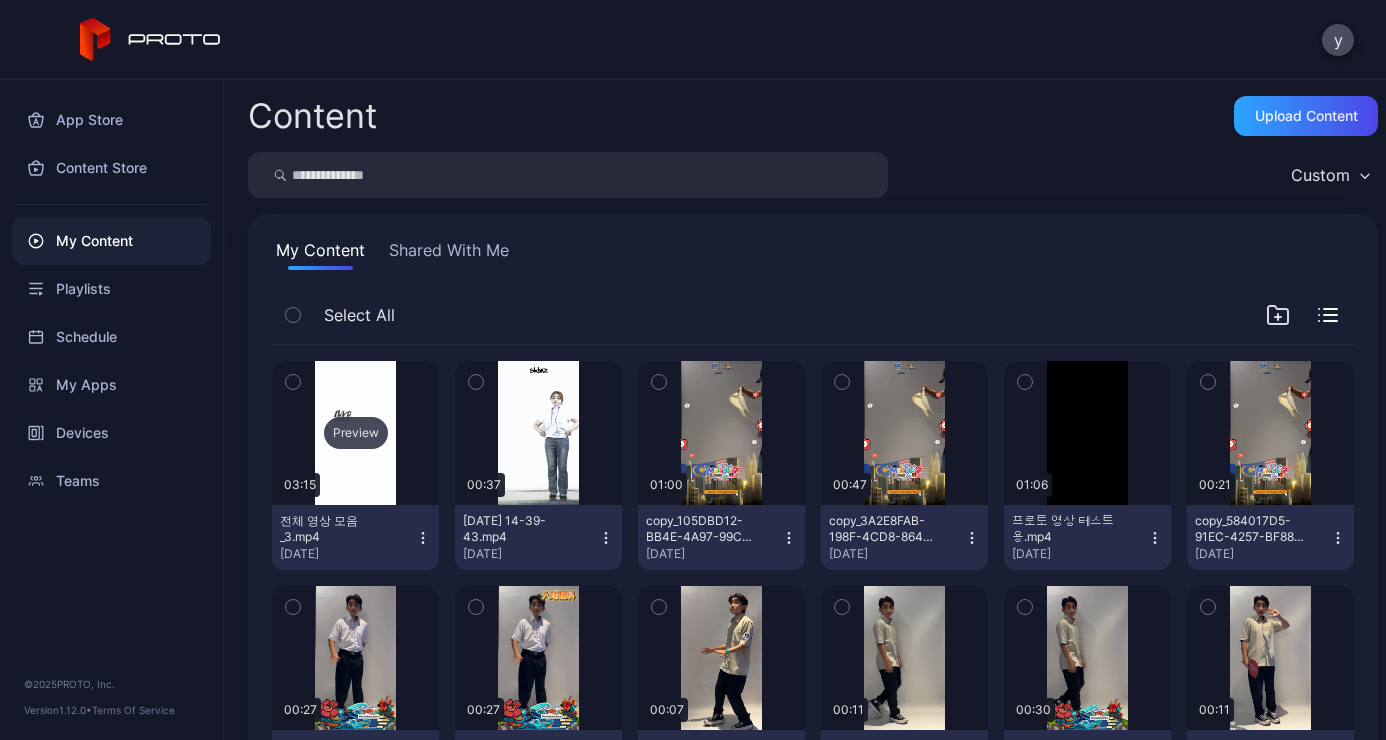 click on "Preview" at bounding box center [355, 433] 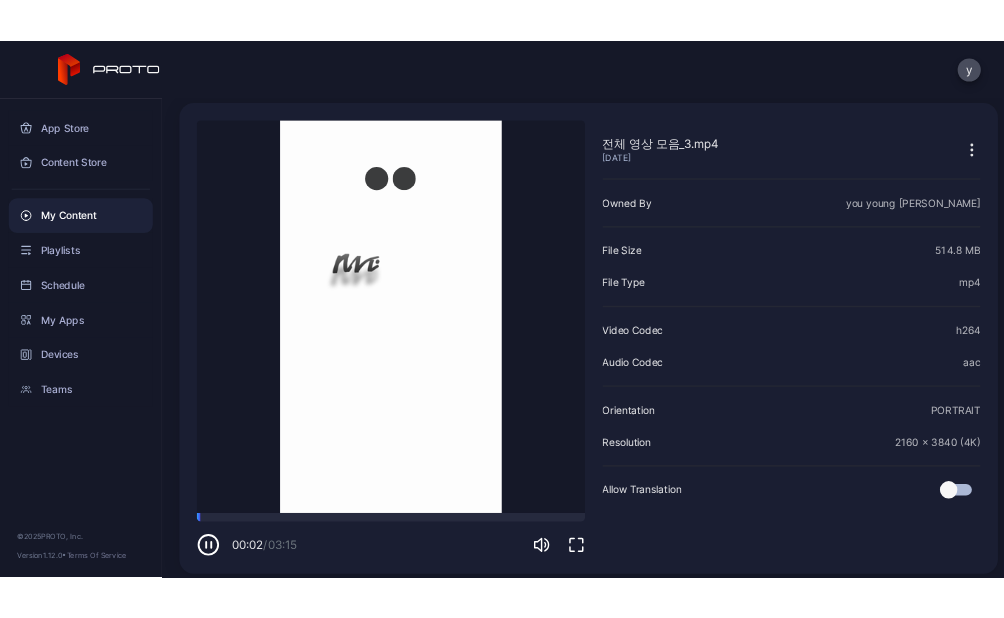 scroll, scrollTop: 86, scrollLeft: 0, axis: vertical 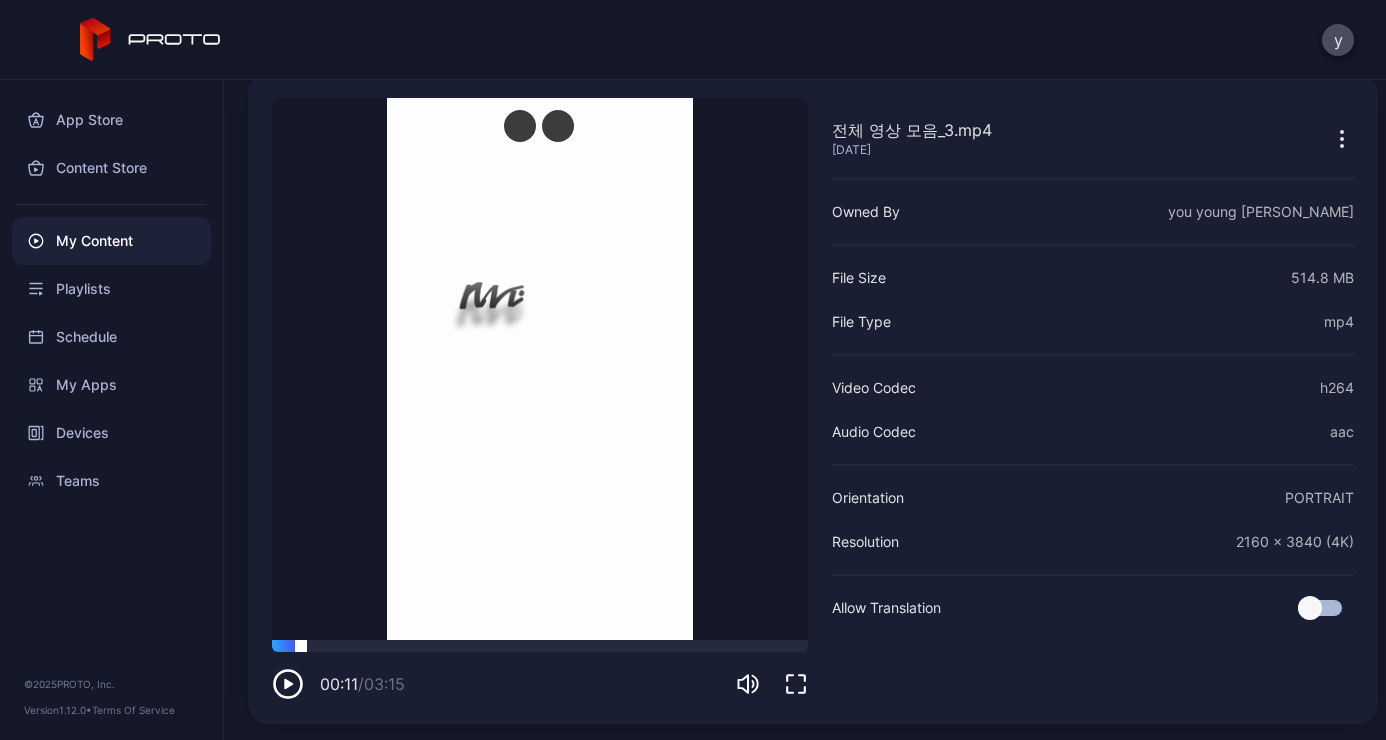 click at bounding box center (540, 646) 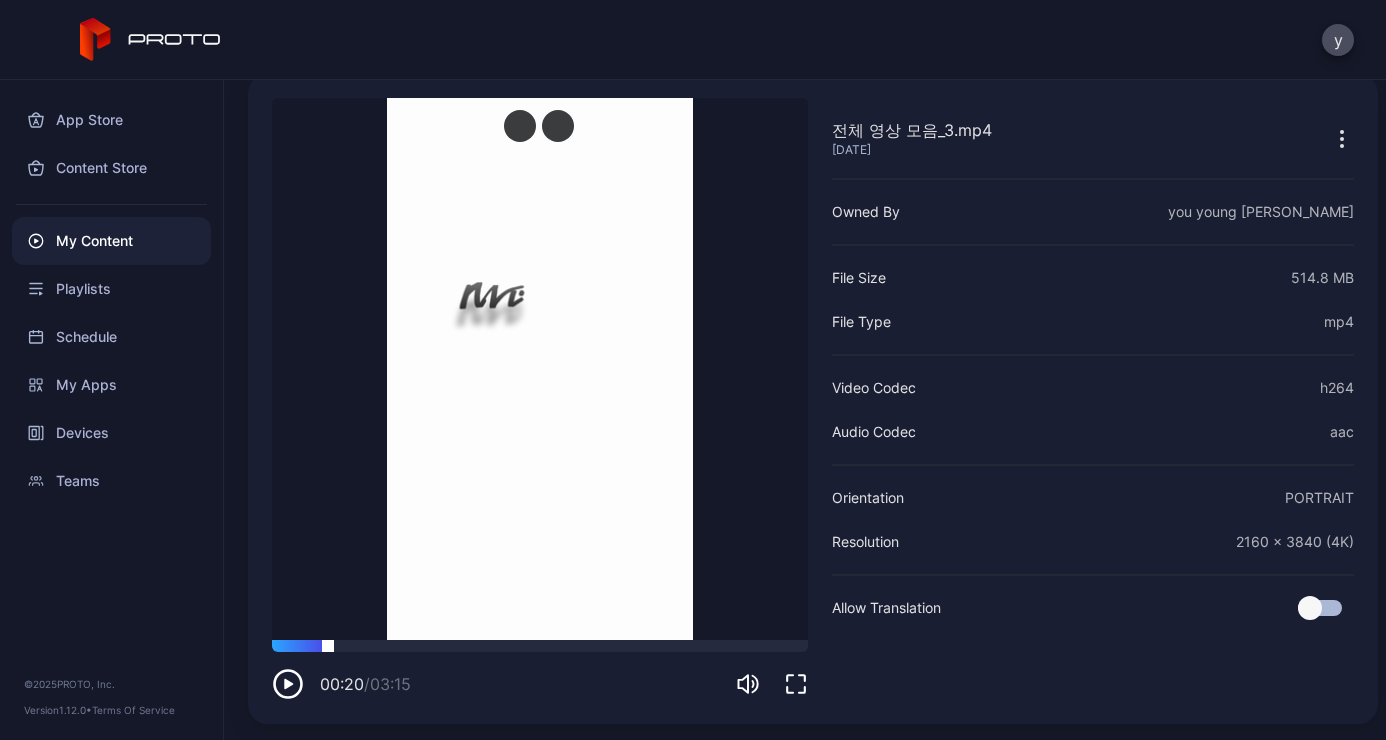 click at bounding box center (540, 646) 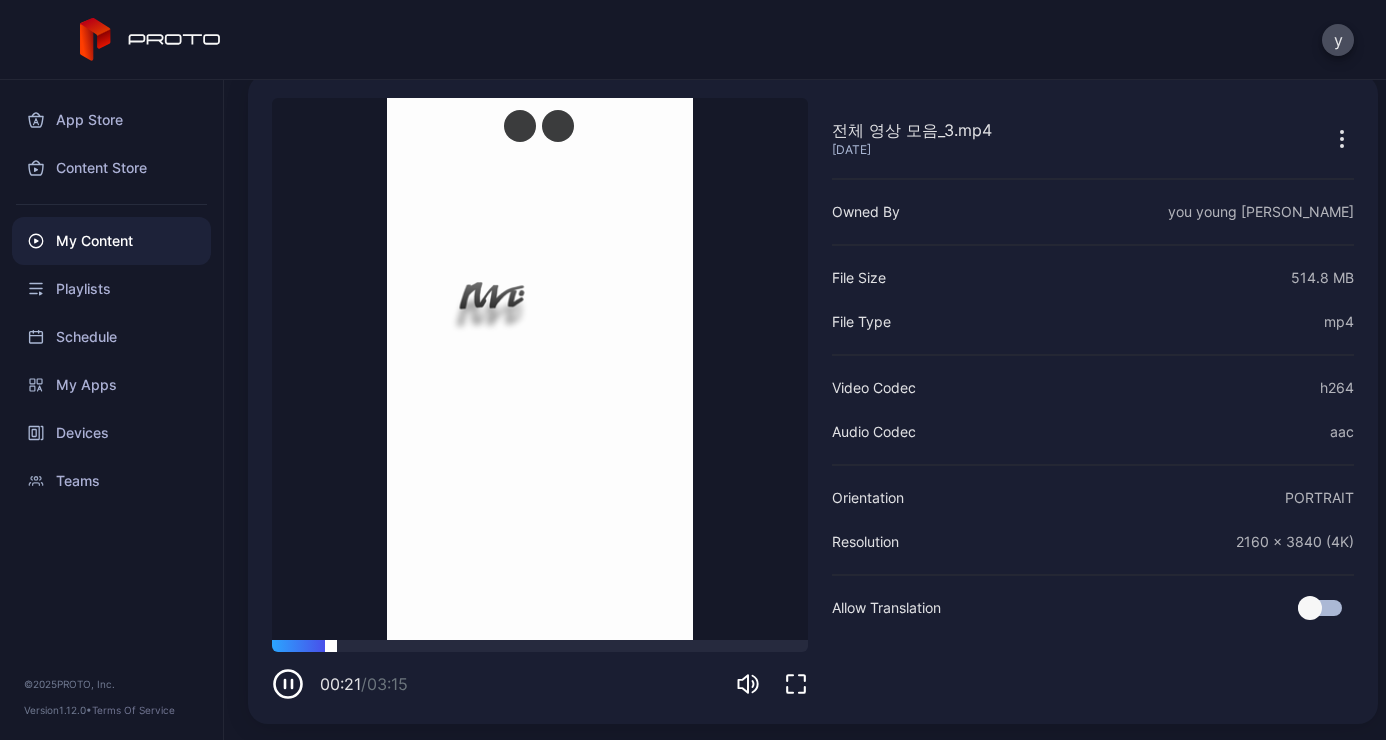 click at bounding box center (540, 646) 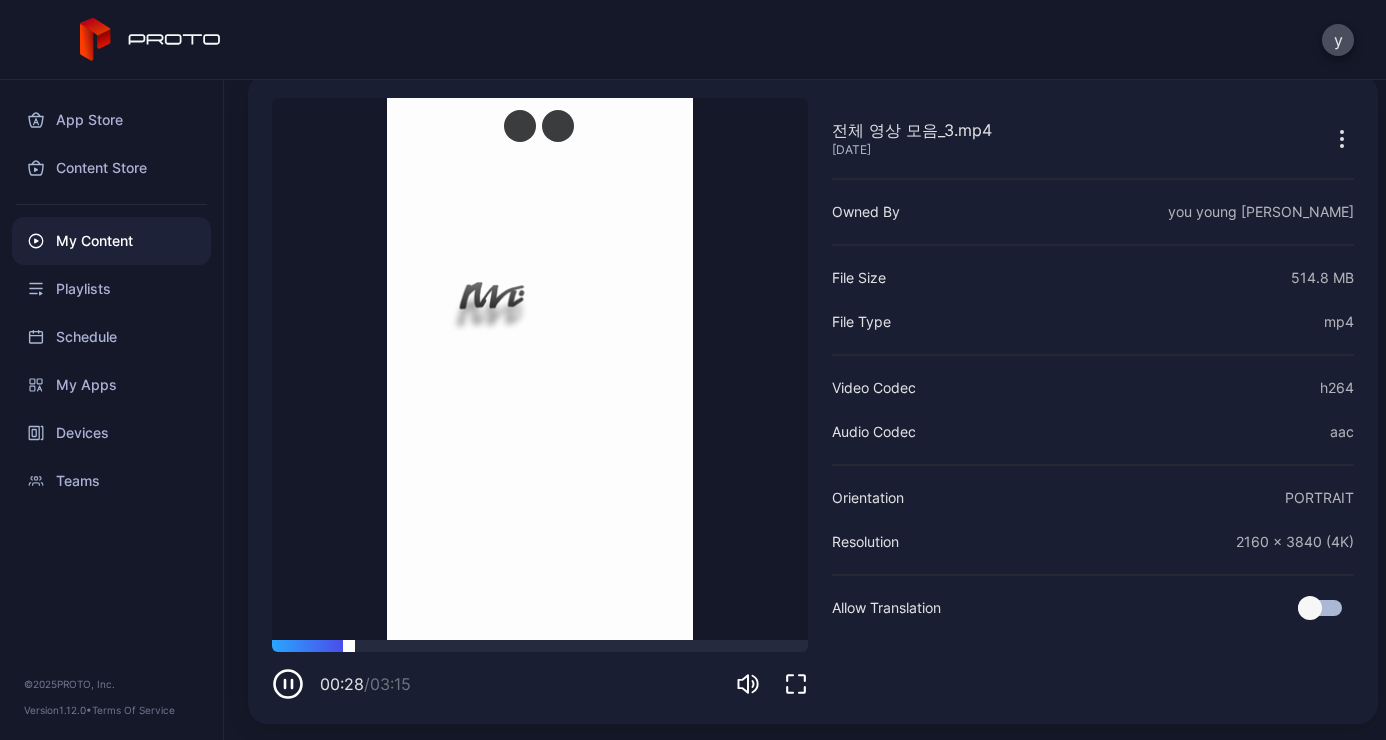 click at bounding box center [540, 646] 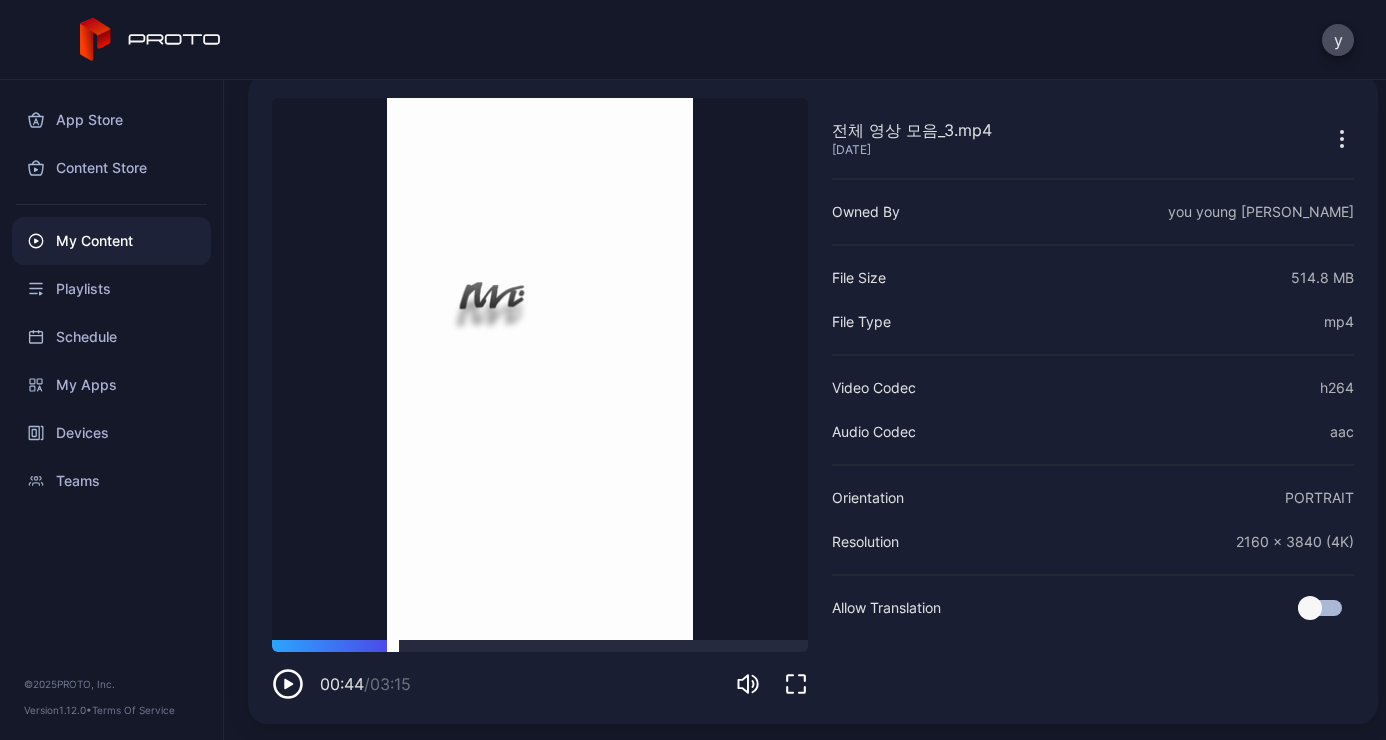 click at bounding box center (540, 646) 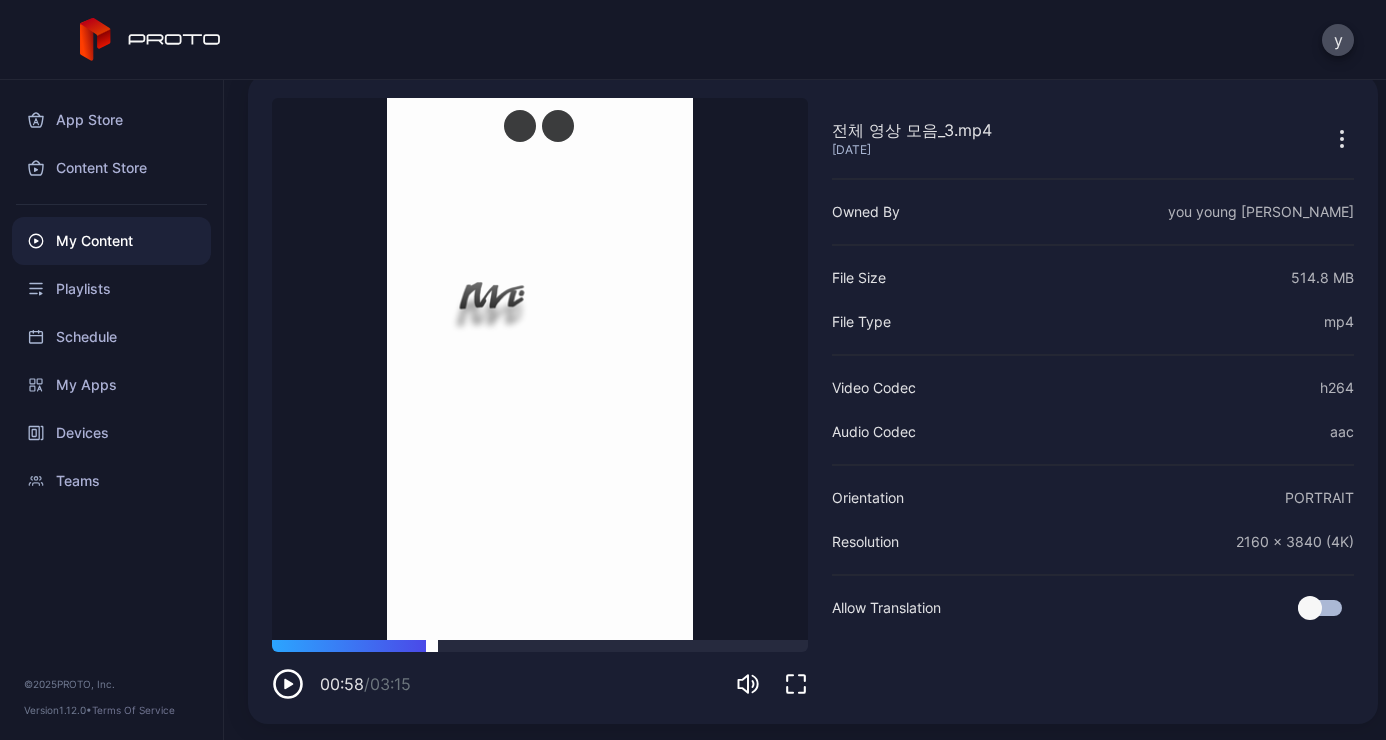 click at bounding box center [540, 646] 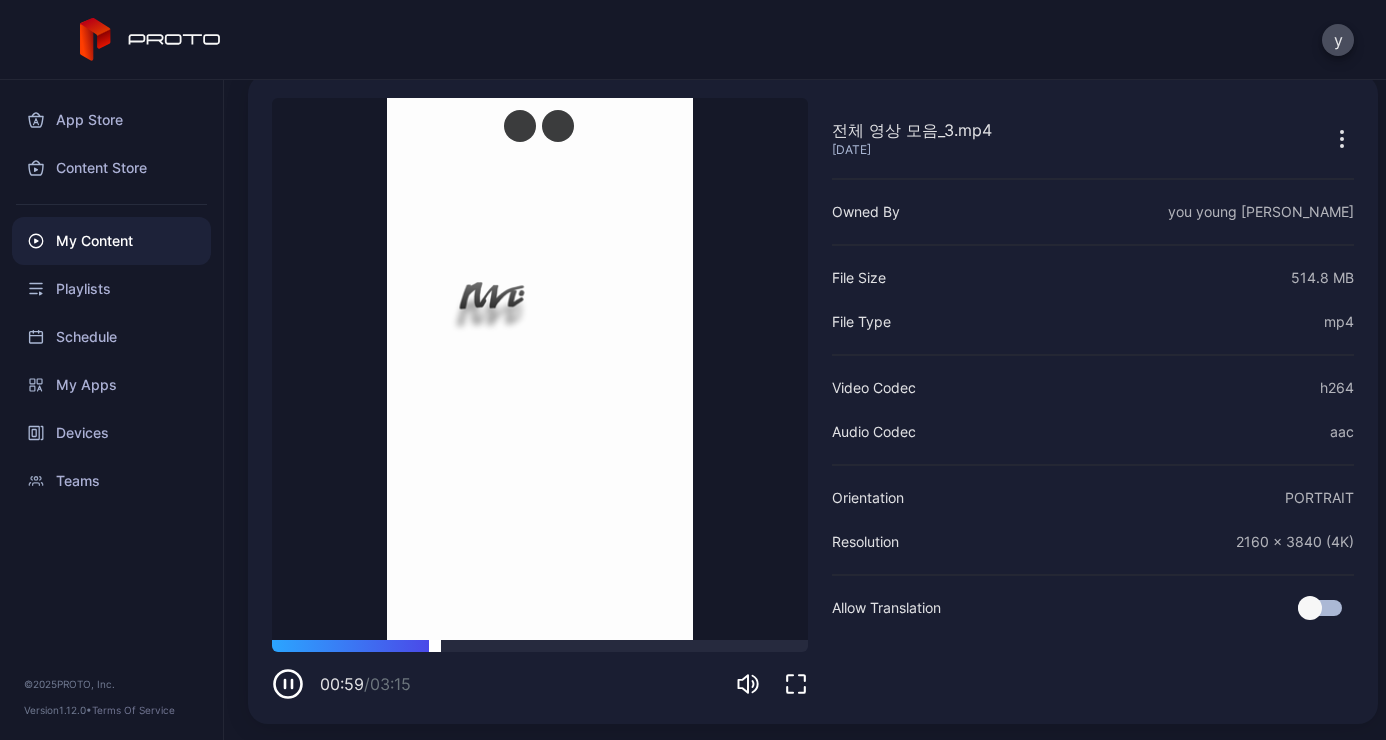 click at bounding box center [540, 646] 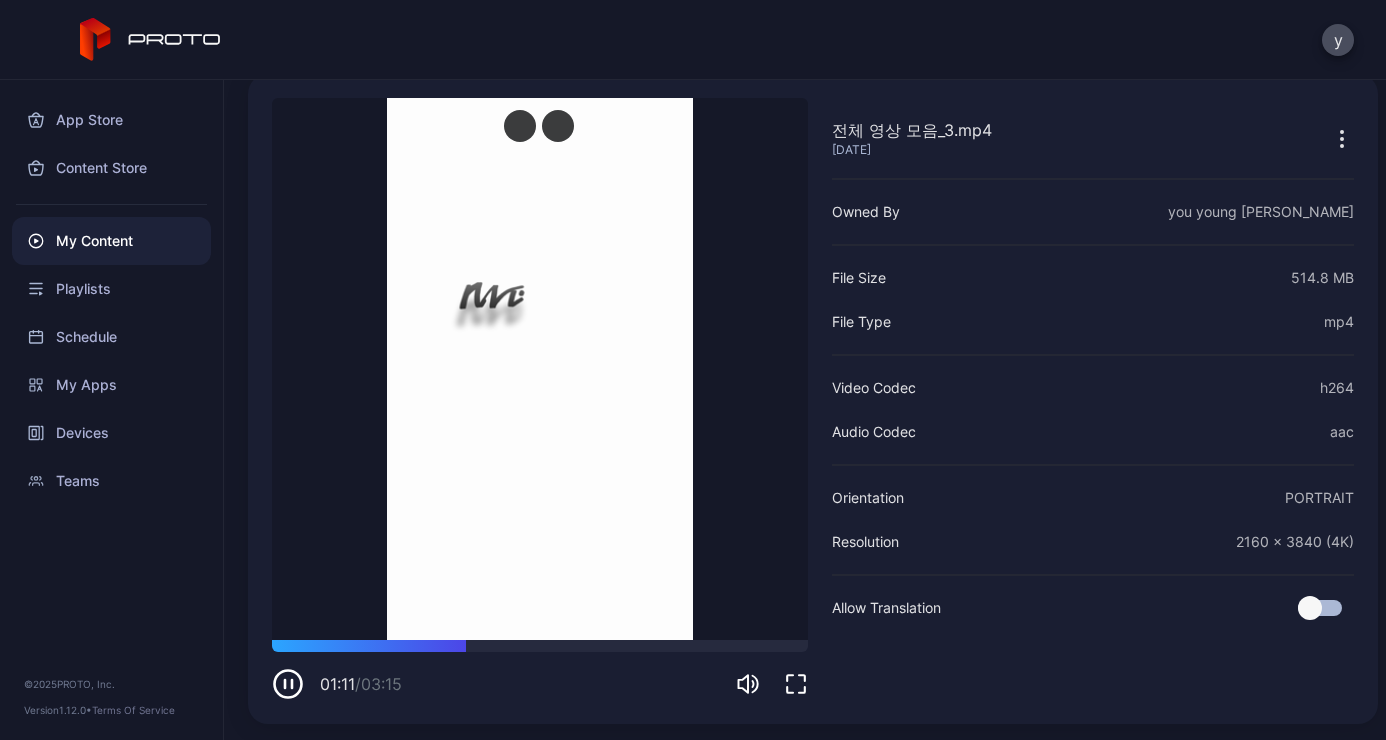 click on "Sorry, your browser doesn‘t support embedded videos" at bounding box center [540, 369] 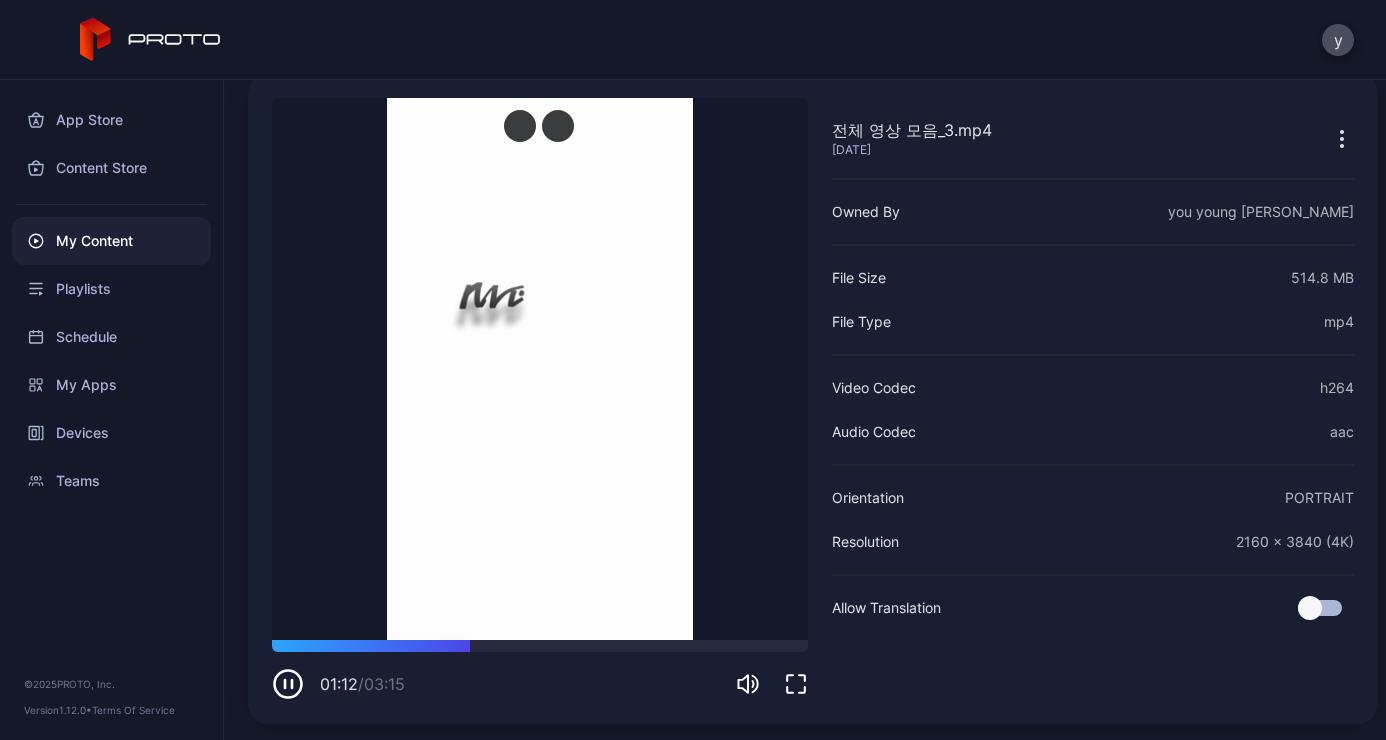 click on "Sorry, your browser doesn‘t support embedded videos" at bounding box center (540, 369) 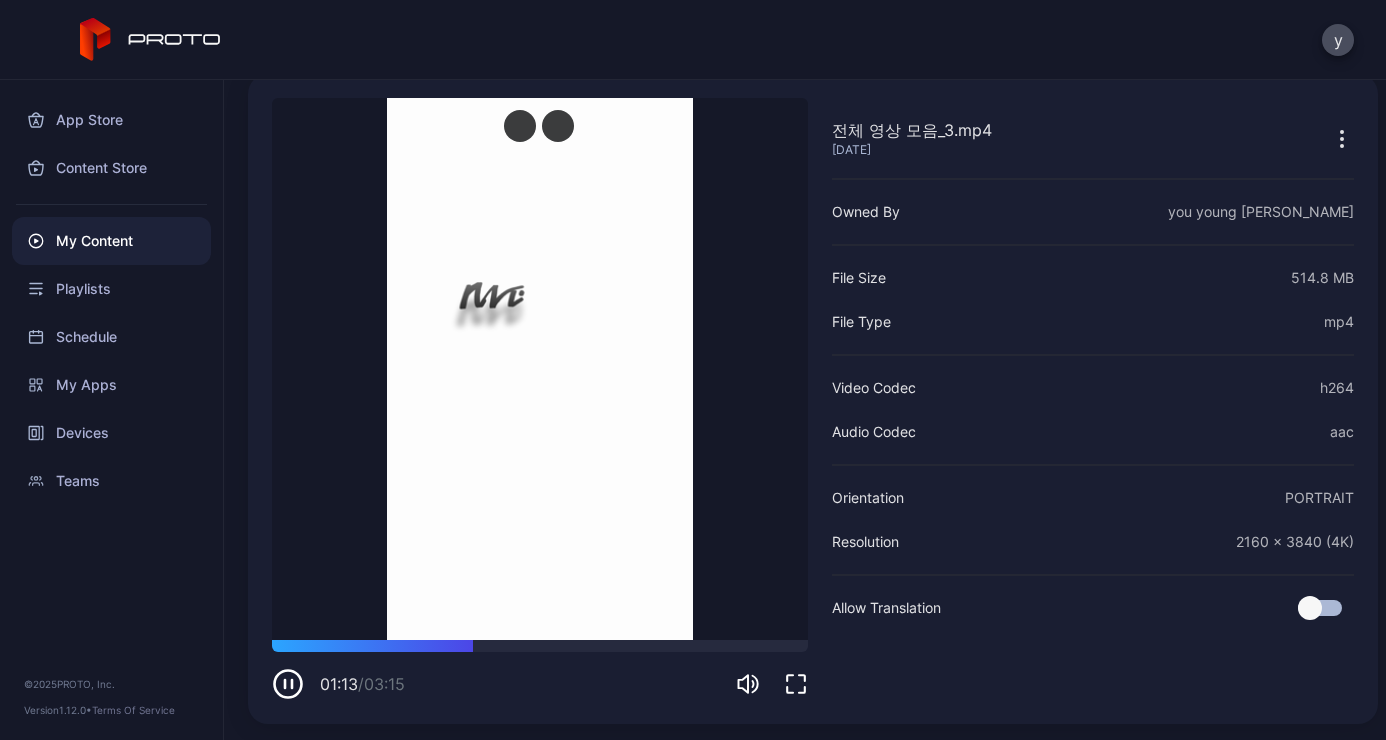 click 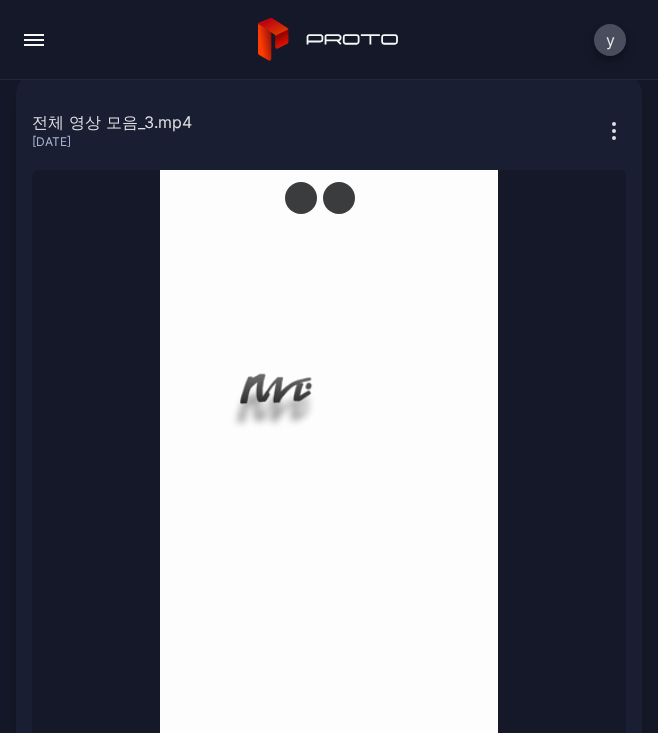click on "y" at bounding box center [329, 40] 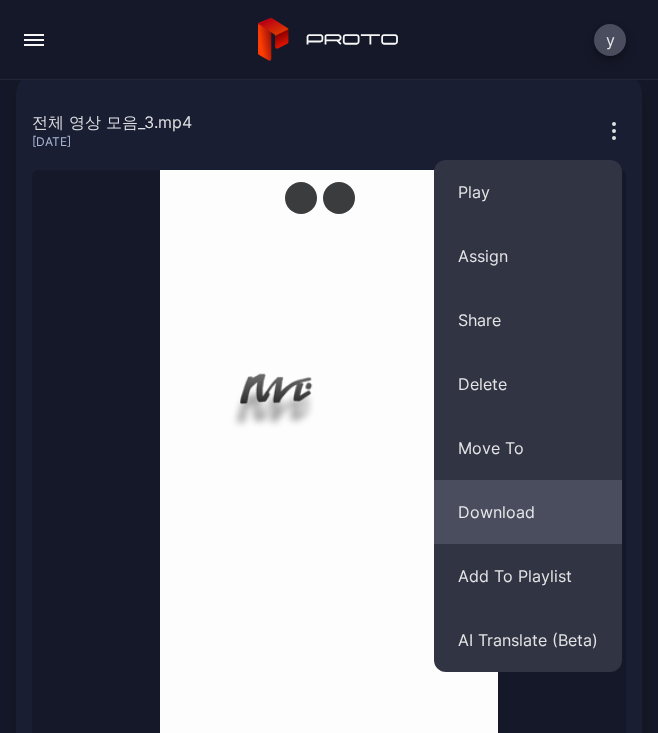 click on "Download" at bounding box center [528, 512] 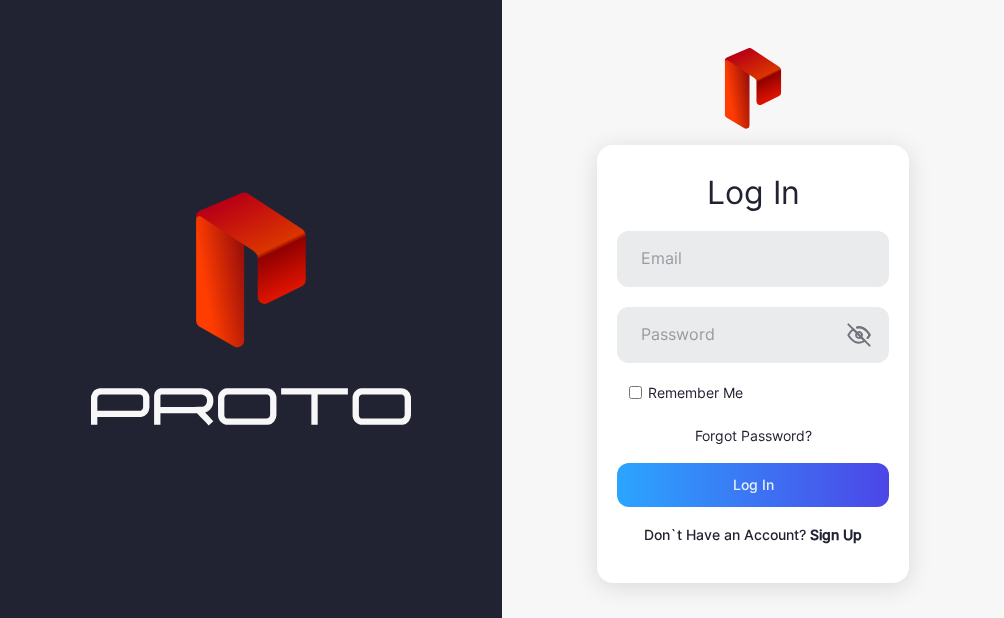 scroll, scrollTop: 0, scrollLeft: 0, axis: both 